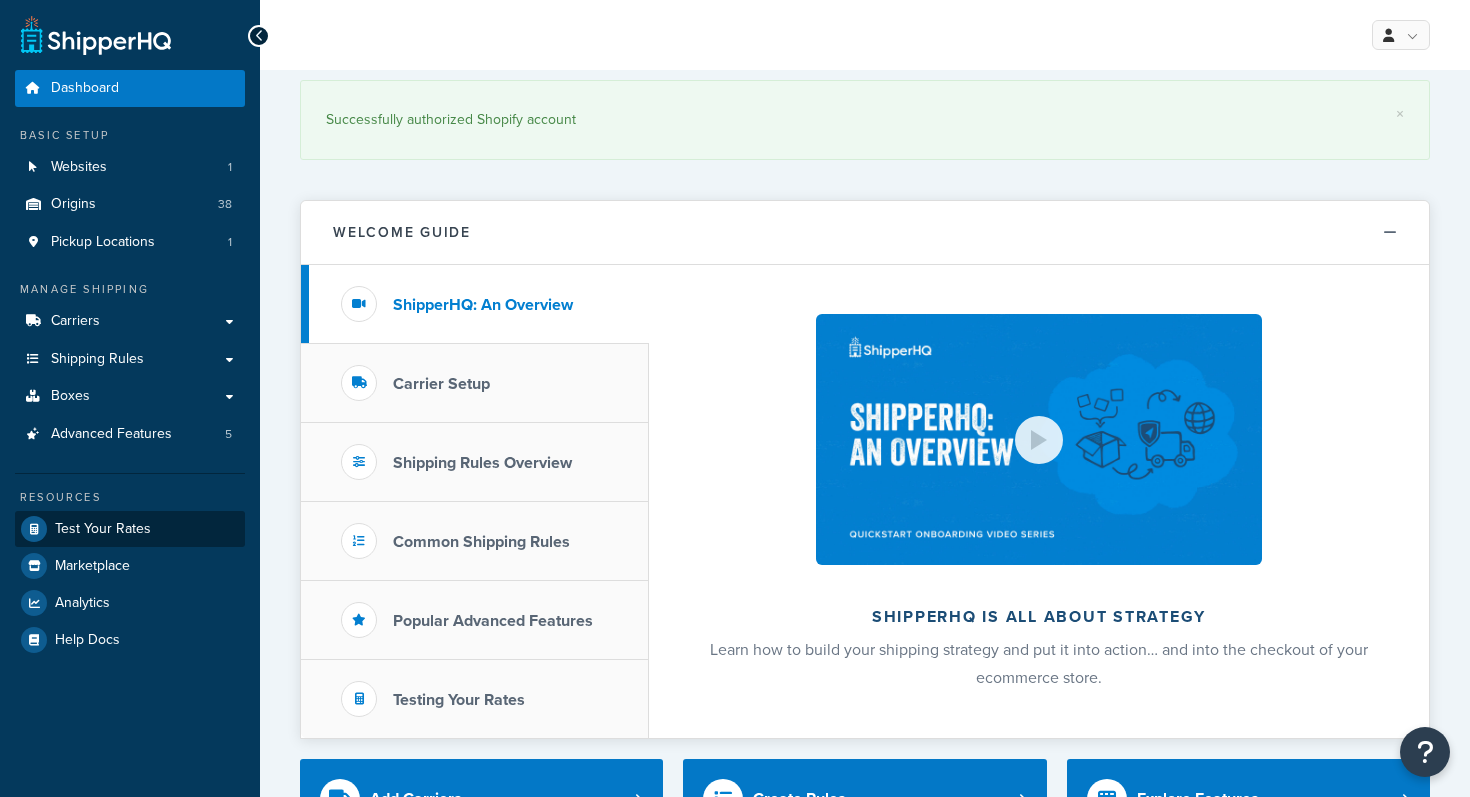 scroll, scrollTop: 0, scrollLeft: 0, axis: both 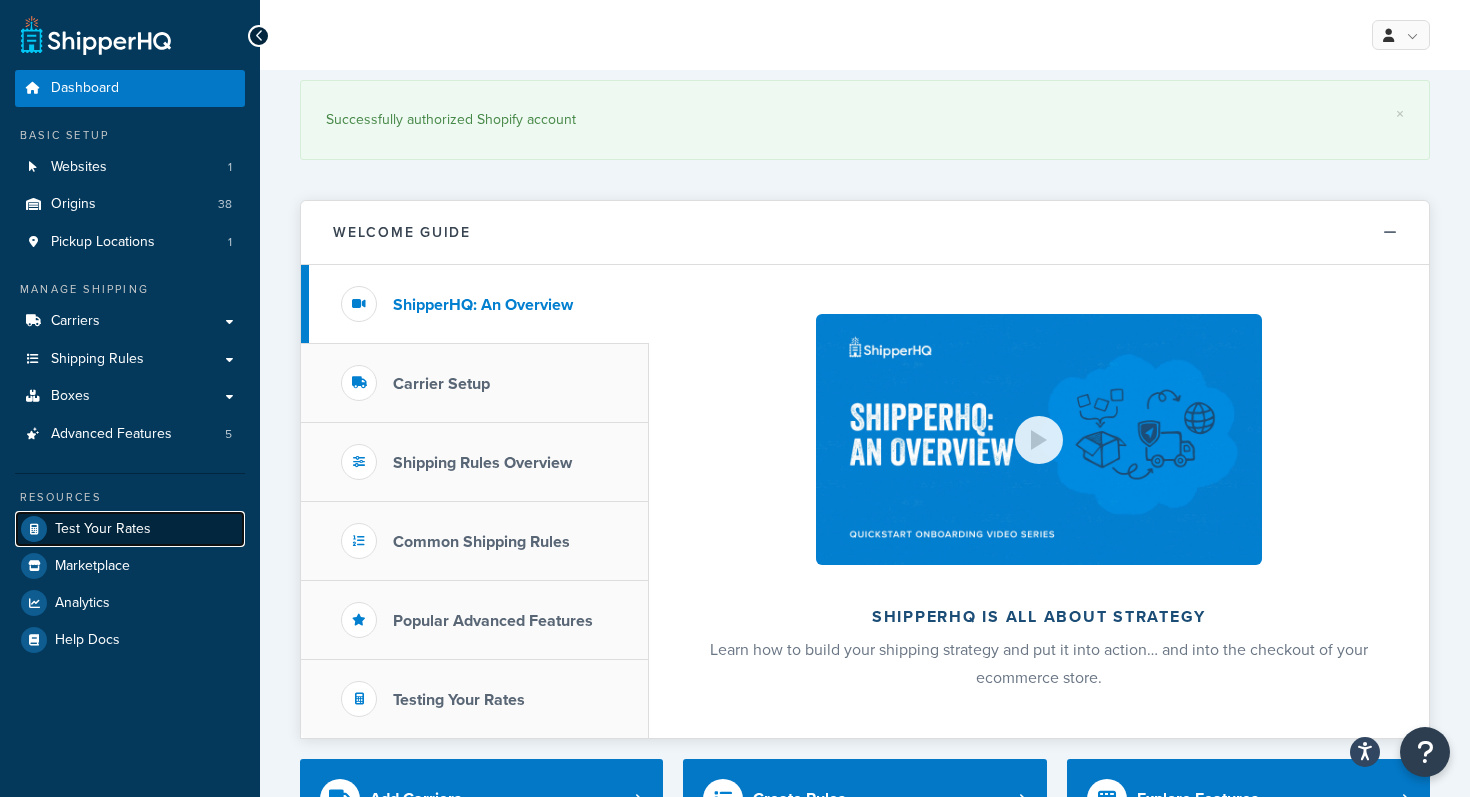 click on "Test Your Rates" at bounding box center (103, 529) 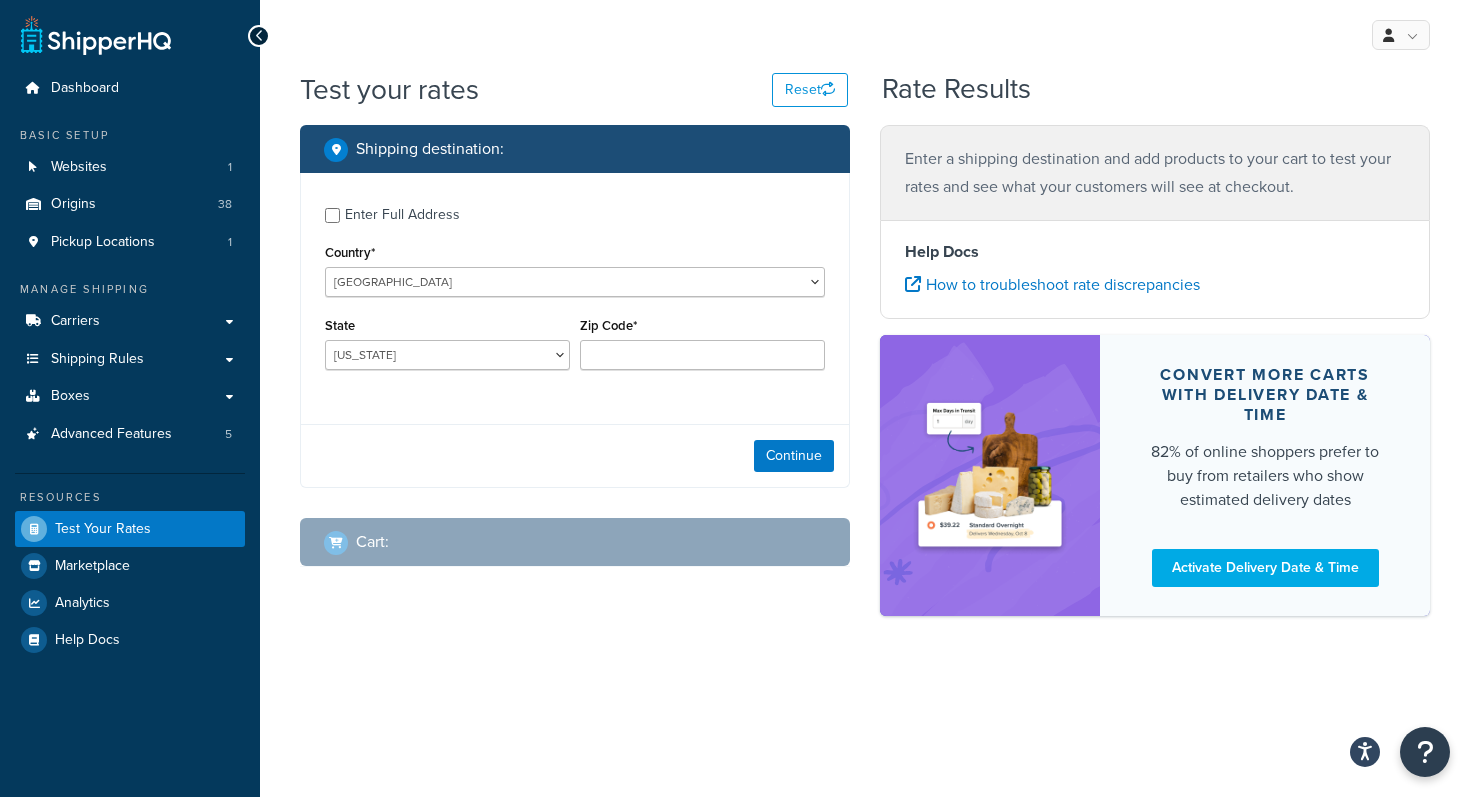 click on "Enter Full Address" at bounding box center [402, 215] 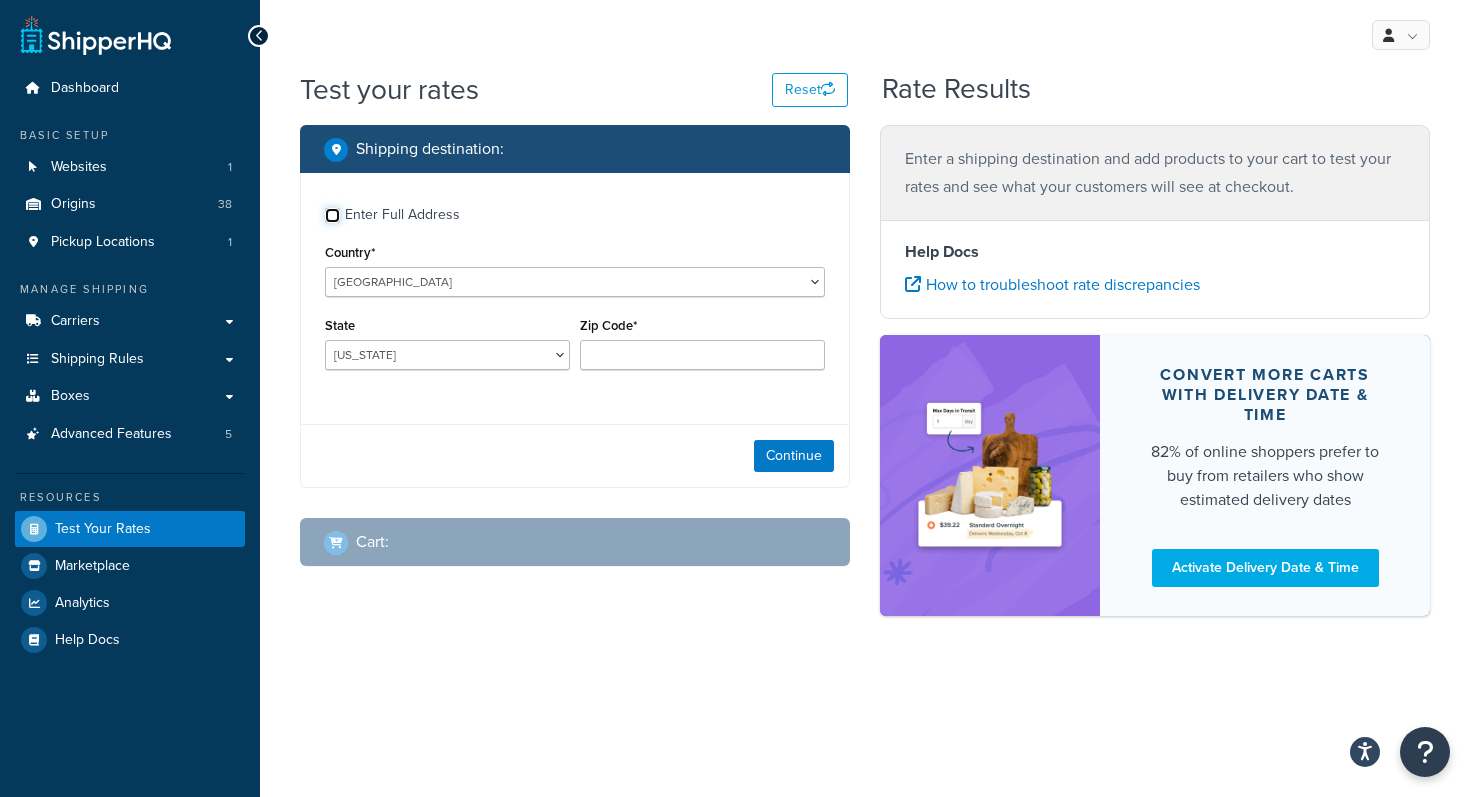 click on "Enter Full Address" at bounding box center (332, 215) 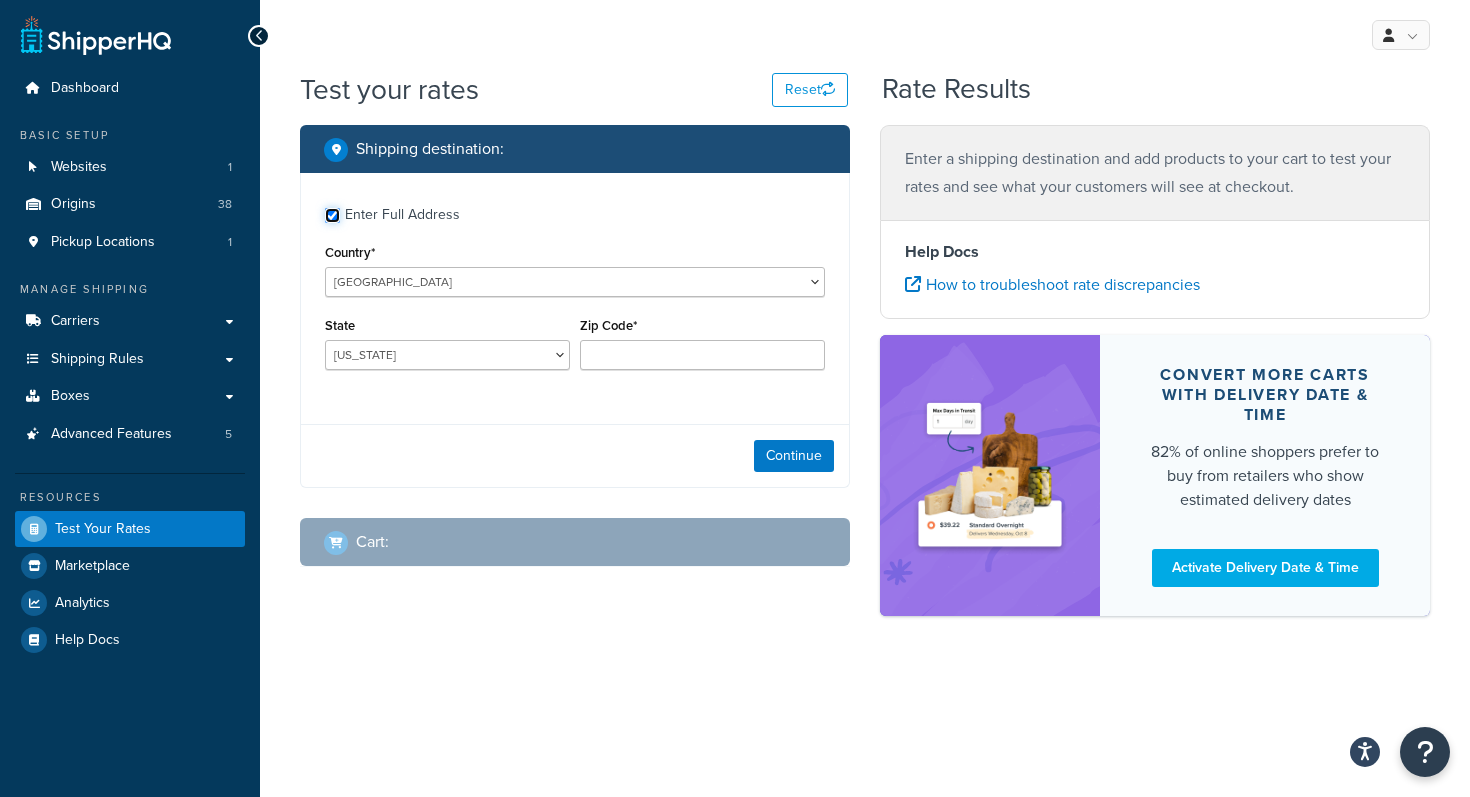 checkbox on "true" 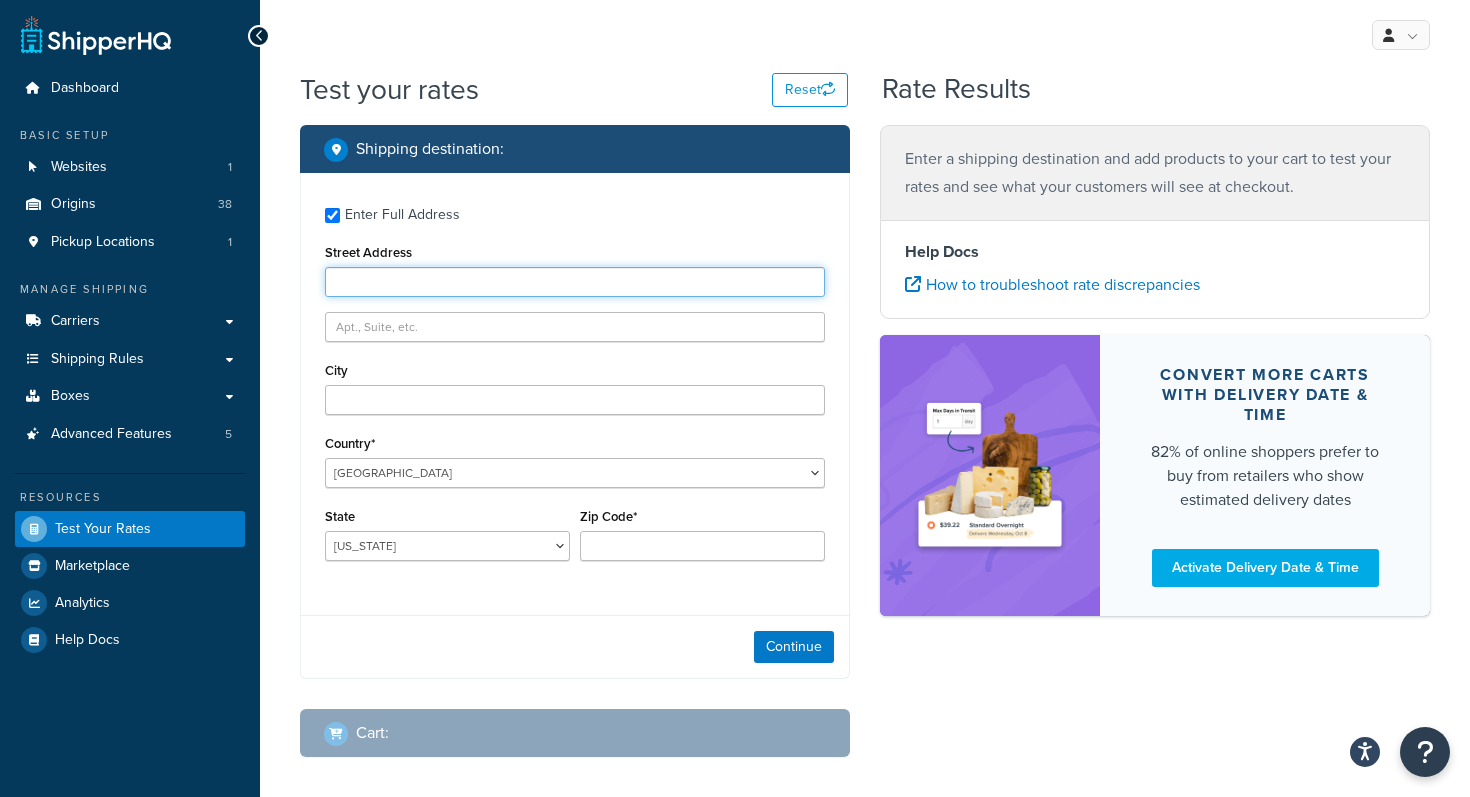 click on "Street Address" at bounding box center [575, 282] 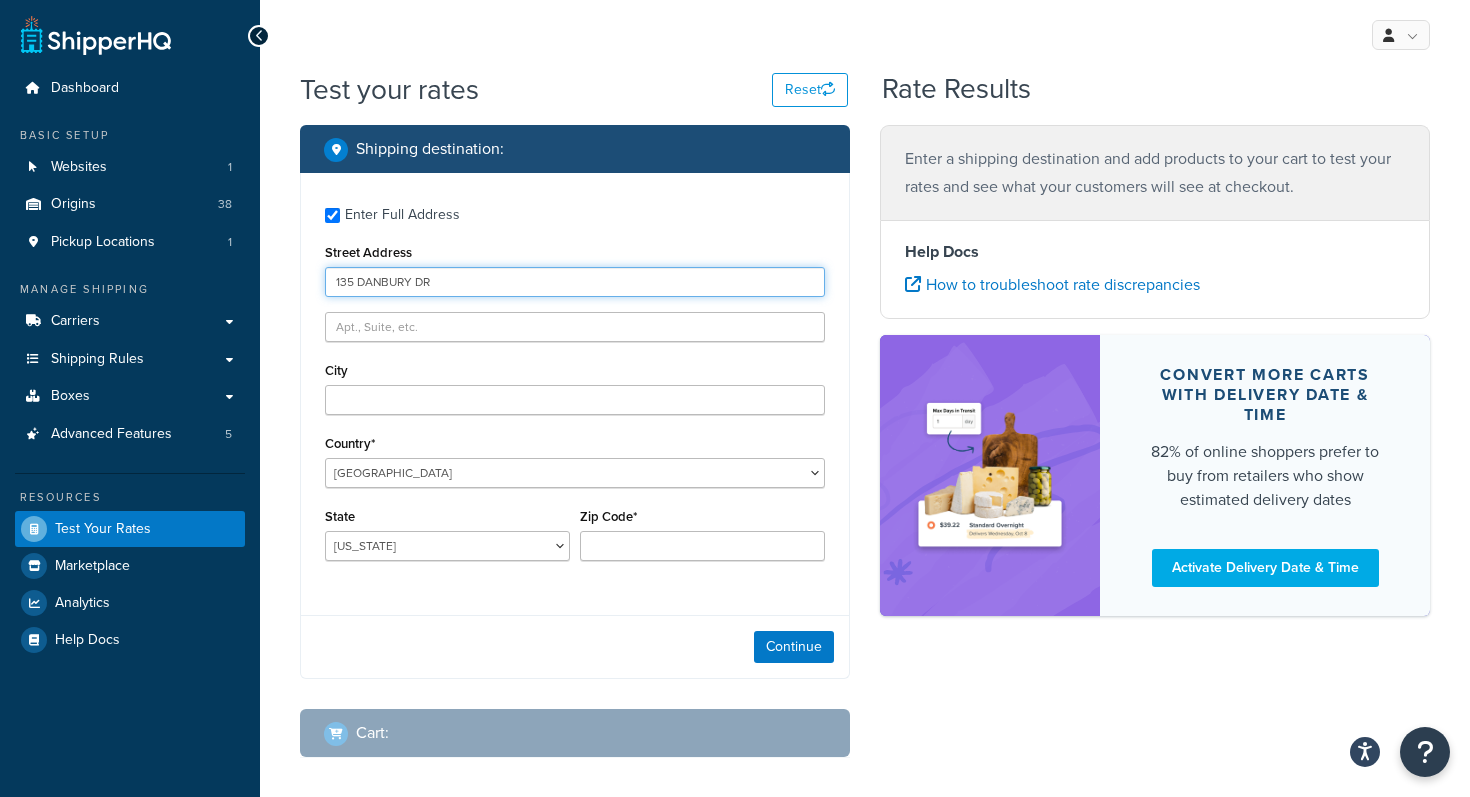 type on "135 DANBURY DR" 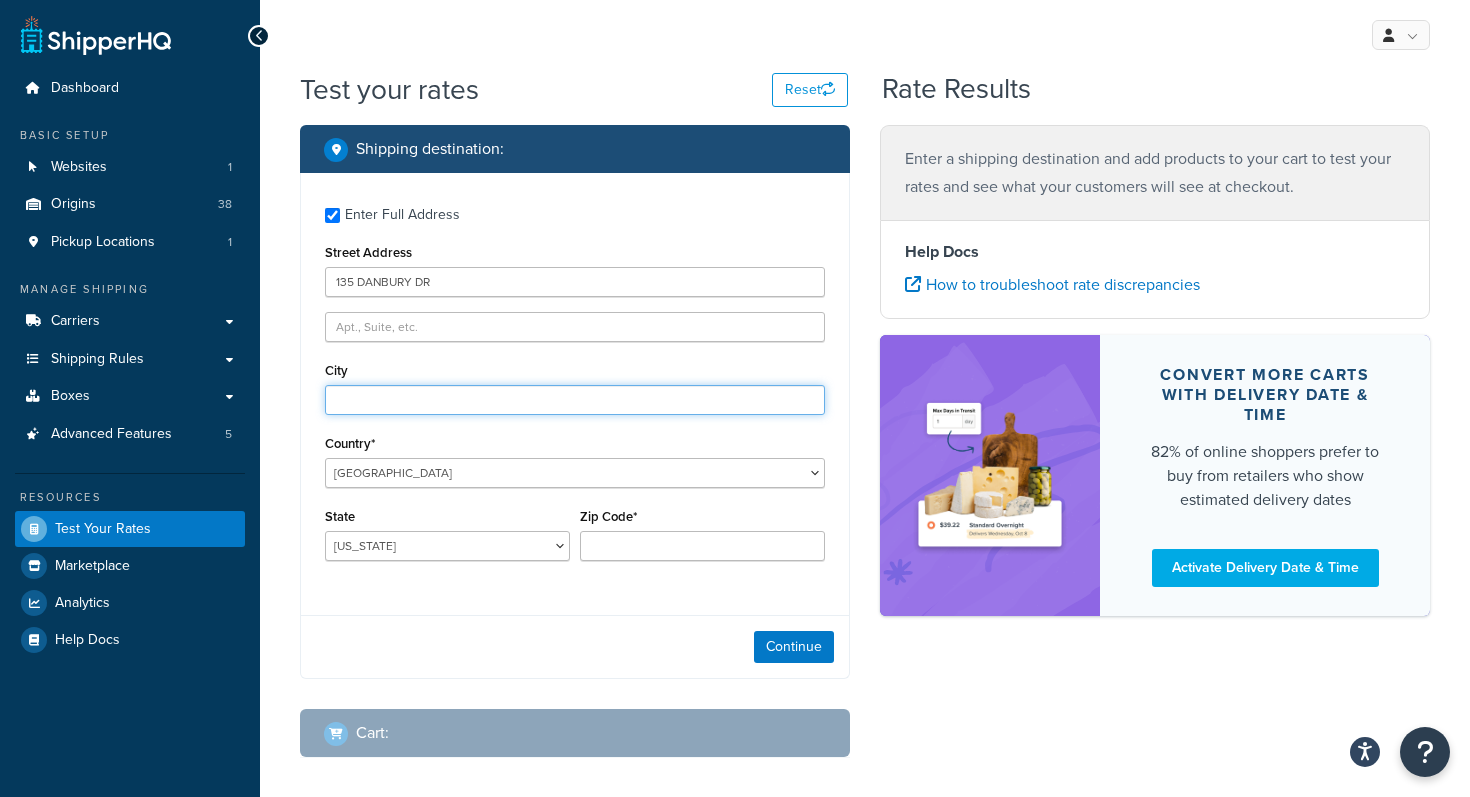 click on "City" at bounding box center [575, 400] 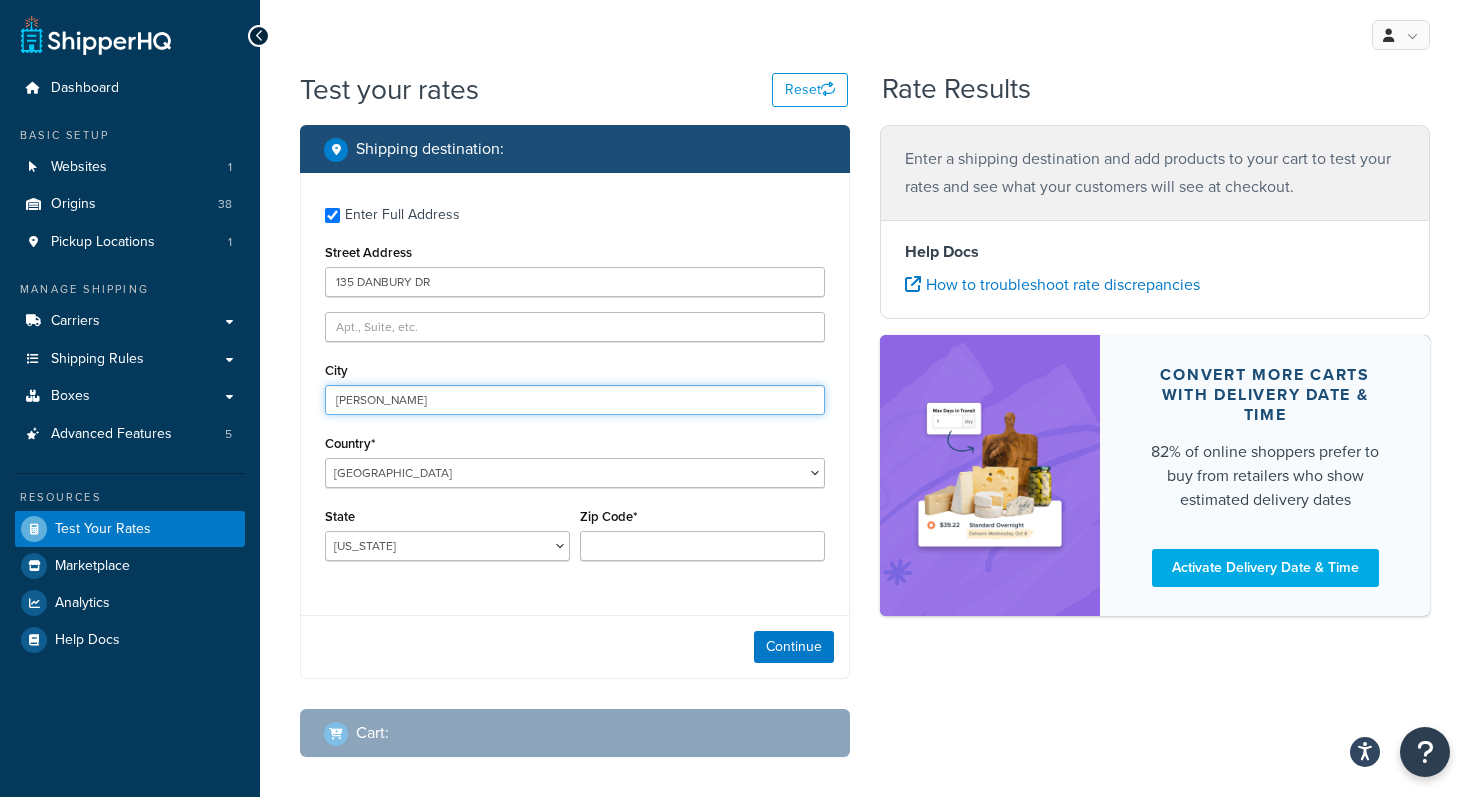 type on "Redding" 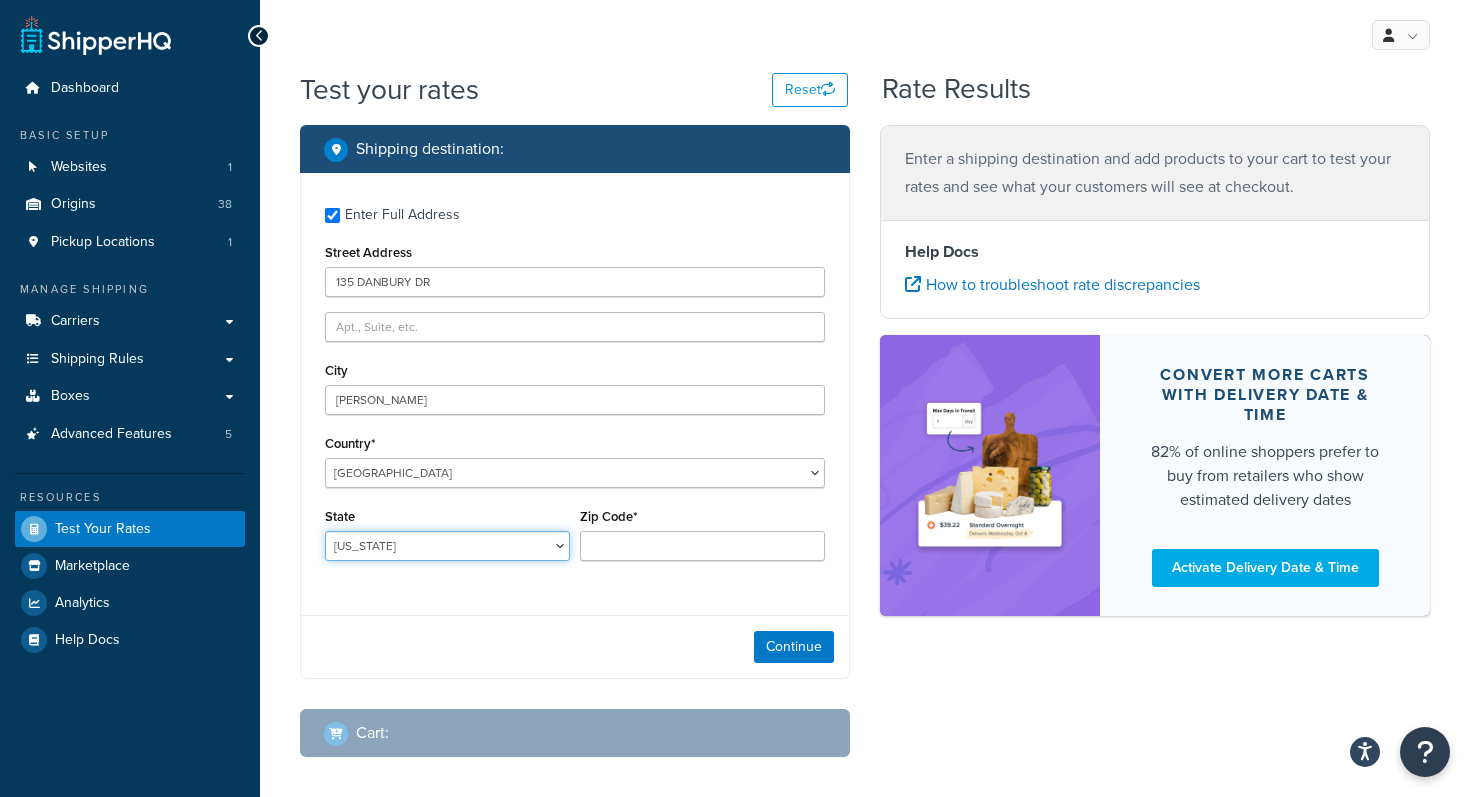 select on "CA" 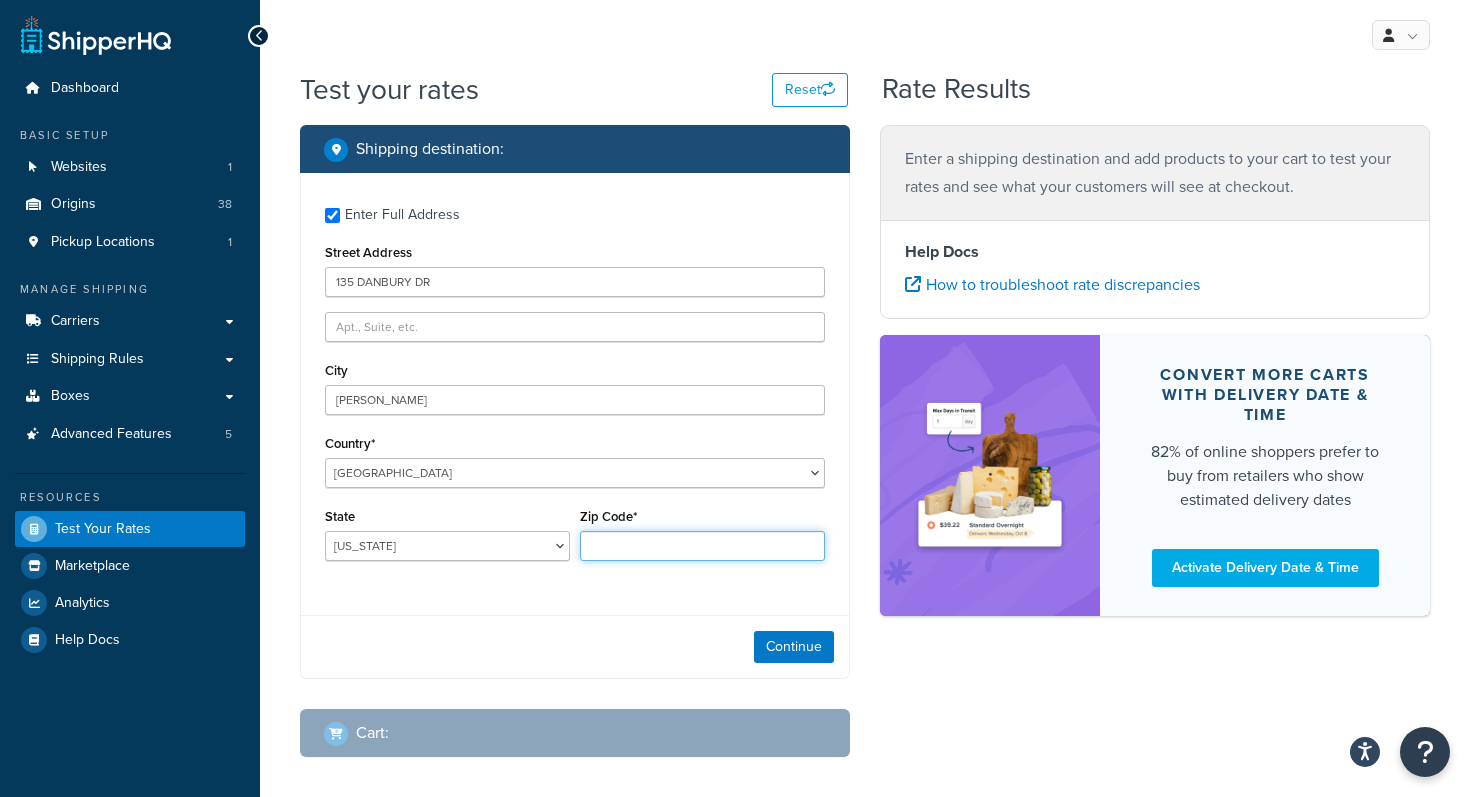 click on "Zip Code*" at bounding box center [702, 546] 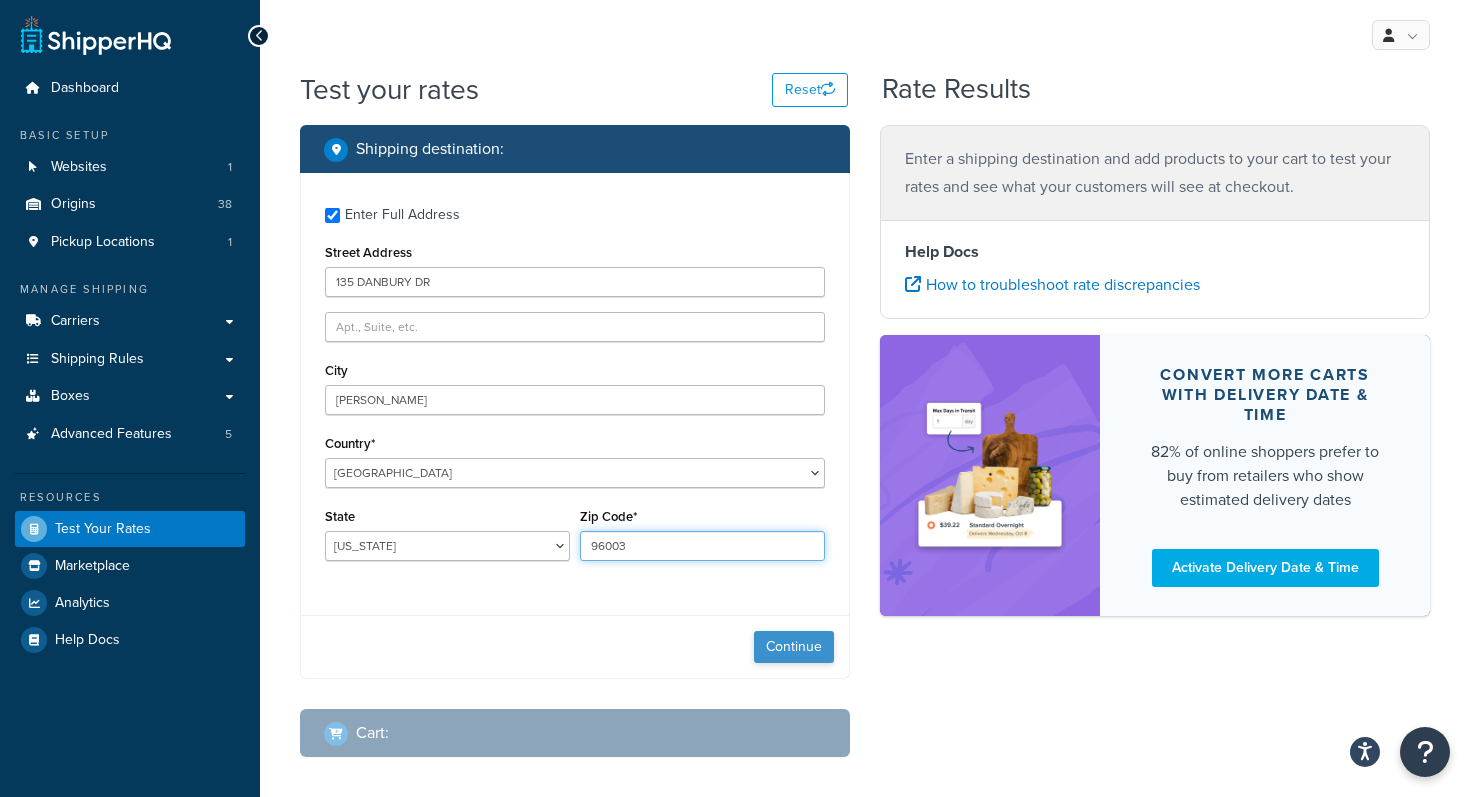 type on "96003" 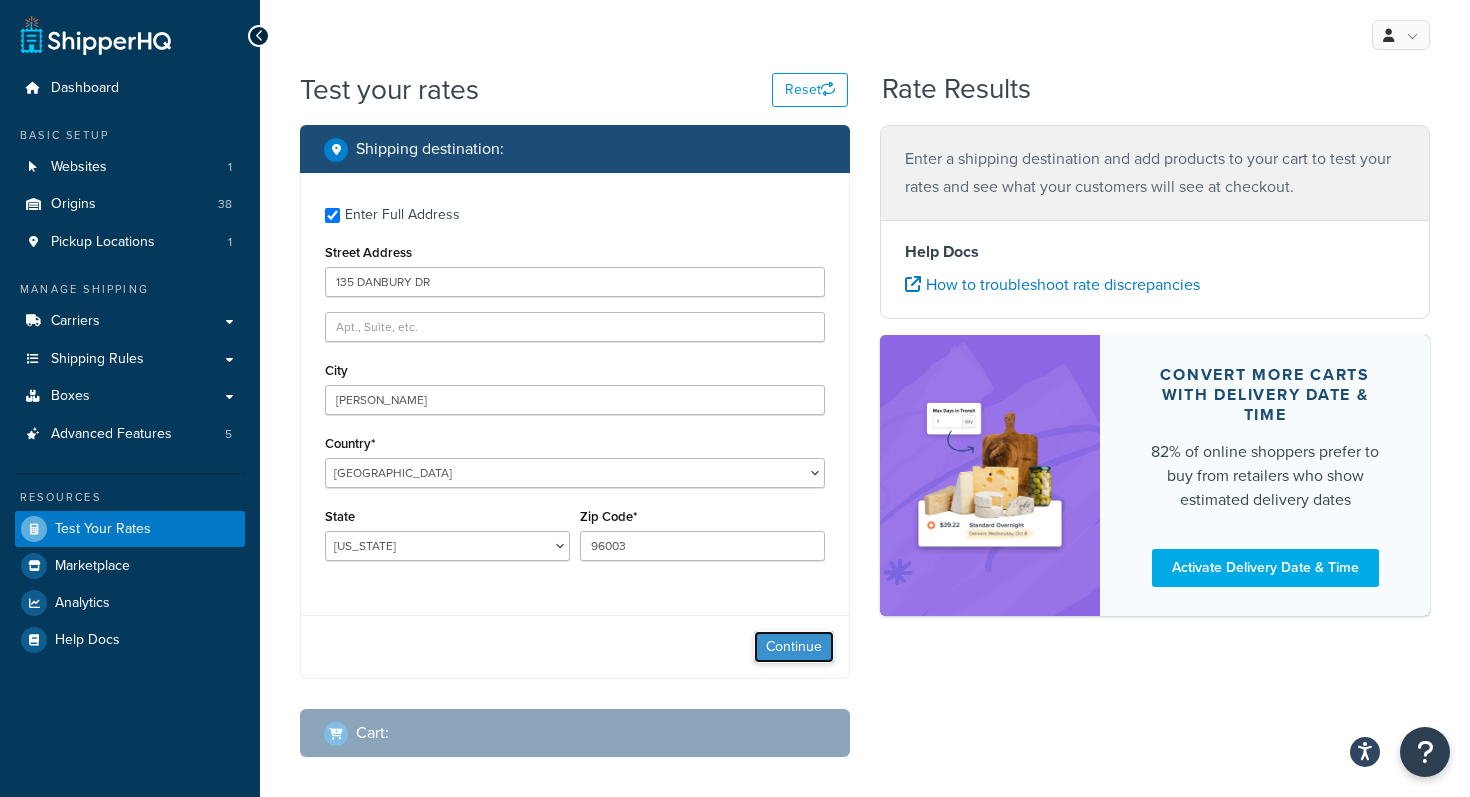 click on "Continue" at bounding box center [794, 647] 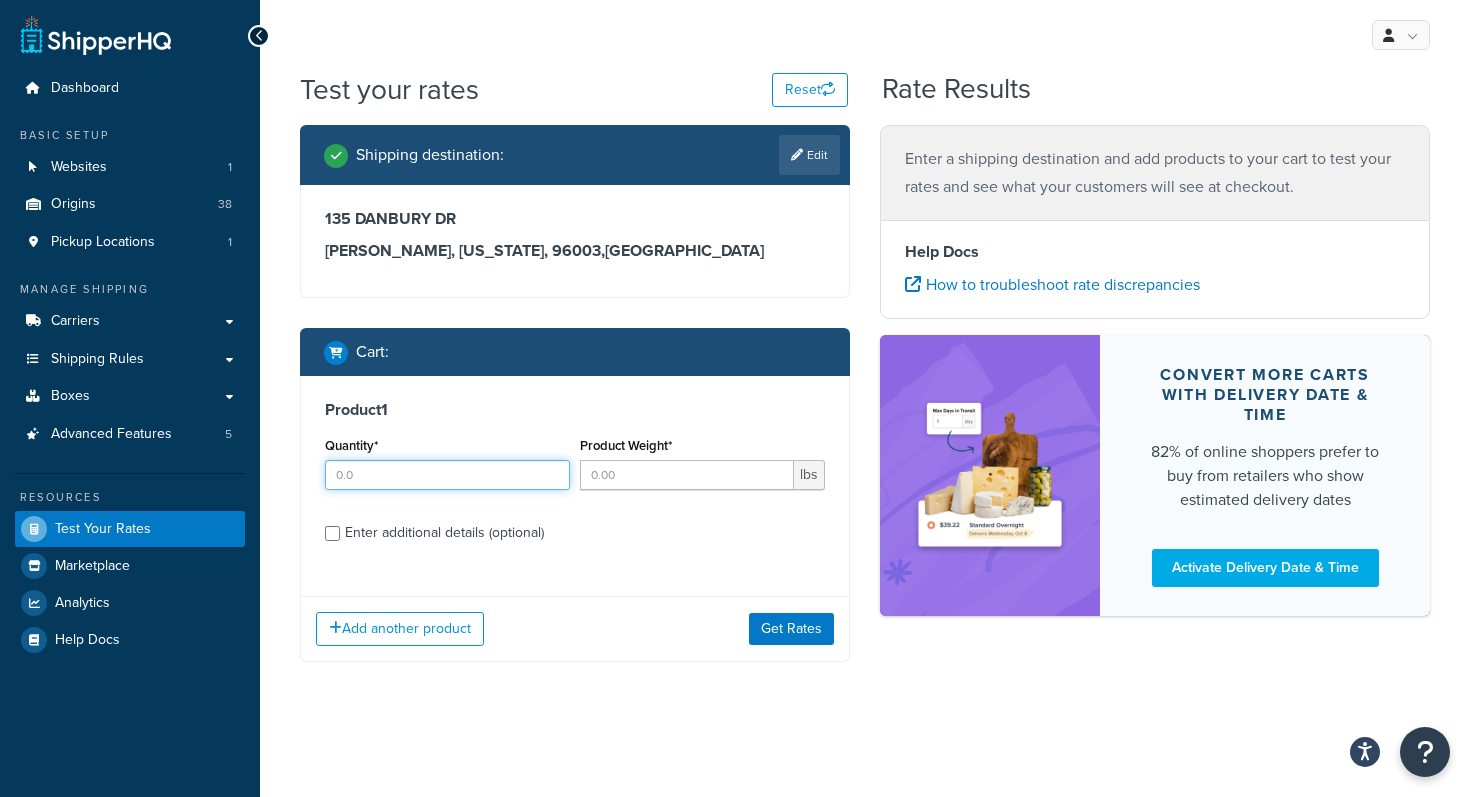 click on "Quantity*" at bounding box center [447, 475] 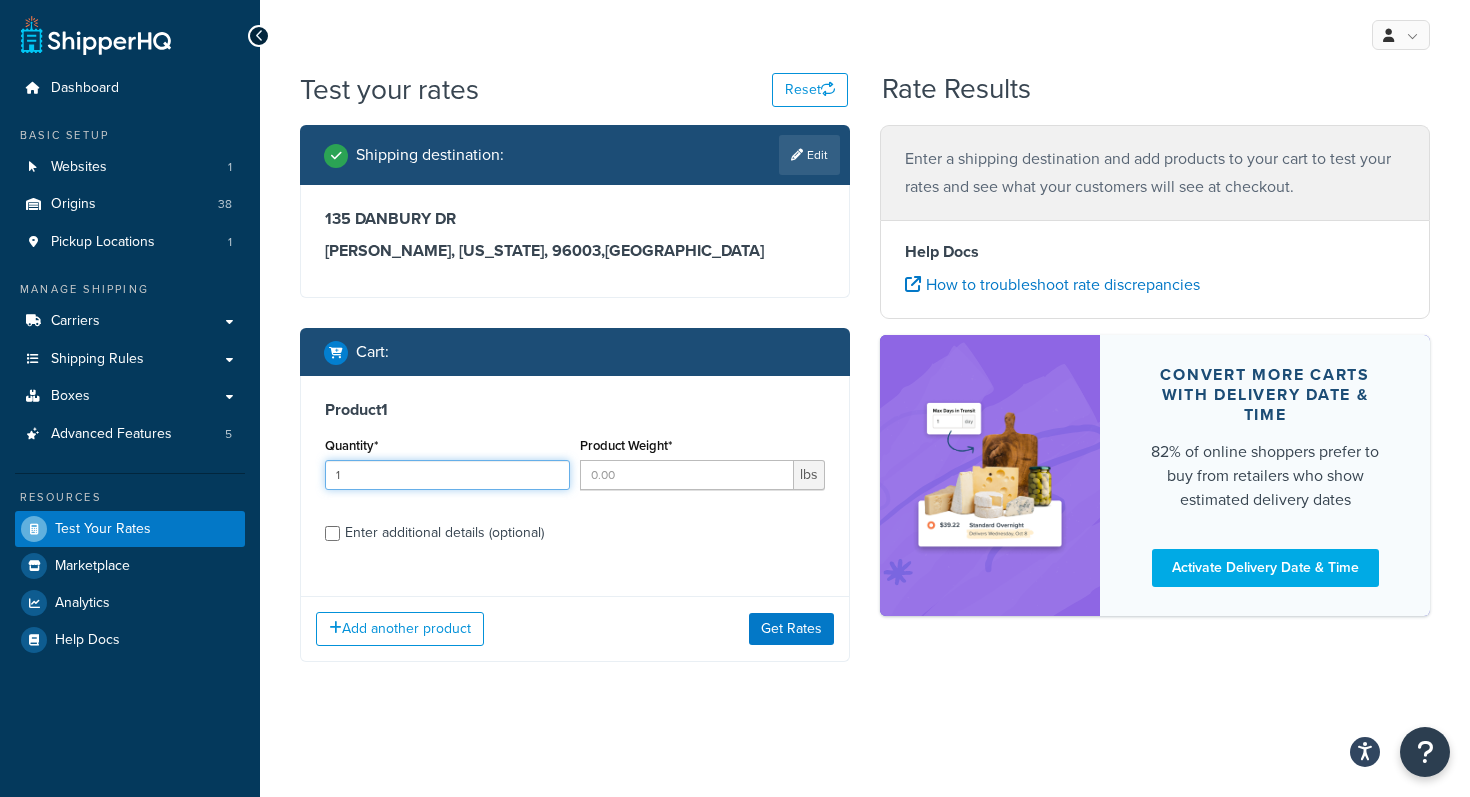 type on "1" 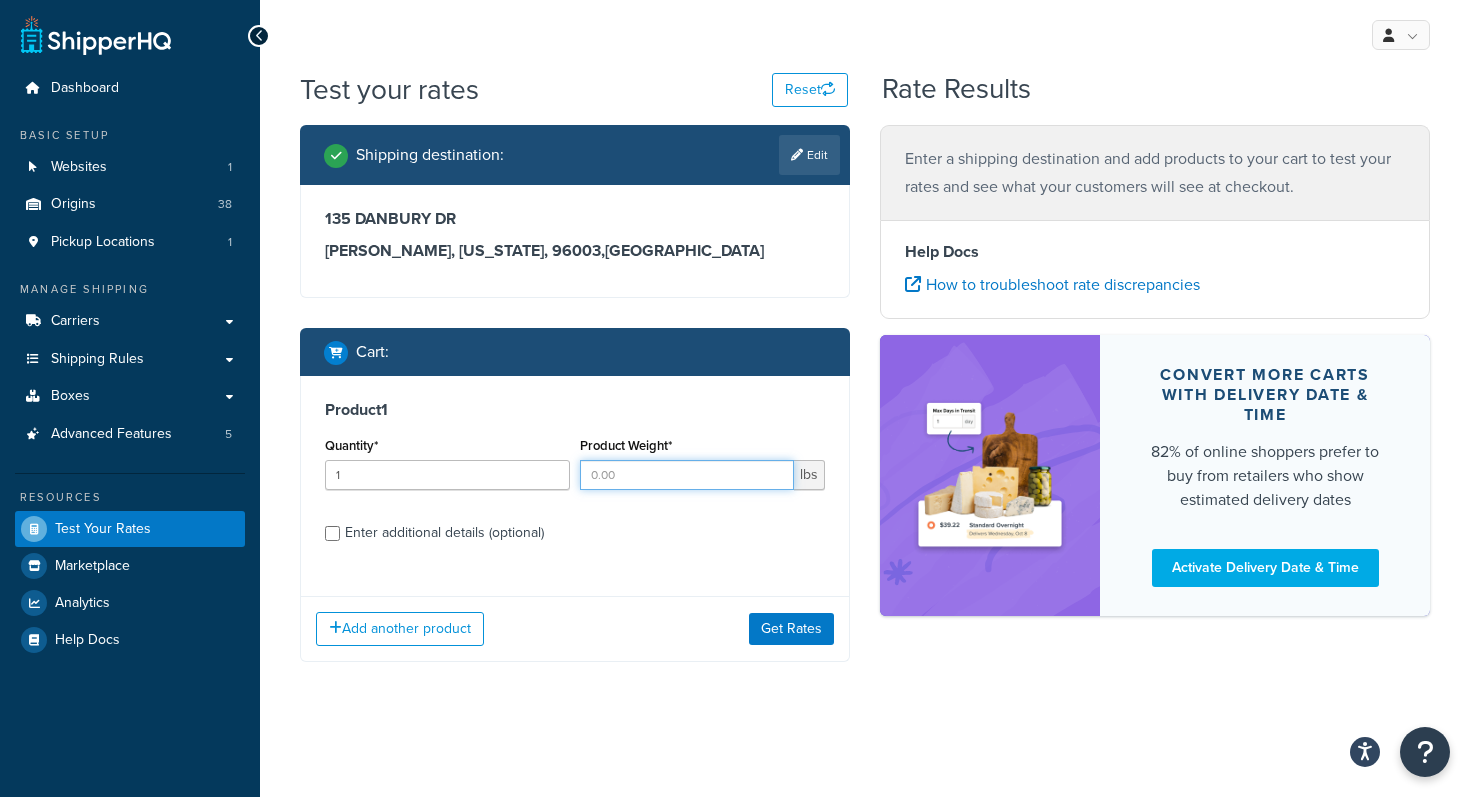 click on "Product Weight*" at bounding box center (687, 475) 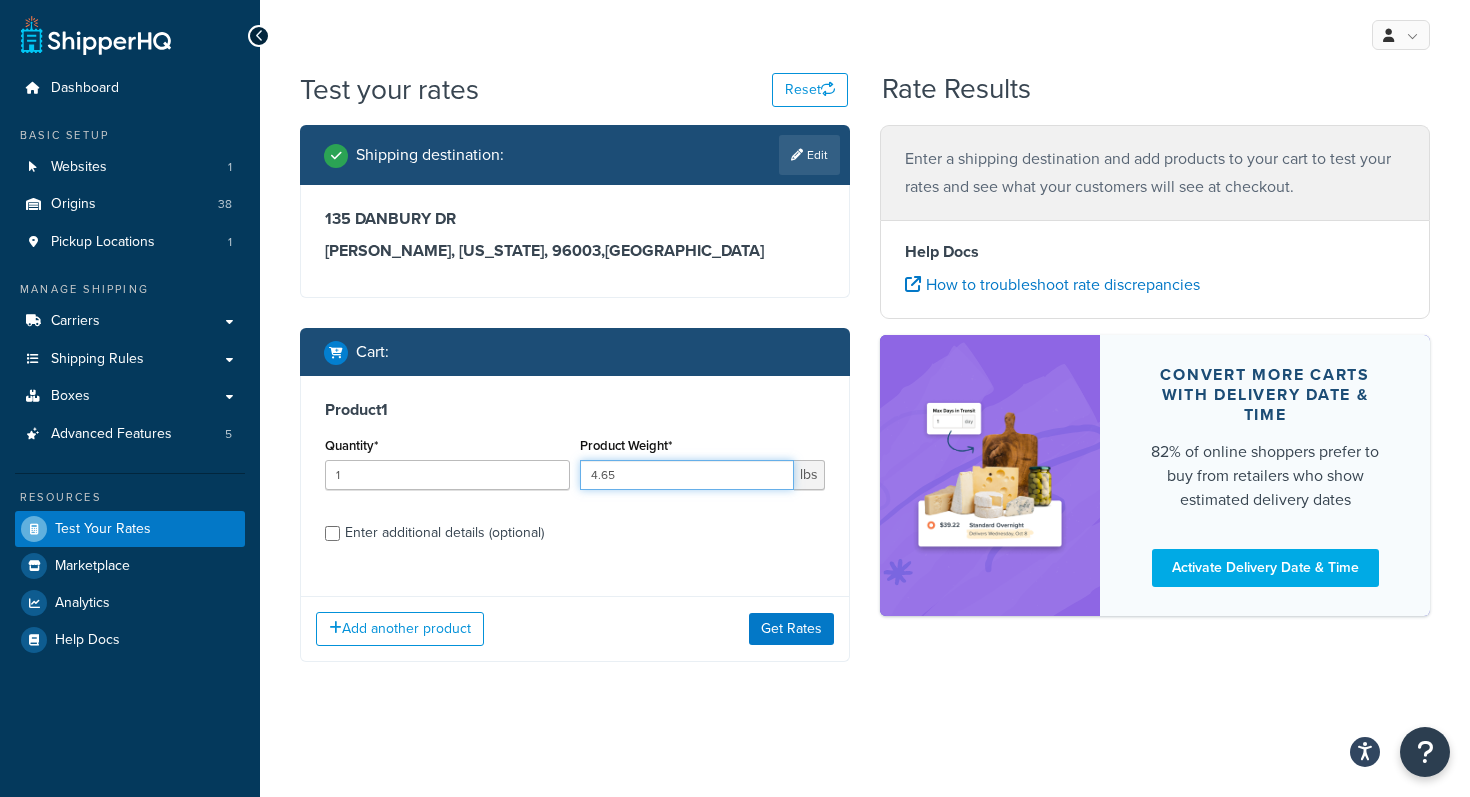 type on "4.65" 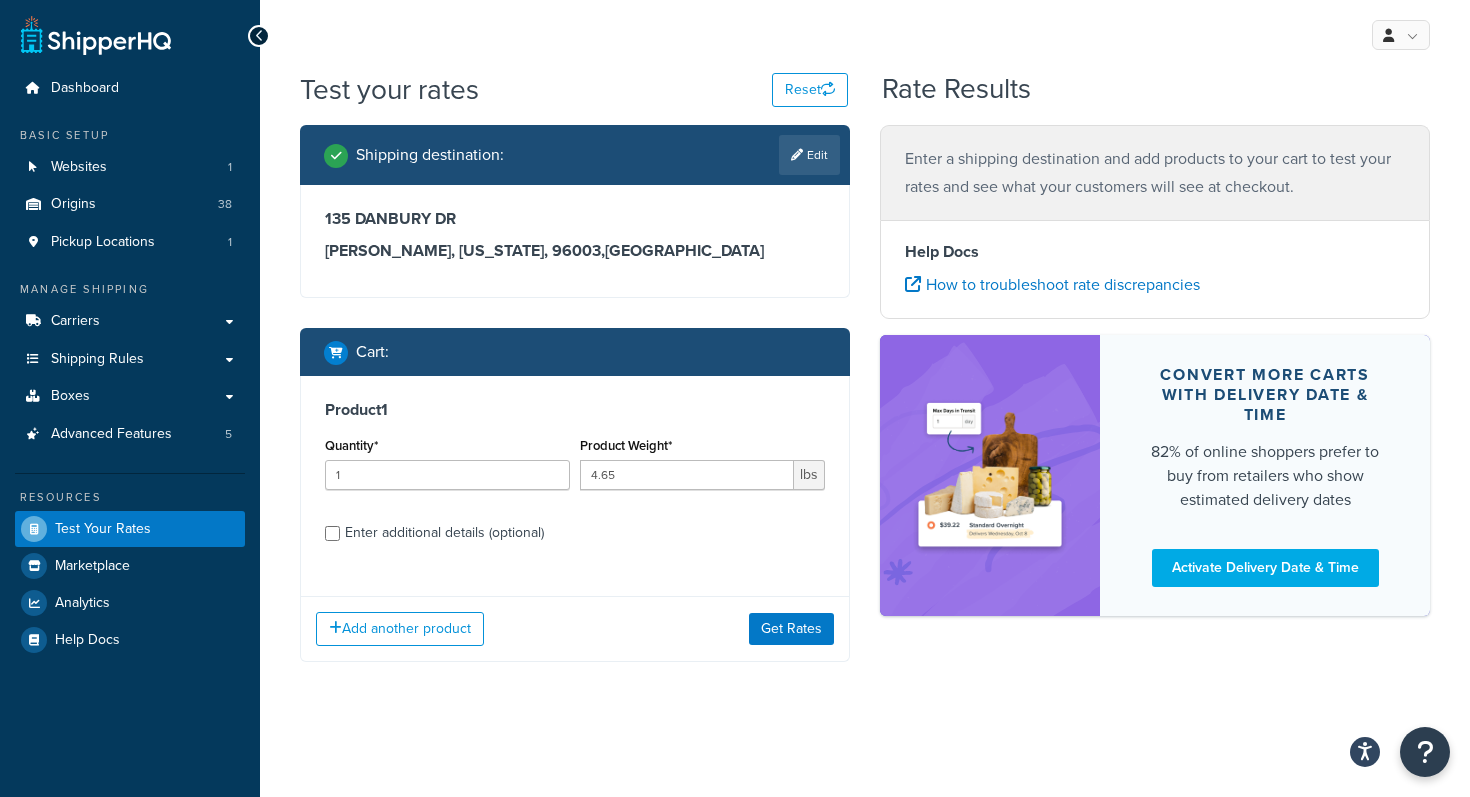 click on "Enter additional details (optional)" at bounding box center [444, 533] 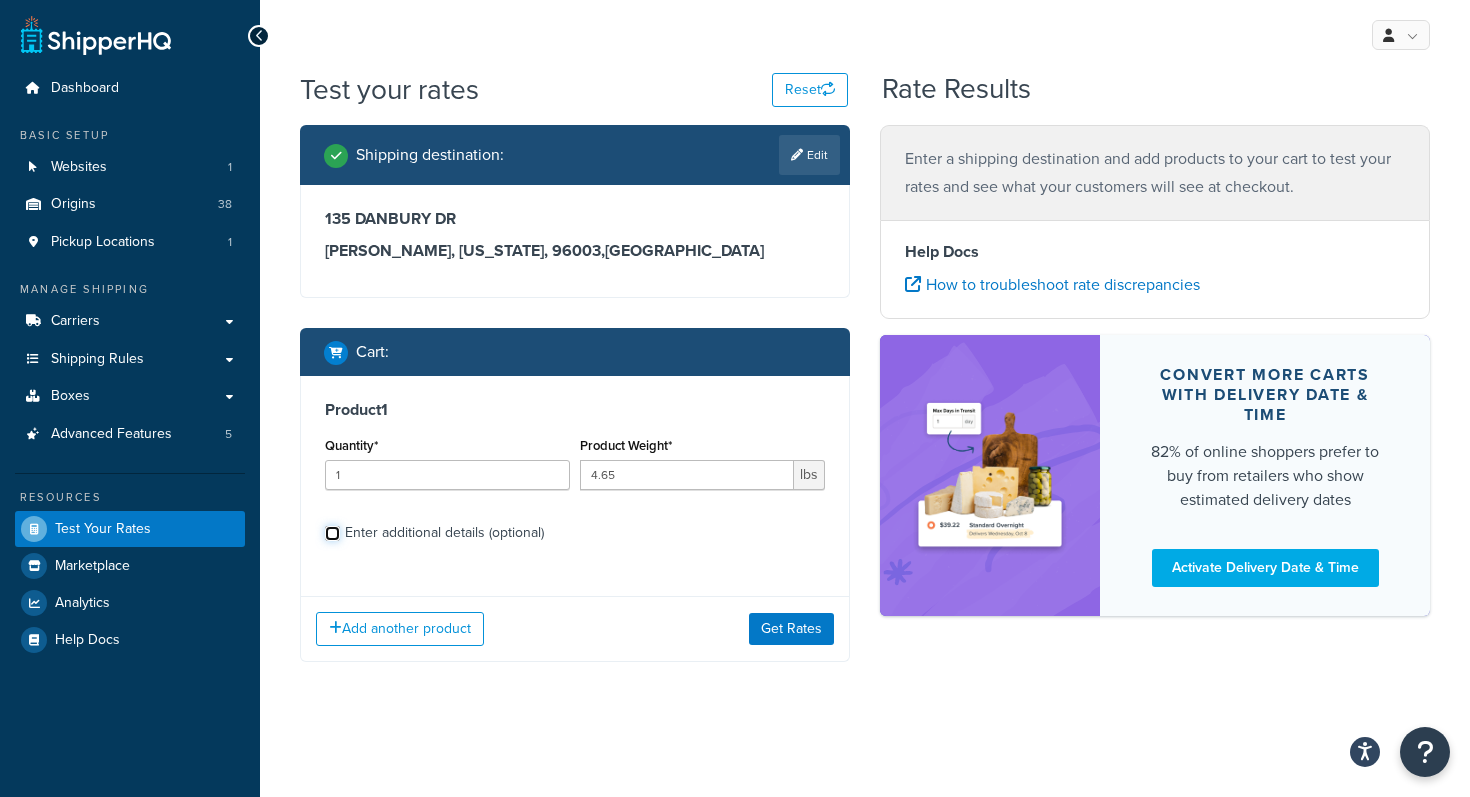 click on "Enter additional details (optional)" at bounding box center [332, 533] 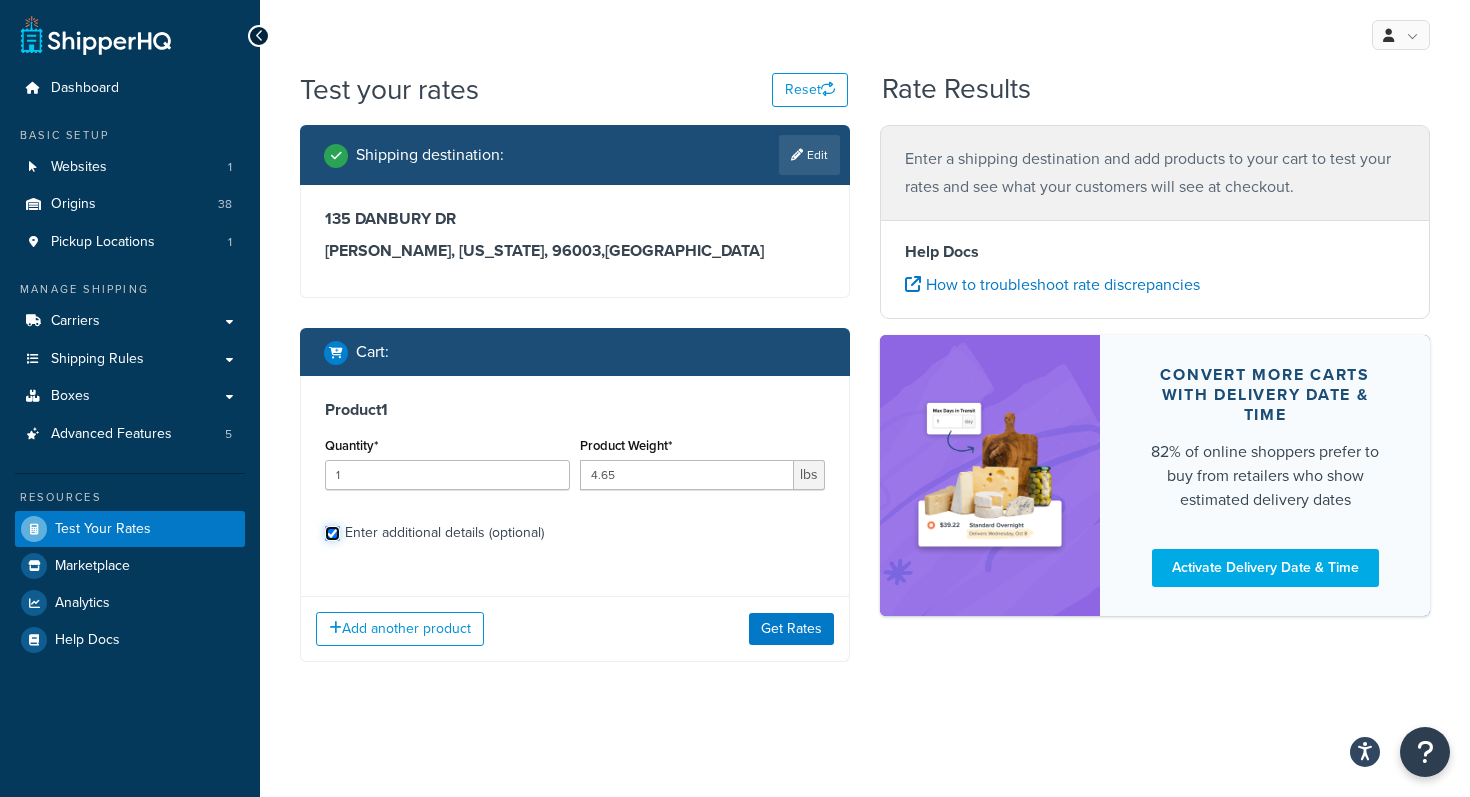 checkbox on "true" 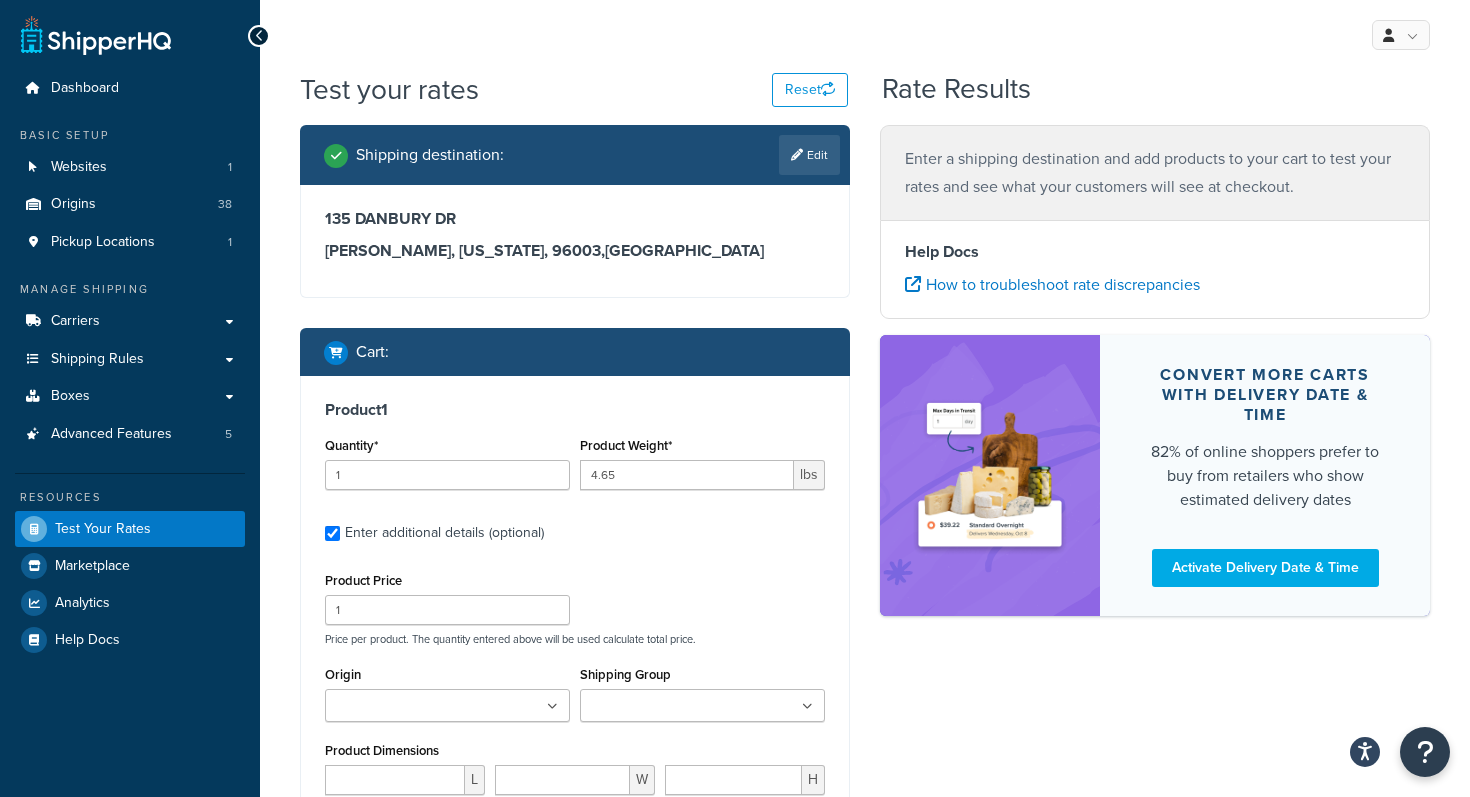 click on "Product  1 Quantity*   1 Product Weight*   4.65 lbs   Enter additional details (optional) Product Price   1 Price per product. The quantity entered above will be used calculate total price. Origin   Arbico Beneficial Insectary Berry Global Corp Boer Bootstrap Farmer Brandt Bridgewell Burchell California Organic Fertilizers Cedar Planters Concentrates Crown Bees DTE Fourwind Ibex Innovative Irish Eyes JMI Kamprath Seed Knox Koppes M & R North Spore Northern Greenhouse NW Beneficials Poltex PV Warehouse Readymush Redi-Gro Seattle Urban Farm Co Shield N Seal Stuewe & Sons Stutzman Sunshine Gardenhouse Tiger Sul TSM Products Victoria Pacific Worm Farm Shipping Group   10 Inch Plant Markers 20 Inch Plant Markers Agribon LTL AHS AHS 4 claw GO500 AHS 5 Gal AHS Agribon AHS Bamboo AHS Bird Netting AHS Clip N Pick AHS Cold Frame AHS Deer Fence AHS Gopher Wire AHS Hortonova AHS Long Fruit AHS Long Handle AHS Mcleod AHS Mulch Film AHS PF1060 AHS Post Hole AHS Pruner AHS Pulaski AHS Rice Hulls AHS Squat Pot AHS Sunbelt" at bounding box center (575, 700) 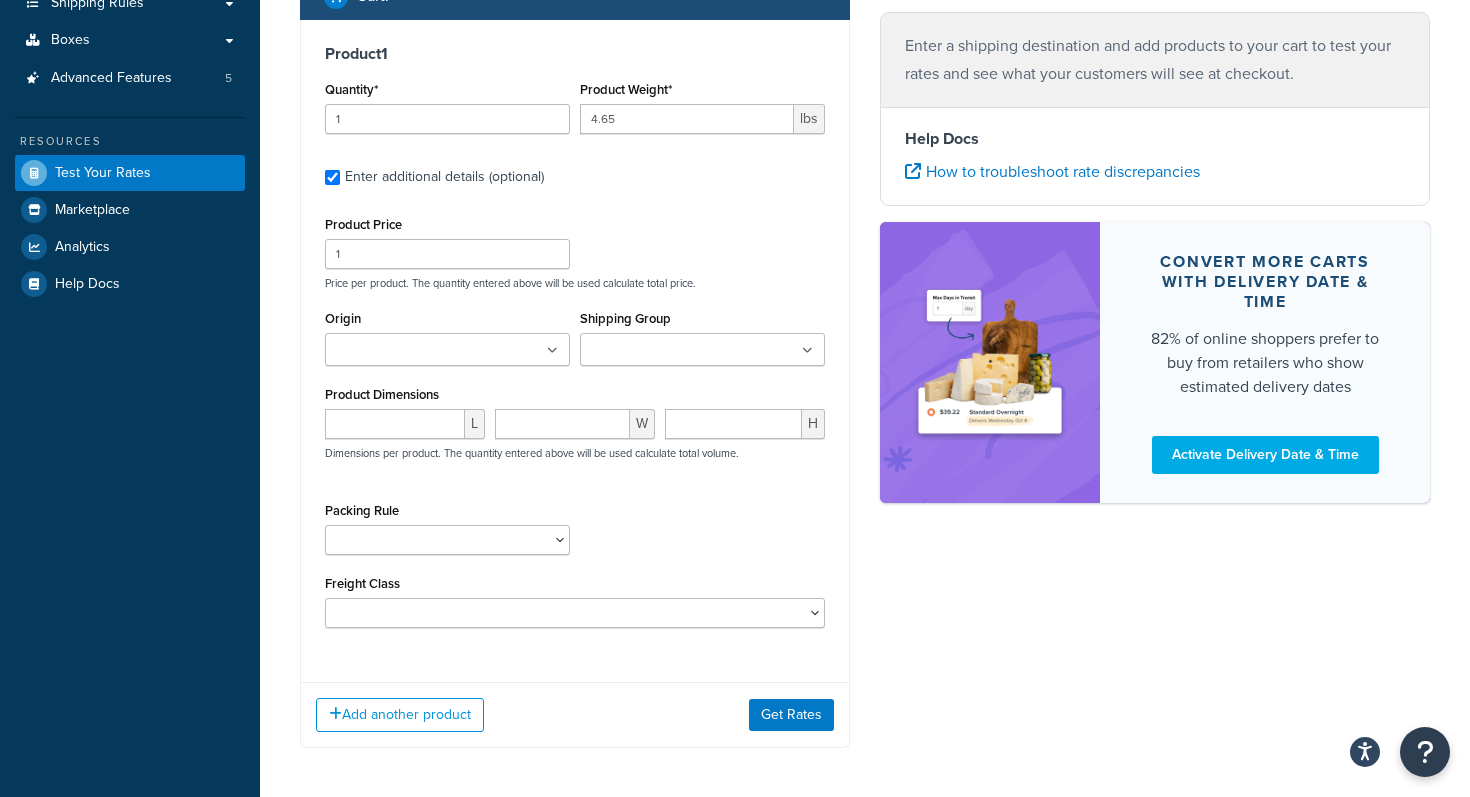 scroll, scrollTop: 360, scrollLeft: 0, axis: vertical 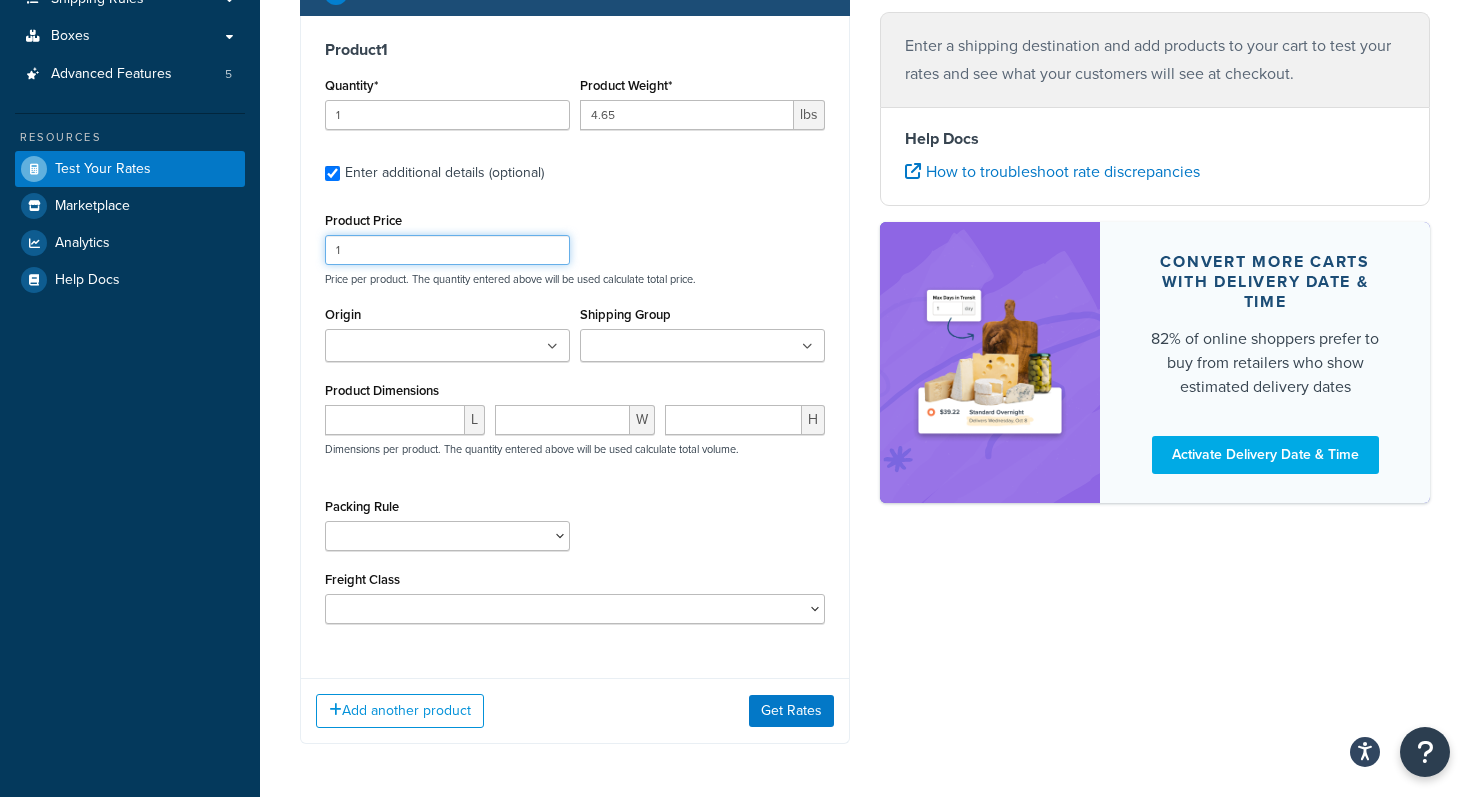 drag, startPoint x: 405, startPoint y: 256, endPoint x: 252, endPoint y: 254, distance: 153.01308 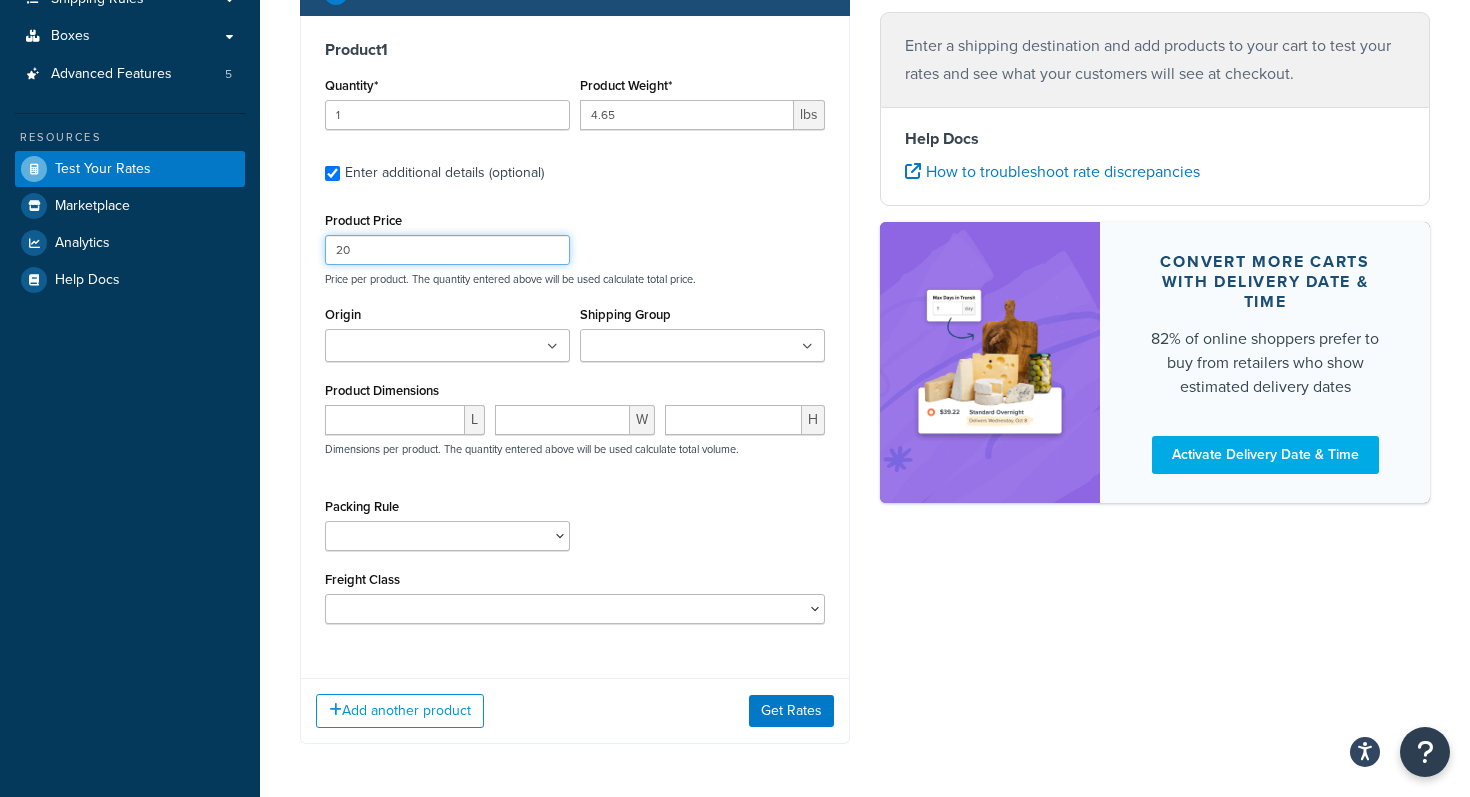 type on "20" 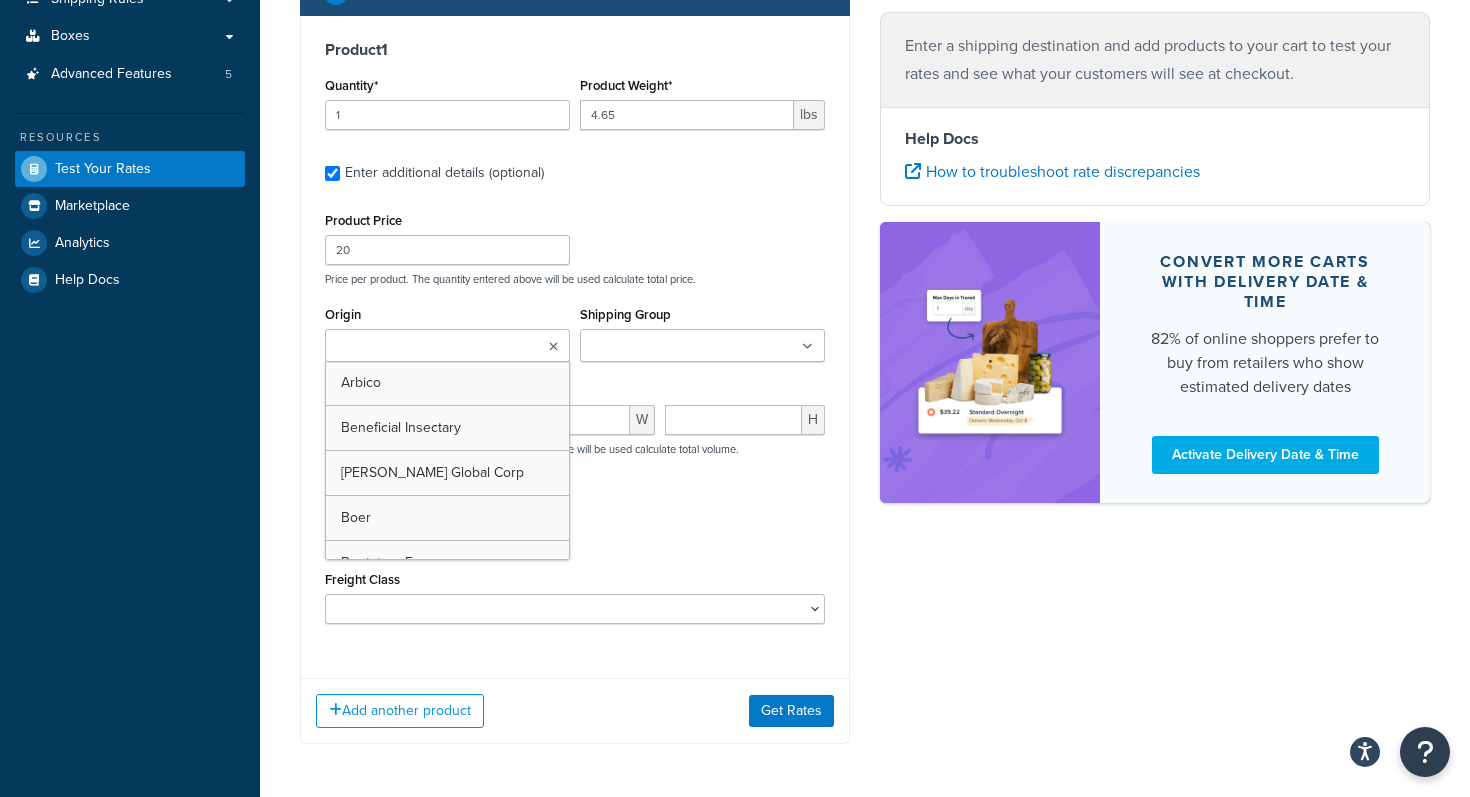 click on "Origin" at bounding box center (419, 347) 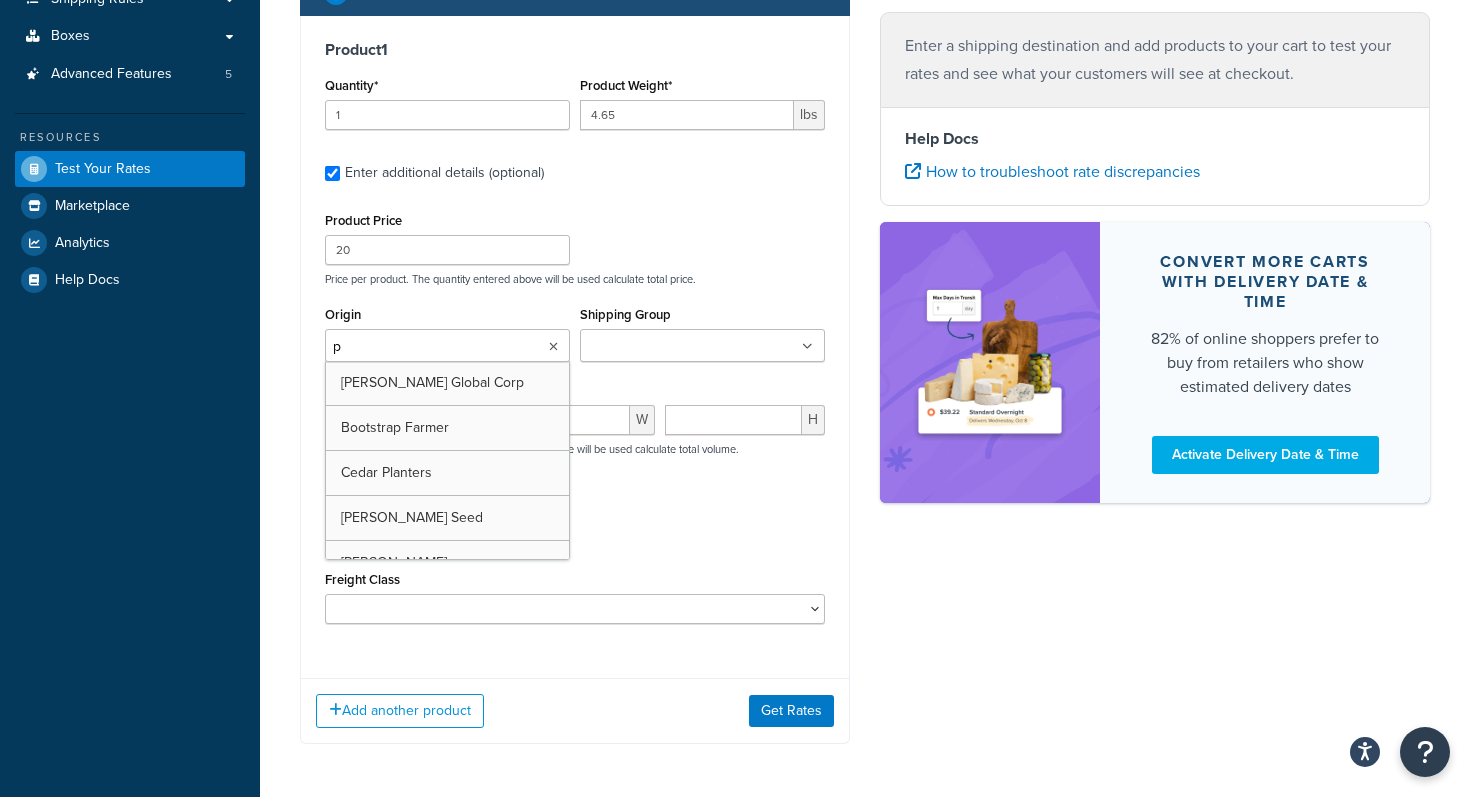 type on "pv" 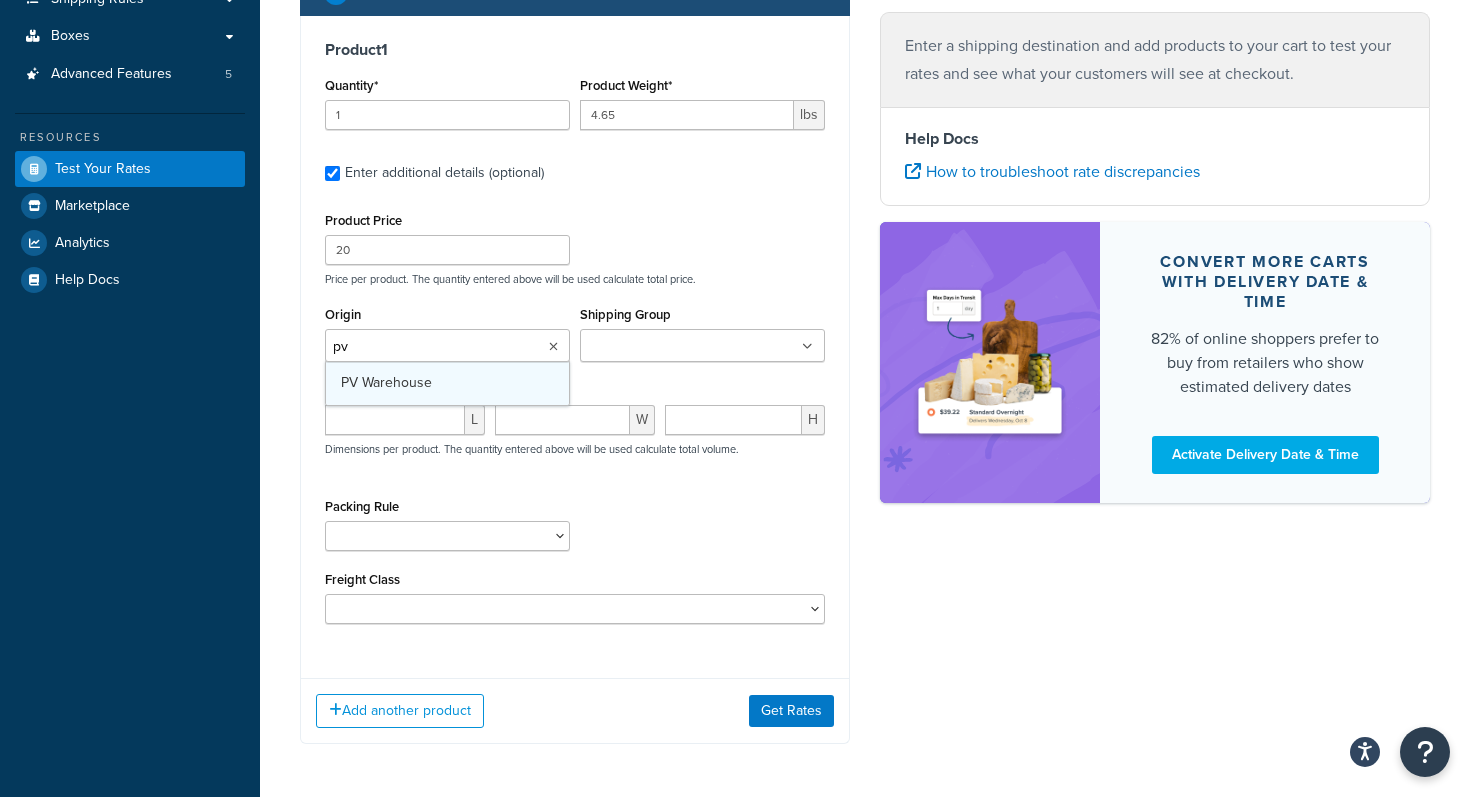 type 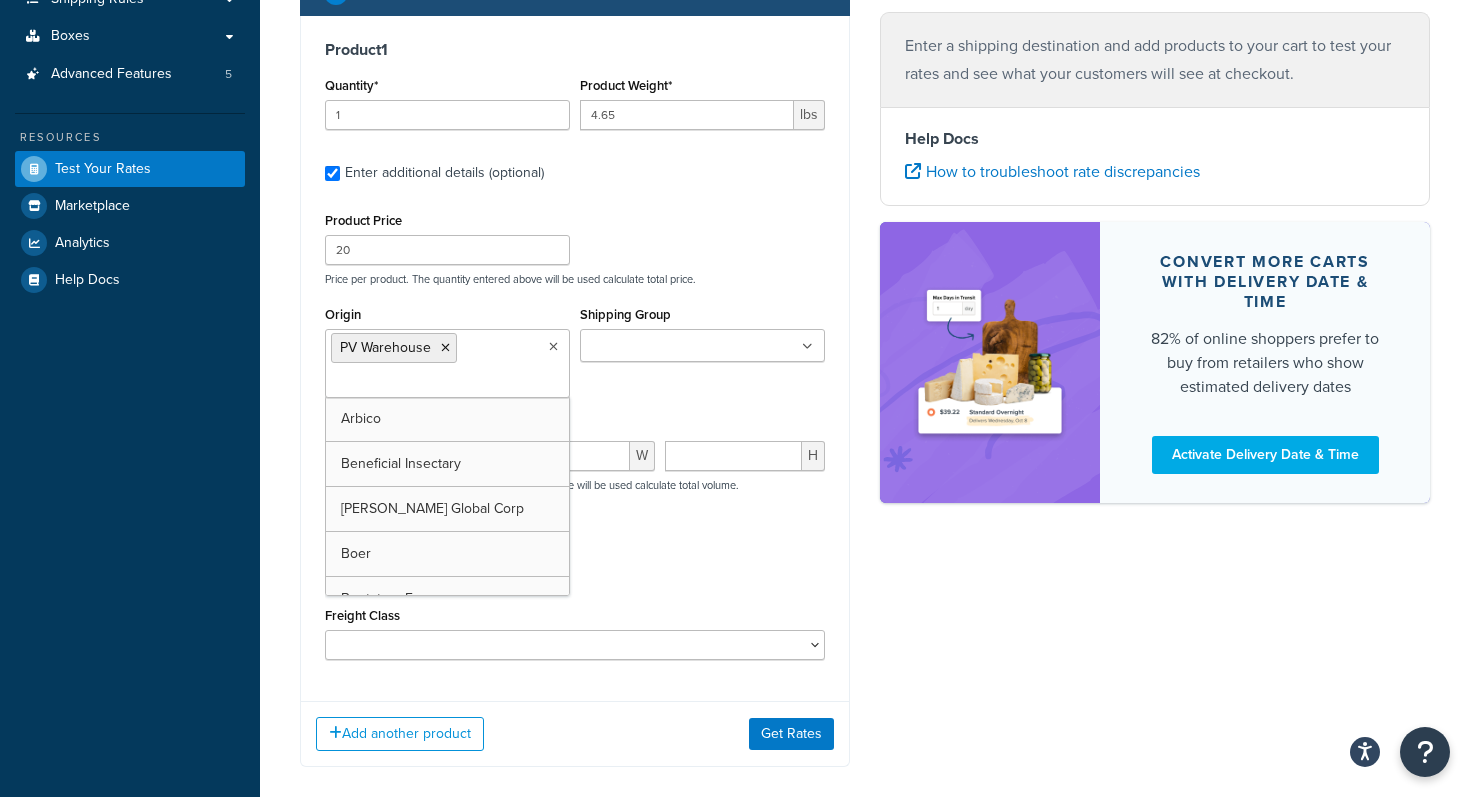 click on "Origin   PV Warehouse   Arbico Beneficial Insectary Berry Global Corp Boer Bootstrap Farmer Brandt Bridgewell Burchell California Organic Fertilizers Cedar Planters Concentrates Crown Bees DTE Fourwind Ibex Innovative Irish Eyes JMI Kamprath Seed Knox Koppes M & R North Spore Northern Greenhouse NW Beneficials Poltex Readymush Redi-Gro Seattle Urban Farm Co Shield N Seal Stuewe & Sons Stutzman Sunshine Gardenhouse Tiger Sul TSM Products Victoria Pacific Worm Farm Shipping Group   10 Inch Plant Markers 20 Inch Plant Markers Agribon LTL AHS AHS 4 claw GO500 AHS 5 Gal AHS Agribon AHS Bamboo AHS Bird Netting AHS Clip N Pick AHS Cold Frame AHS Deer Fence AHS Gopher Wire AHS Hortonova AHS Long Fruit AHS Long Handle AHS Mcleod AHS Mulch Film AHS PF1060 AHS Post Hole AHS Pruner AHS Pulaski AHS Rice Hulls AHS Squat Pot AHS Sunbelt AHS Tools AHS Tubing AHS Tufflite AHS Uproot AHS Wire Annie's Annuals Arbico BareRoot Trees Beneficial Overnight Bootstrap BR-Slippable Broadfork Bulky Burchell DS Crown Bees Crown Bees 10" at bounding box center [575, 357] 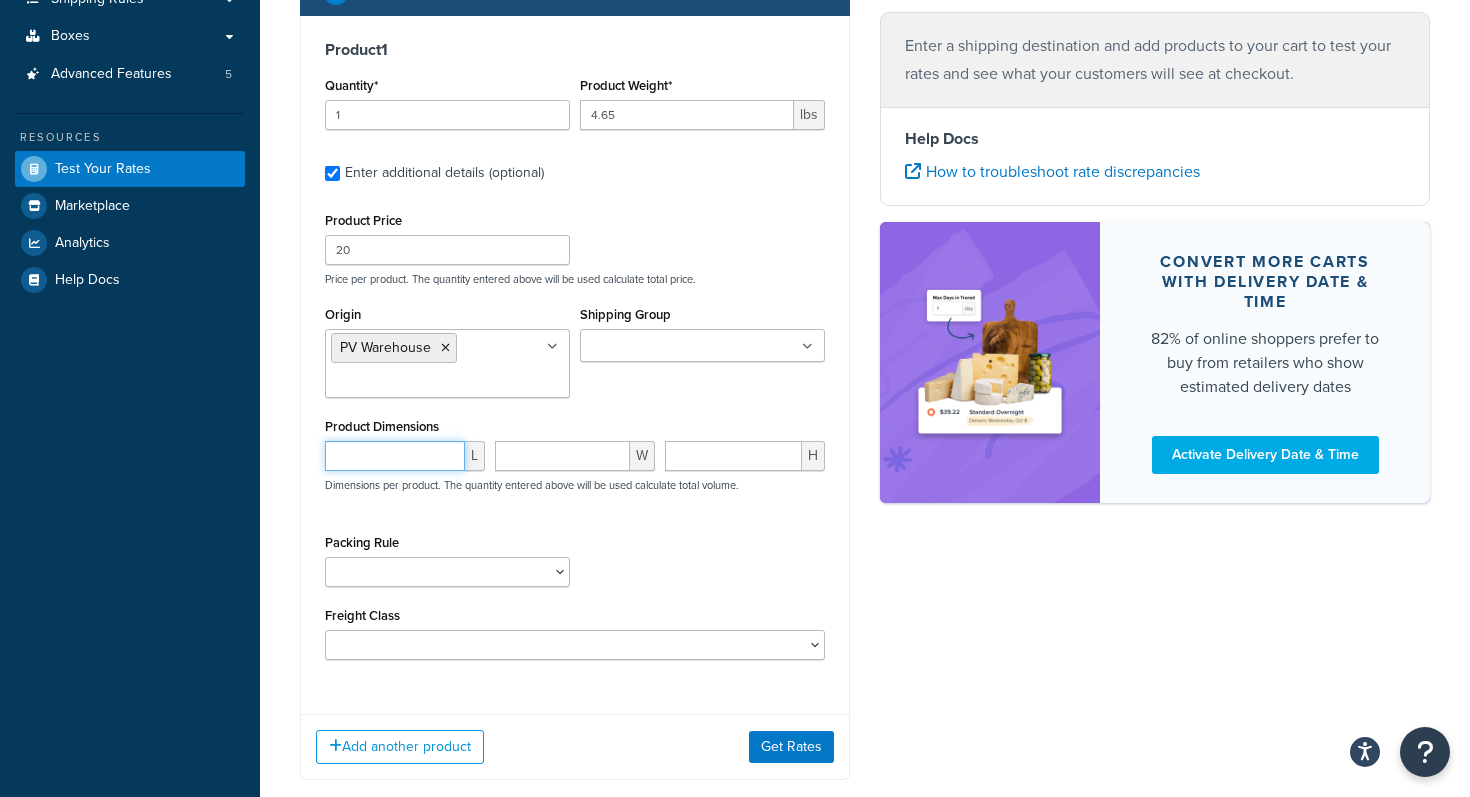 click at bounding box center (395, 456) 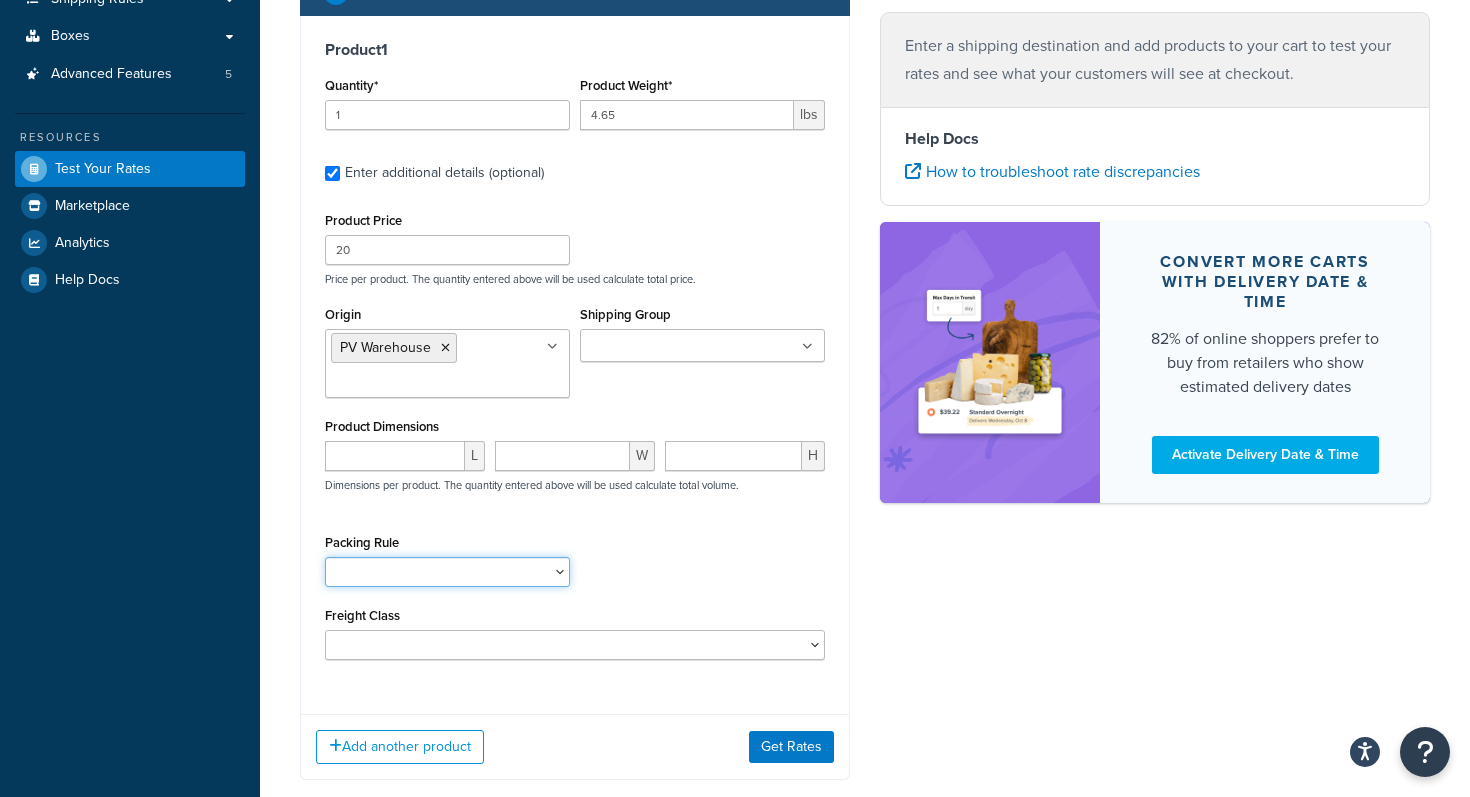 click on "1 Gallon  10 Inch Plant Markers  20 Inch Plant Markers  AHS 4 claw GO500  AHS 5 Gal  AHS Agribon  AHS Bamboo  AHS Bird Netting  AHS Clip N Pick  AHS Cold Frame  AHS Deer Fence  AHS Gopher Wire  AHS Hortonova  AHS Long Fruit  AHS Long Handle  AHS Mcleod  AHS Mulch Film  AHS PF1060  AHS Post Hole  AHS Pruner  AHS Pulaski  AHS Rice Hulls  AHS Shovel  AHS Sunbelt  AHS Tubing  AHS Tufflite  AHS Uproot  AHS Wire  Annie's Annuals  BareRoot Trees  BR-Slippable  Broadfork  Bulky  Burchell DS  Crown Bees 10  Crown Bees 12  Crown Bees 3  Crown Bees 6  Crown Bees 7  Crown Bees 8  Crown Bees 9  DBS-12  Default  Fall Perennial  FGI BareRoot Trees  Fourwinds Citrus DS  Fourwinds NonCitrus DS  Garlic  GCA100  GCO221D  GO610  GO635  GP012  GP050  GP060  GP065  GP072  GP091  GP092  GP093  GP112  GP115  gp121  GP1210  GP1215  GP130  GP136  GP142  GP143  GP144  GP146  GP148  GP154  GP2005  GP322  GP323  GP324  GP330  GP332  GP340  GP345  GP350R  GP351  GP352  GP353  GP354  GP355  GP361  GP362  GP363  GP364  GP365  GP375" at bounding box center (447, 572) 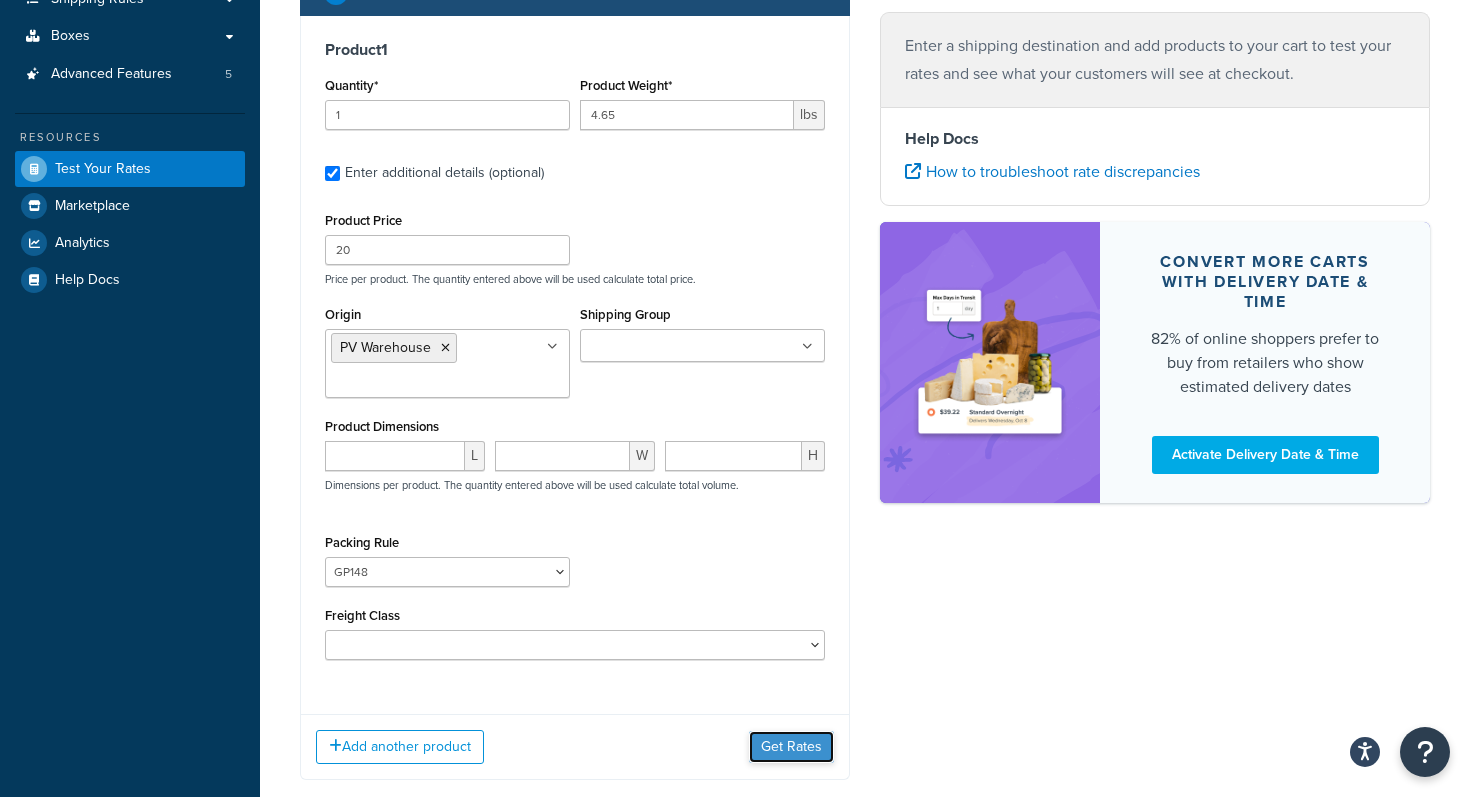 click on "Get Rates" at bounding box center [791, 747] 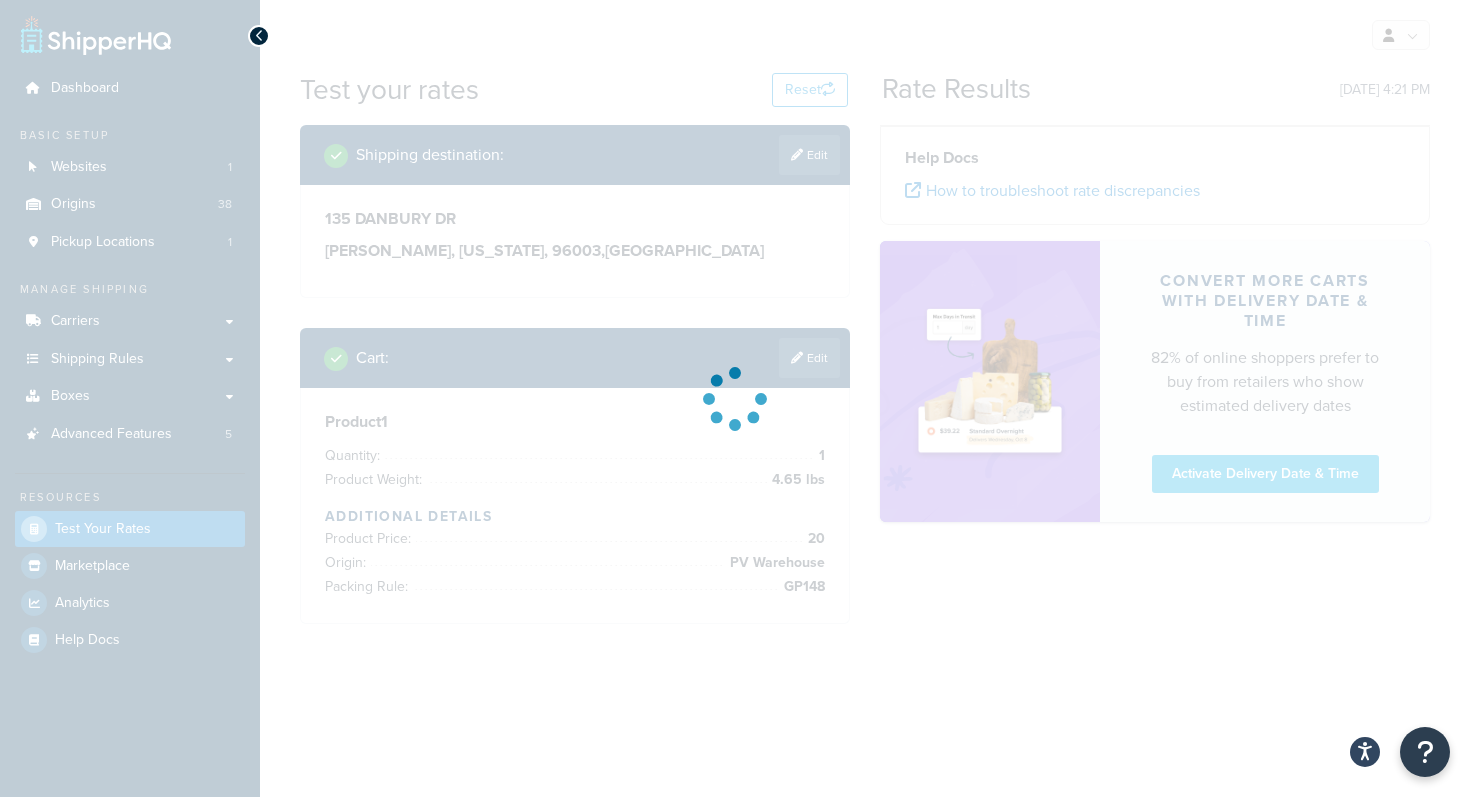 scroll, scrollTop: 0, scrollLeft: 0, axis: both 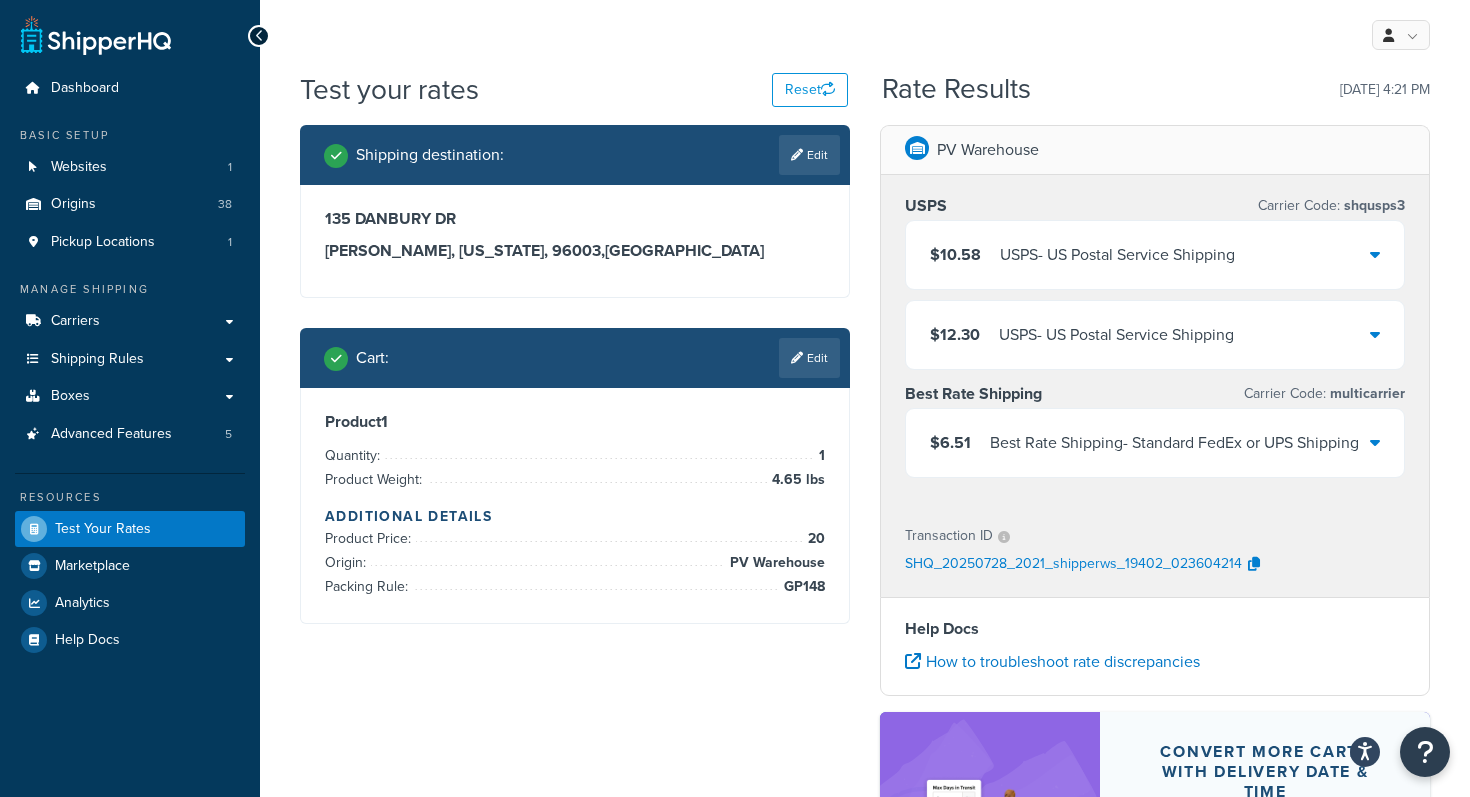 click at bounding box center (1375, 442) 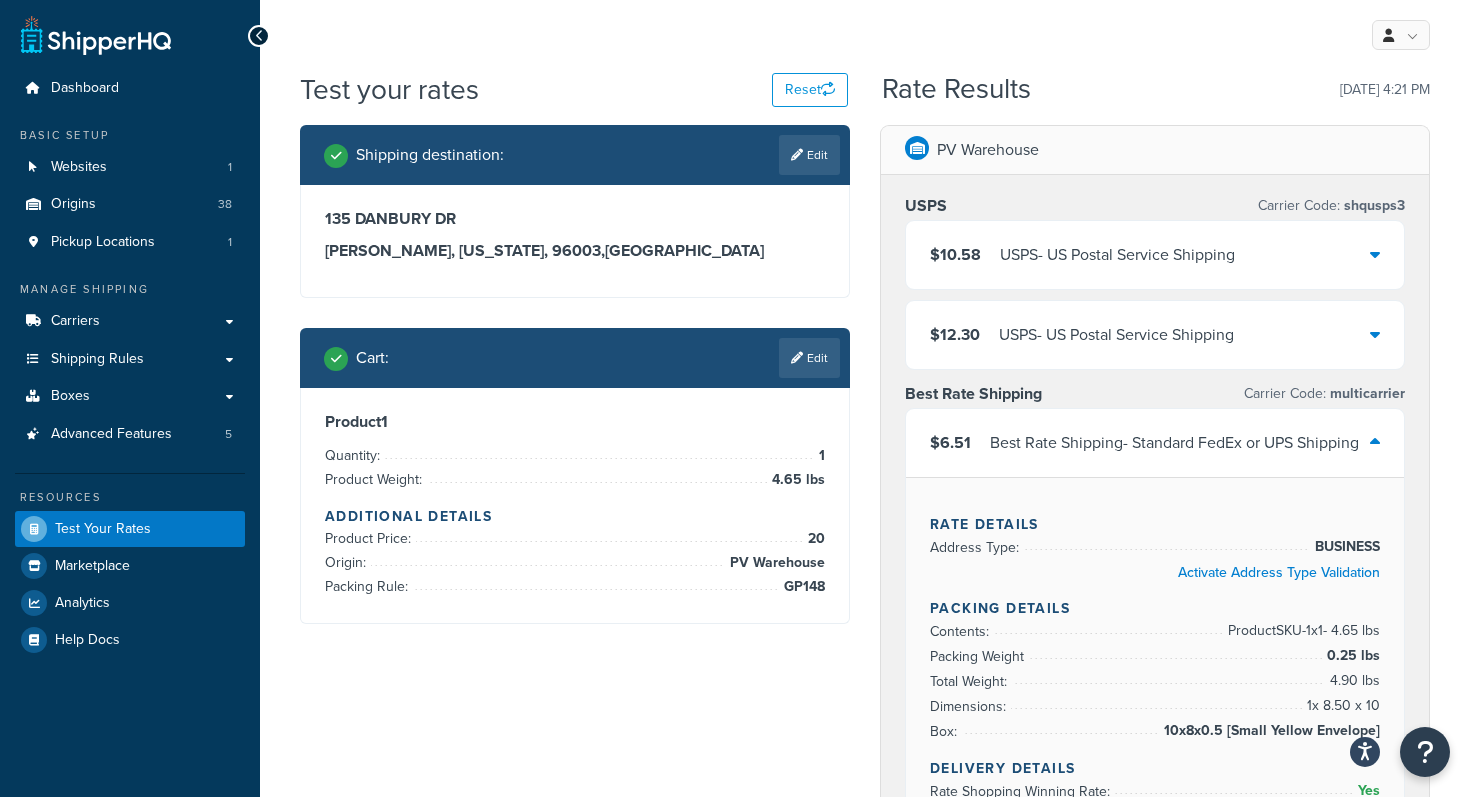 click on "Rate Details Address Type: BUSINESS Activate Address Type Validation Packing Details Contents: Product  SKU-1  x  1  -   4.65 lbs Packing Weight 0.25 lbs Total Weight: 4.90 lbs Dimensions: 1  x   8.50   x   10 Box: 10x8x0.5 [Small Yellow Envelope] Delivery Details Rate Shopping Winning Rate: Yes Delivery Date: Activate Delivery Date & Time Rate Calculation Final Shipping Rate: $6.51" at bounding box center [1155, 705] 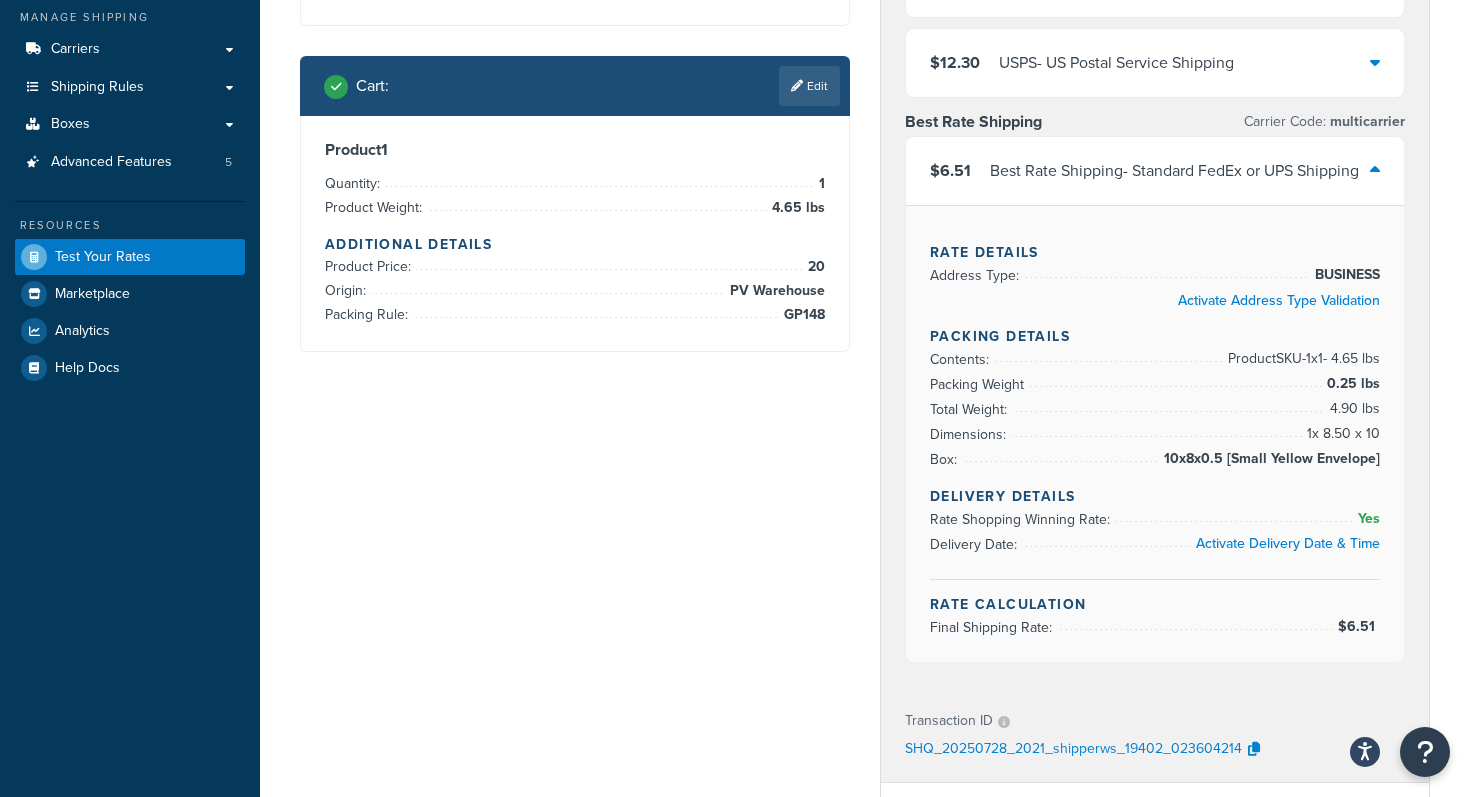 scroll, scrollTop: 280, scrollLeft: 0, axis: vertical 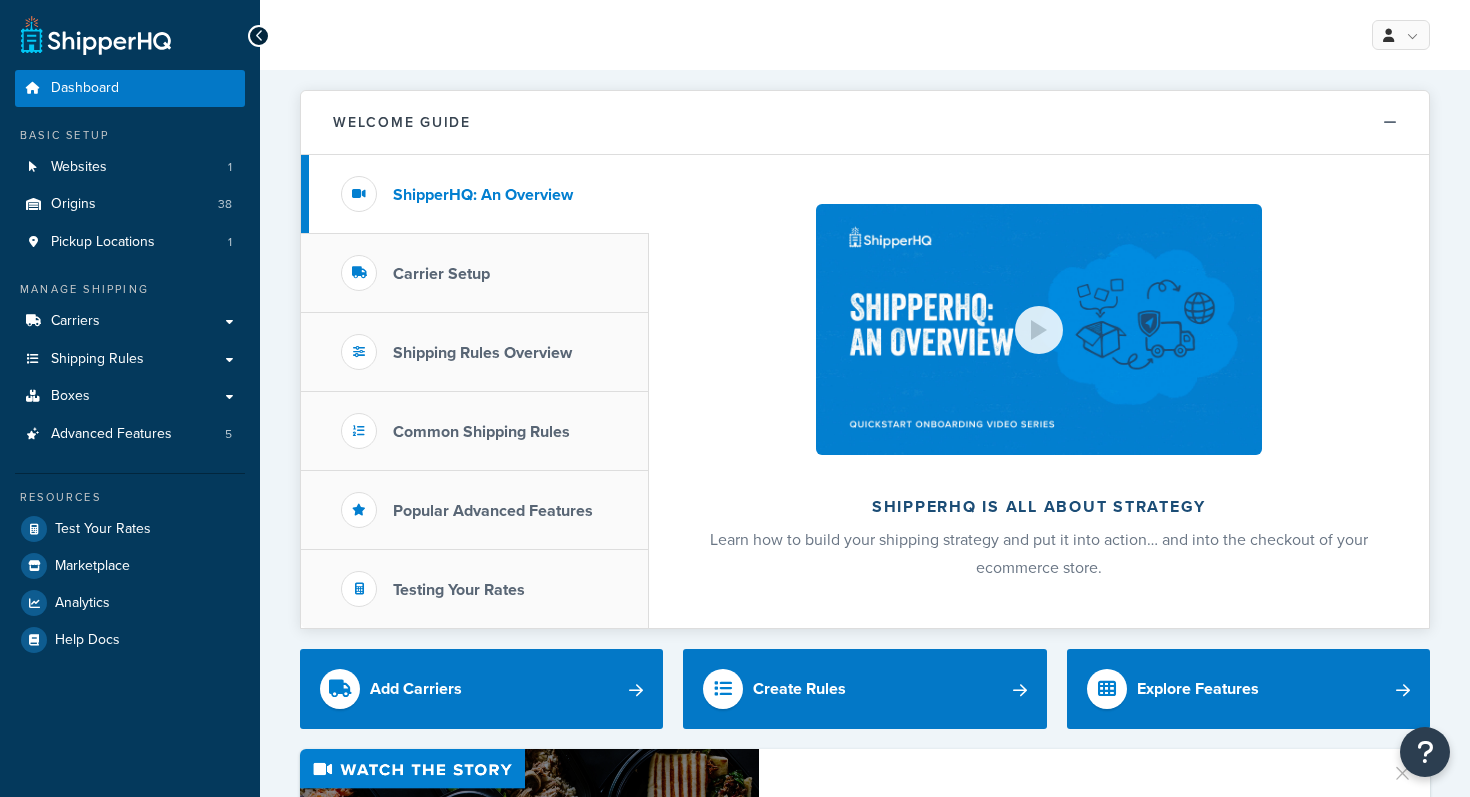 click on "Shipping Rules Overview" at bounding box center [475, 352] 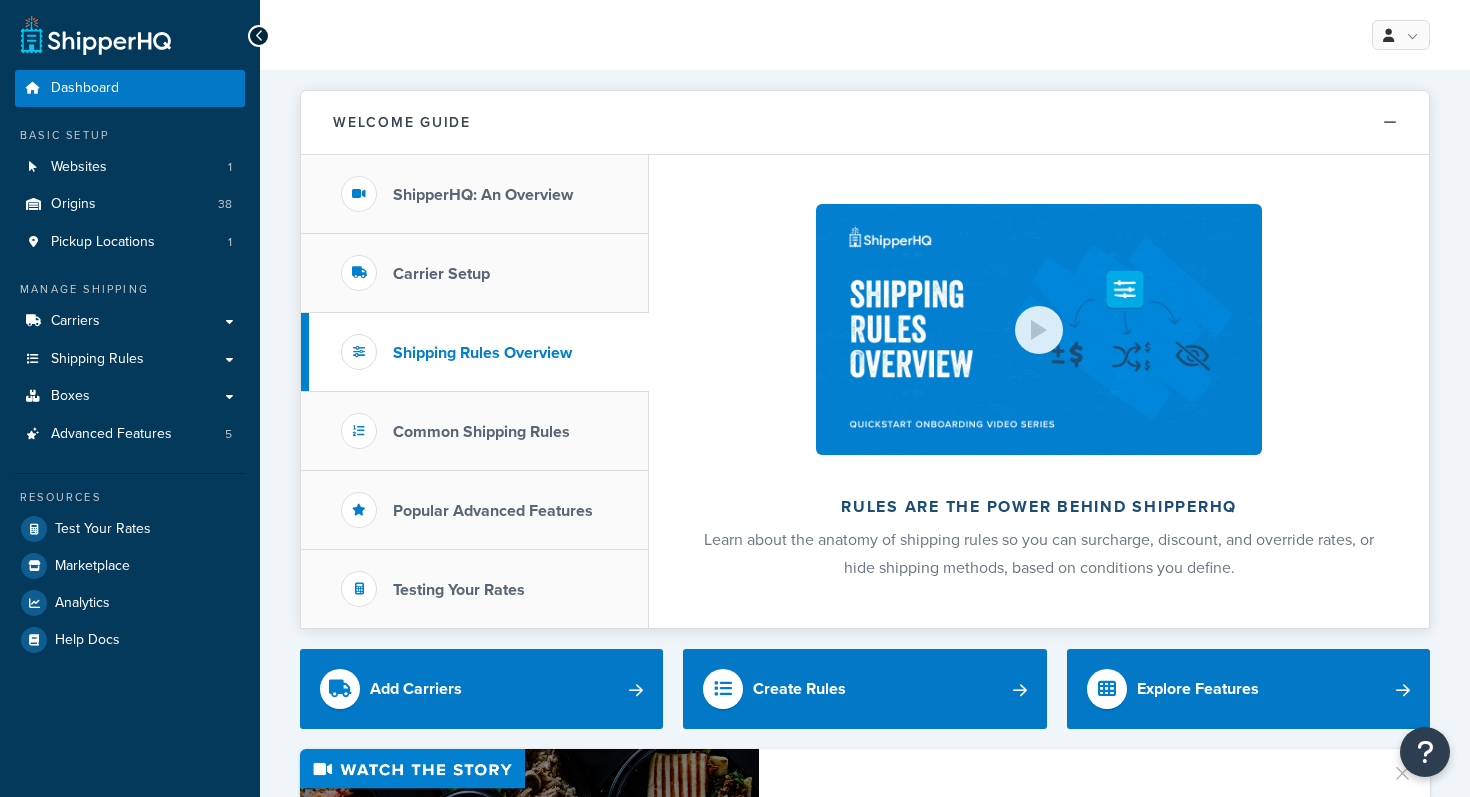 scroll, scrollTop: 0, scrollLeft: 0, axis: both 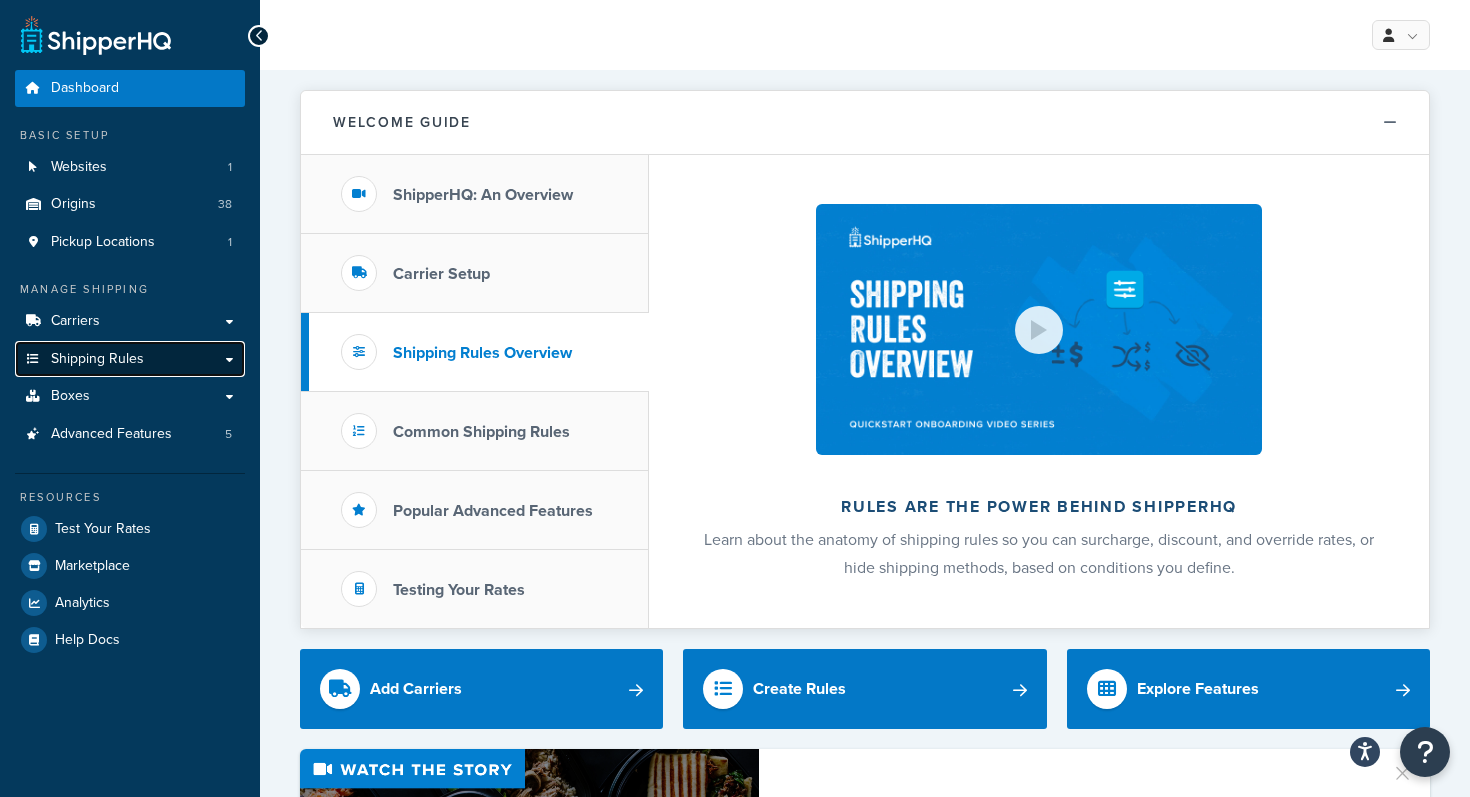 click on "Shipping Rules" at bounding box center [97, 359] 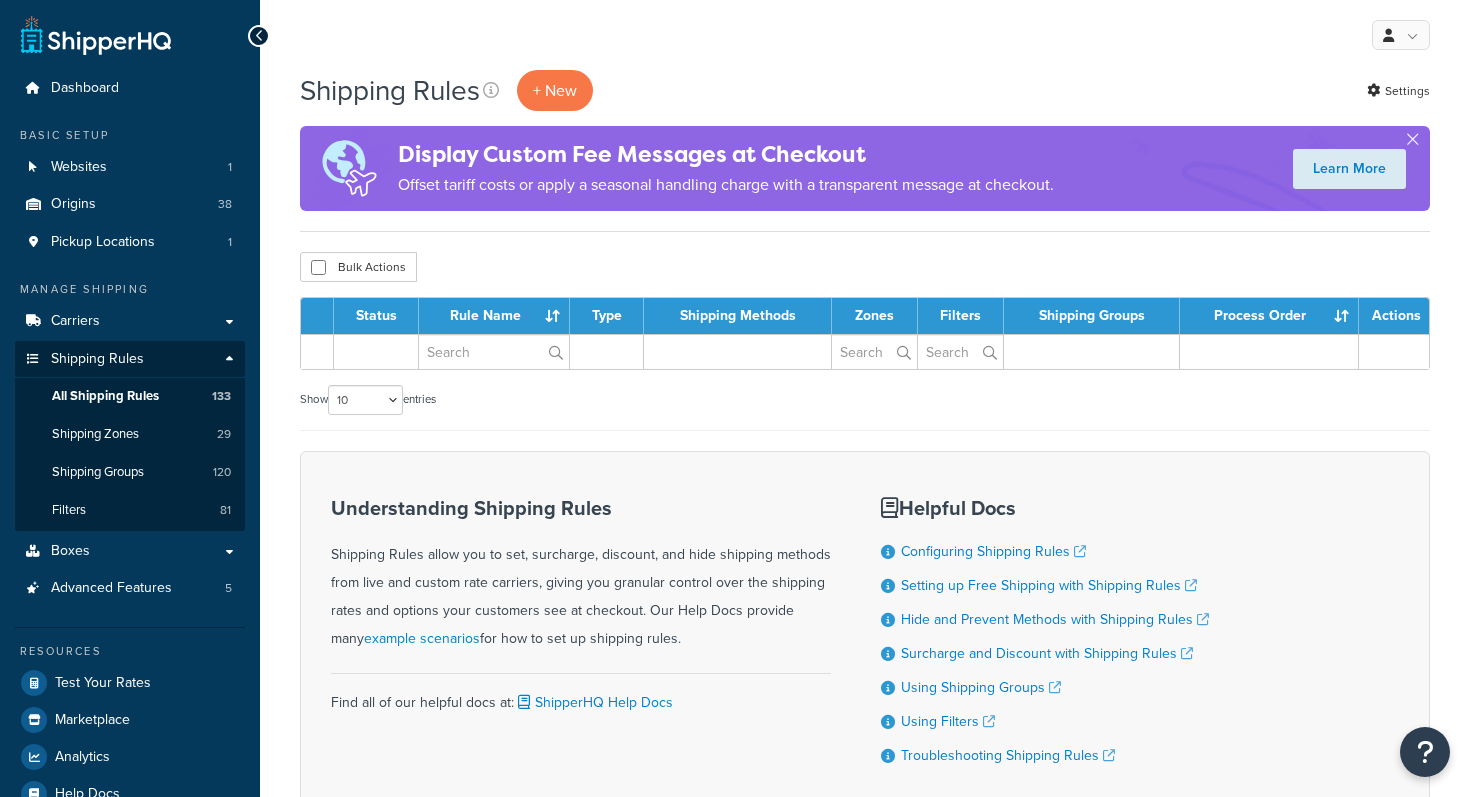 scroll, scrollTop: 0, scrollLeft: 0, axis: both 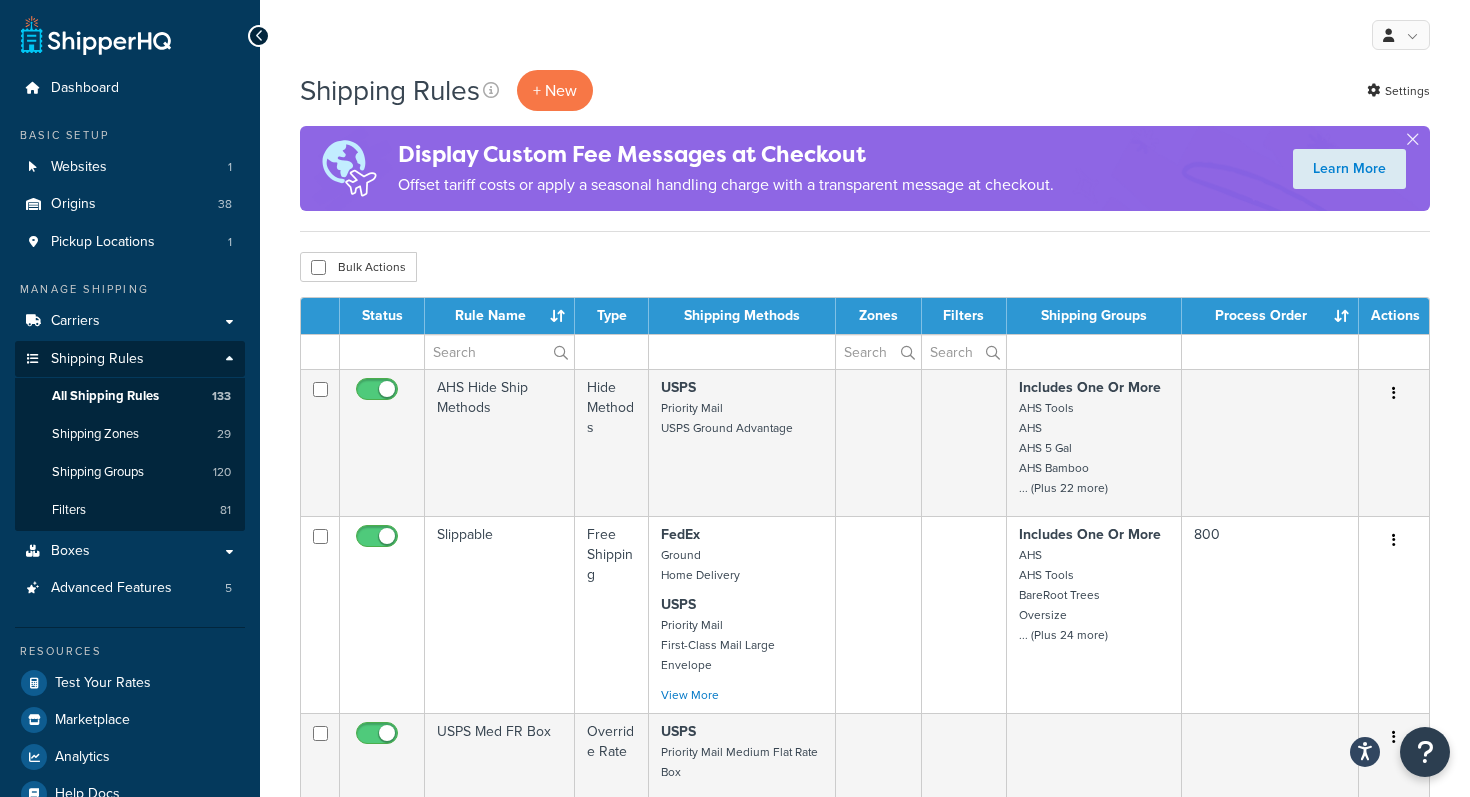 click on "Shipping Rules
+ New
Settings
Display Custom Fee Messages at Checkout Offset tariff costs or apply a seasonal handling charge with a transparent message at checkout. Learn More
Bulk Actions
Duplicate
[GEOGRAPHIC_DATA]
Contact Us
Send Us A Message
*" at bounding box center (865, 1069) 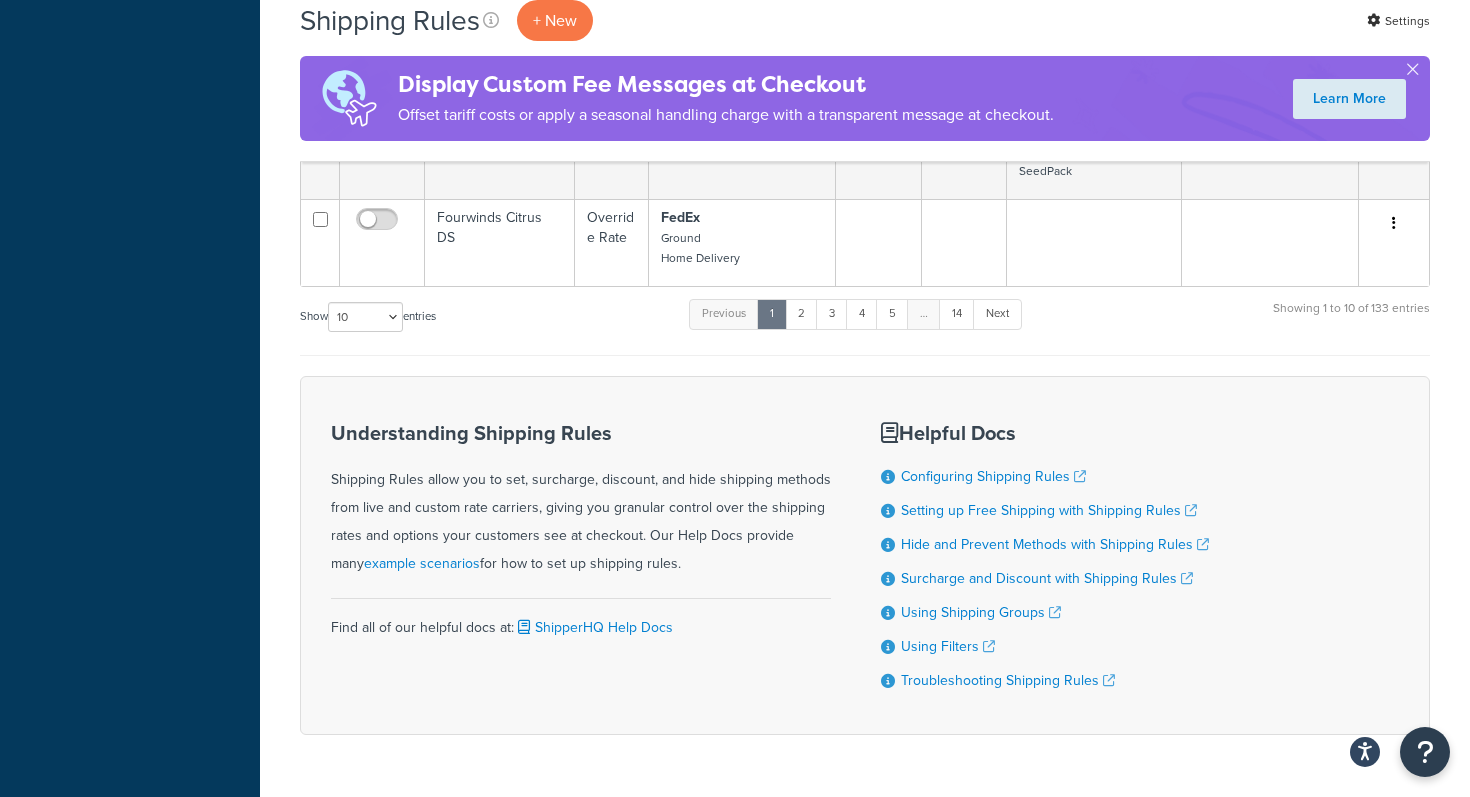 scroll, scrollTop: 1324, scrollLeft: 0, axis: vertical 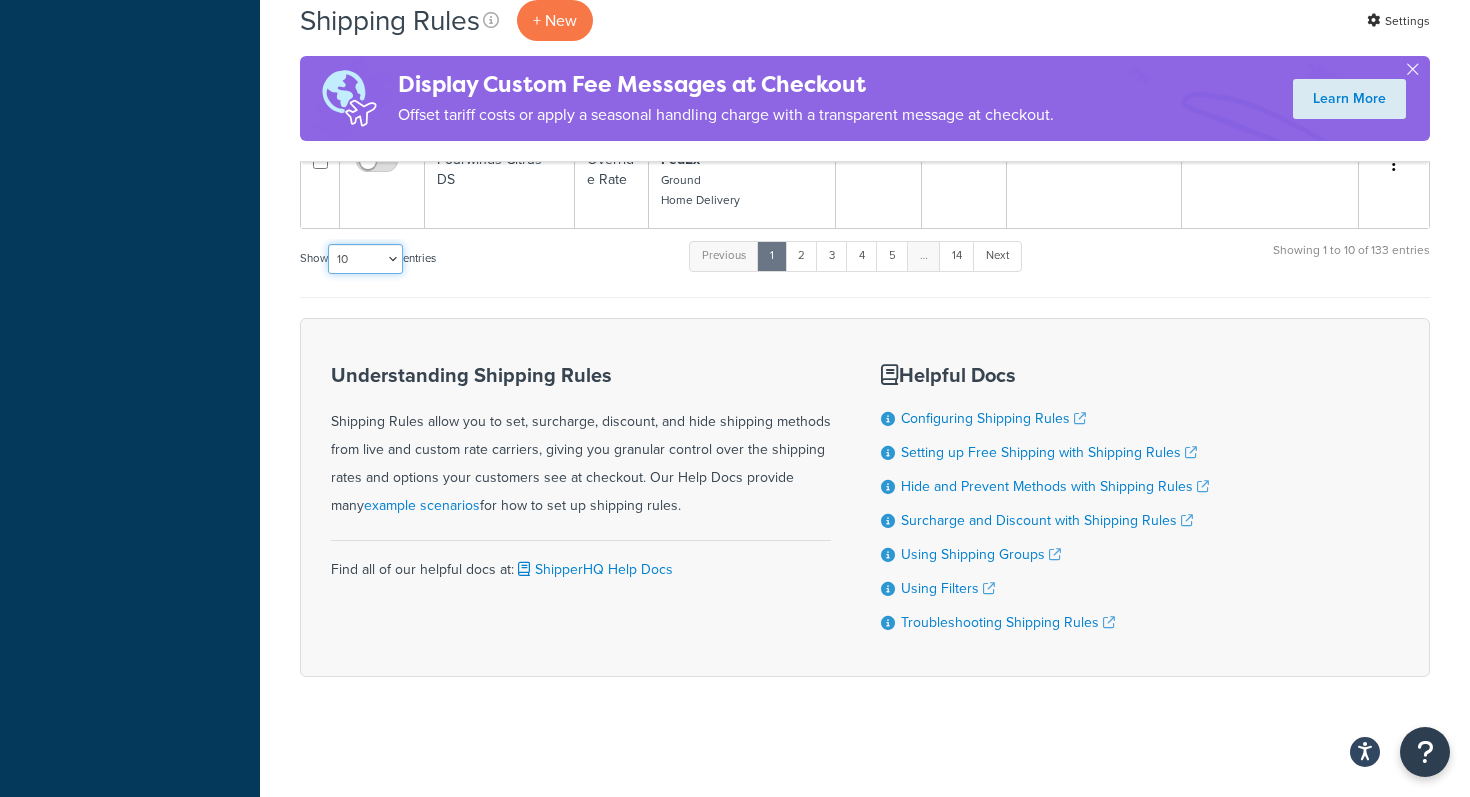 click on "10 15 25 50 100 1000" at bounding box center [365, 259] 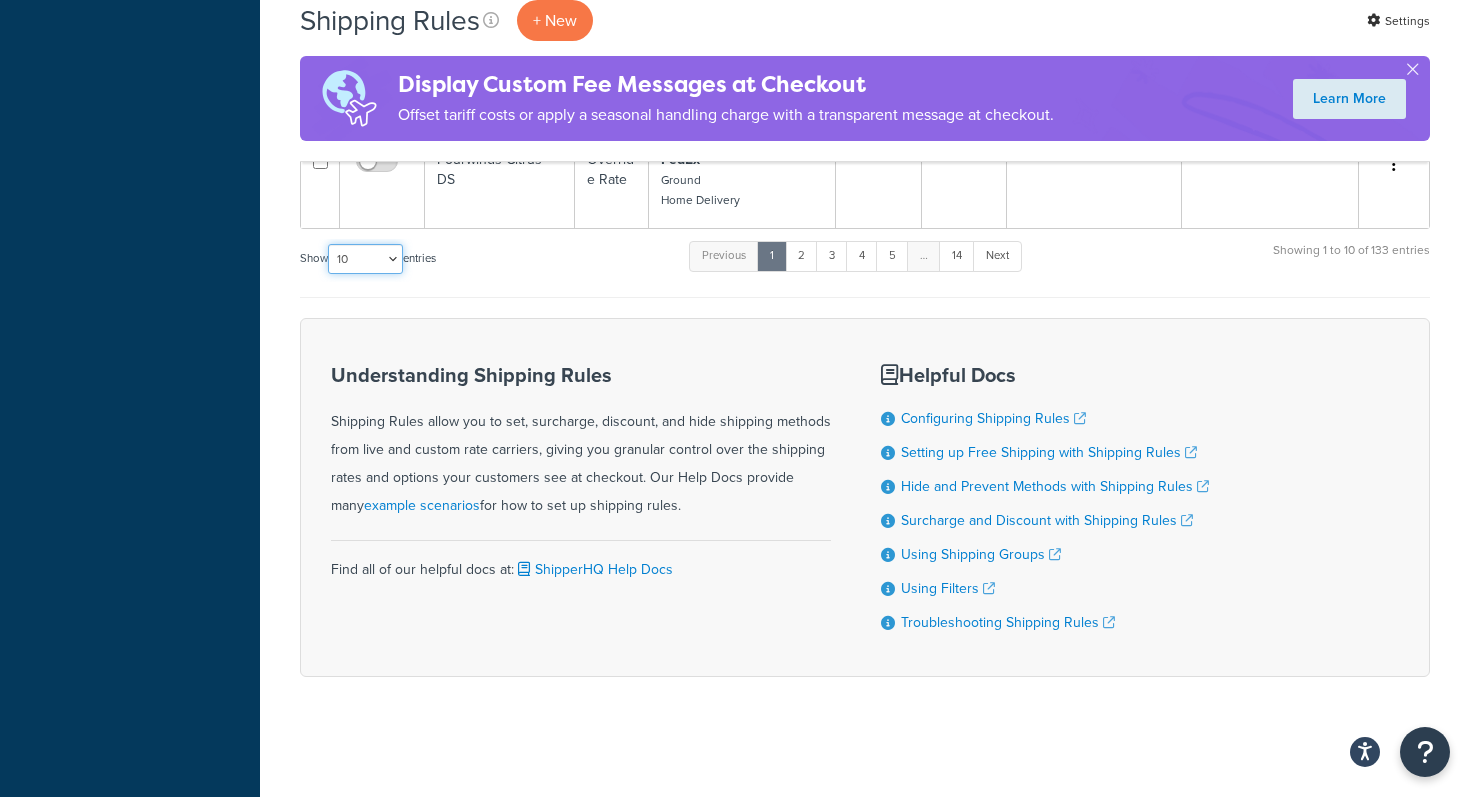 select on "1000" 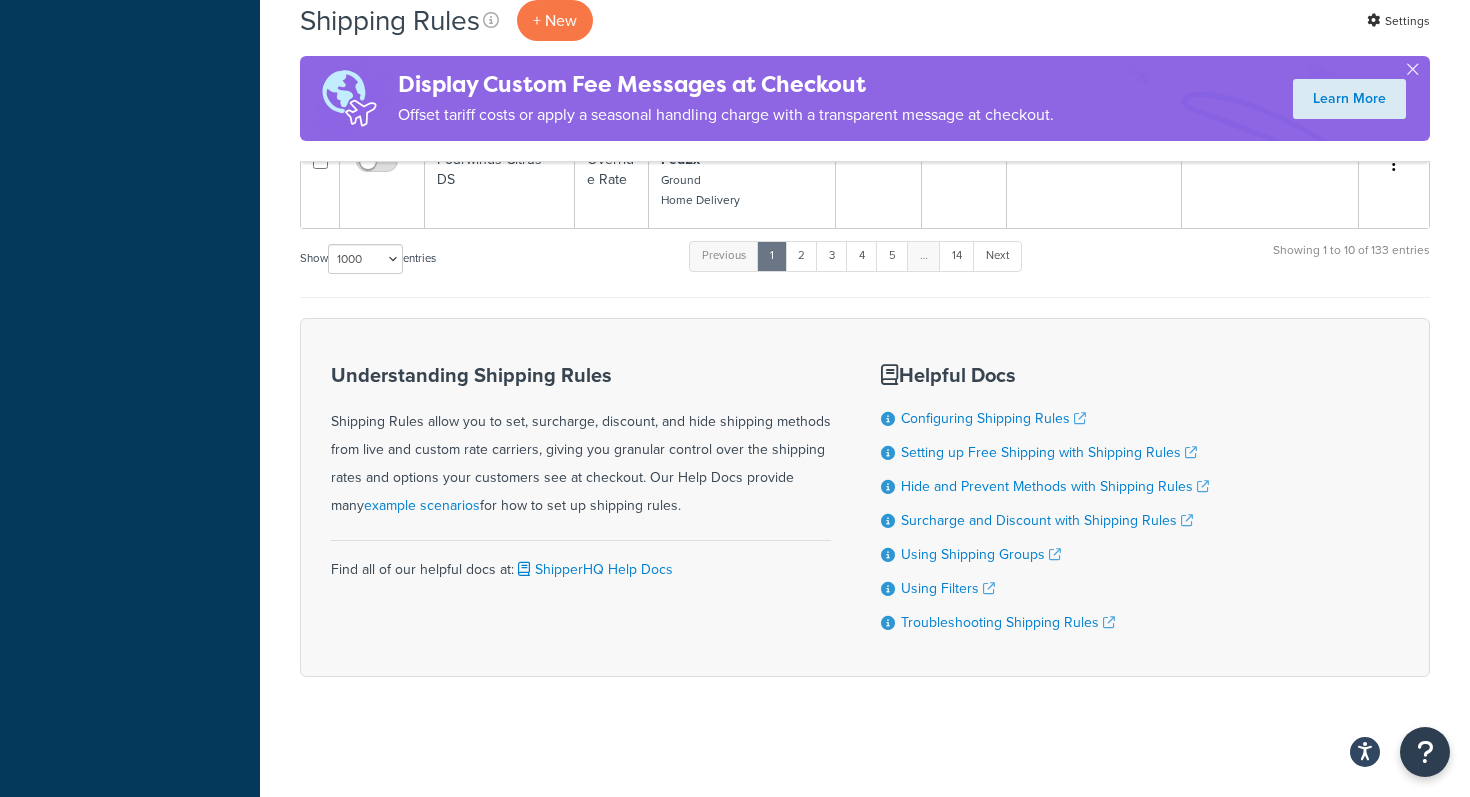 click on "Shipping Rules
+ New
Settings
Display Custom Fee Messages at Checkout Offset tariff costs or apply a seasonal handling charge with a transparent message at checkout. Learn More
Bulk Actions
Duplicate
[GEOGRAPHIC_DATA]
Contact Us
Send Us A Message
*" at bounding box center [865, -252] 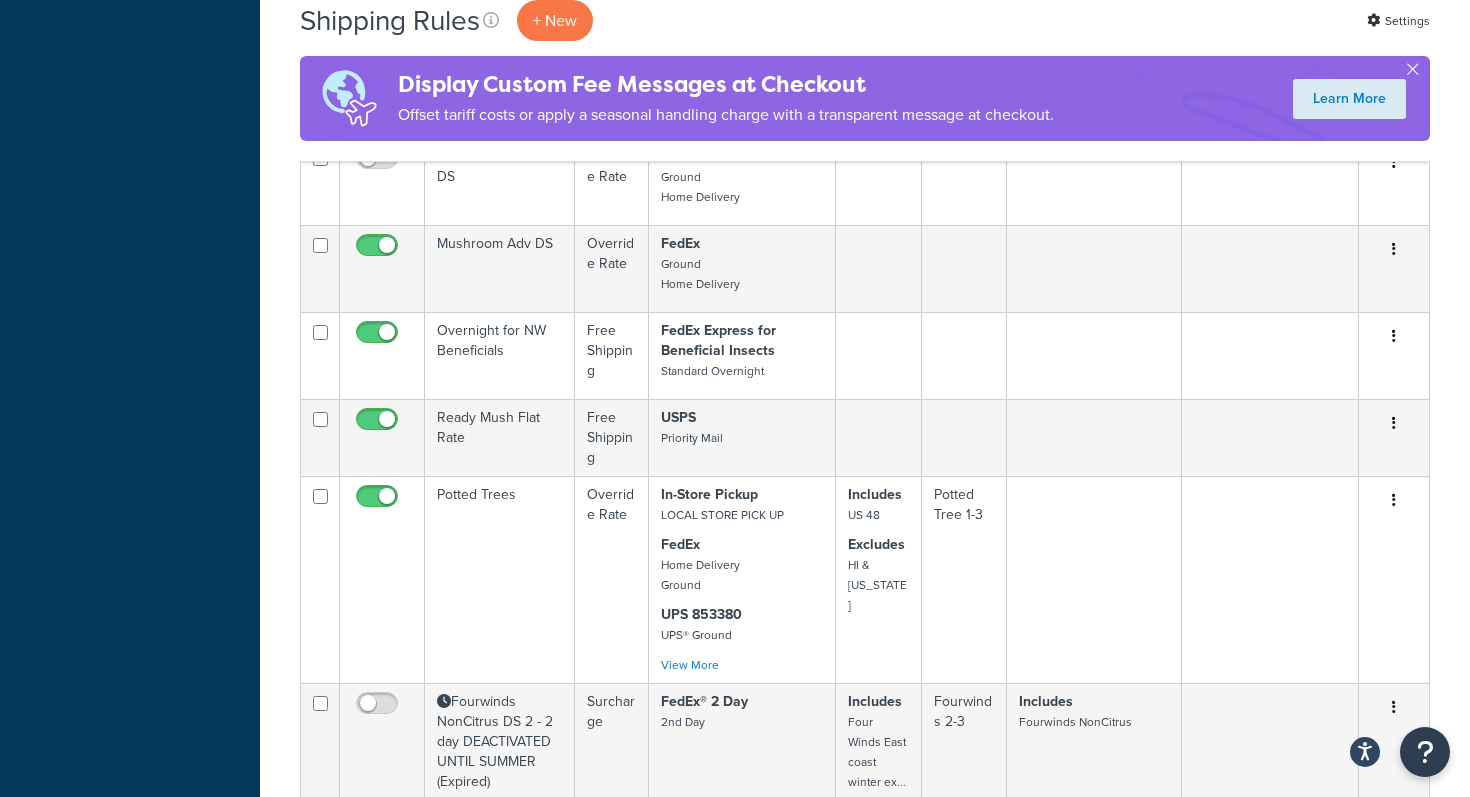 click on "Shipping Rules
+ New
Settings
Display Custom Fee Messages at Checkout Offset tariff costs or apply a seasonal handling charge with a transparent message at checkout. Learn More
Bulk Actions
Duplicate
Delete
Contact Us
Send Us A Message
*" at bounding box center (865, 7890) 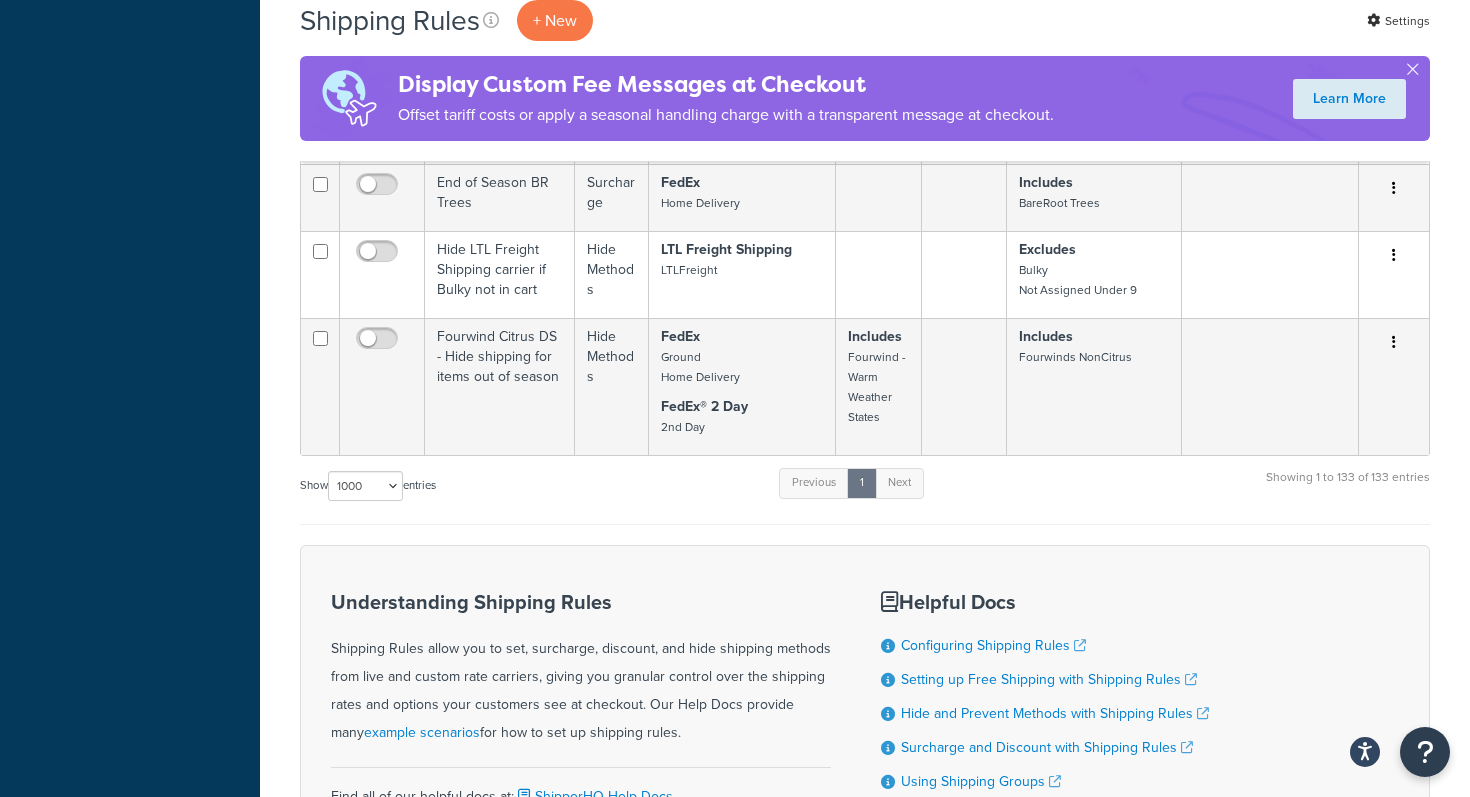click on "Show  10 15 25 50 100 1000  entries Previous 1 Next Showing 1 to 133 of 133 entries" at bounding box center [865, 495] 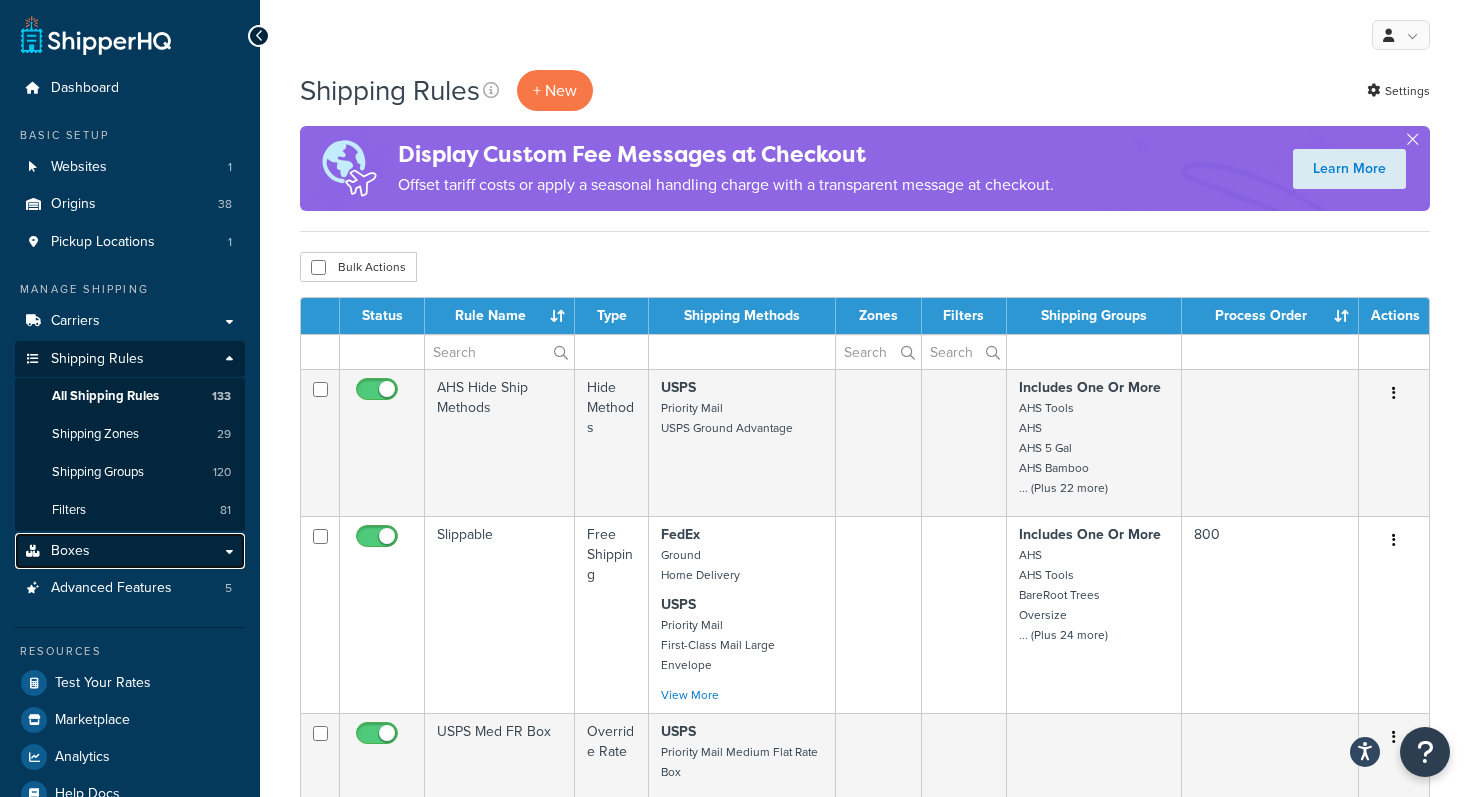 click on "Boxes" at bounding box center [130, 551] 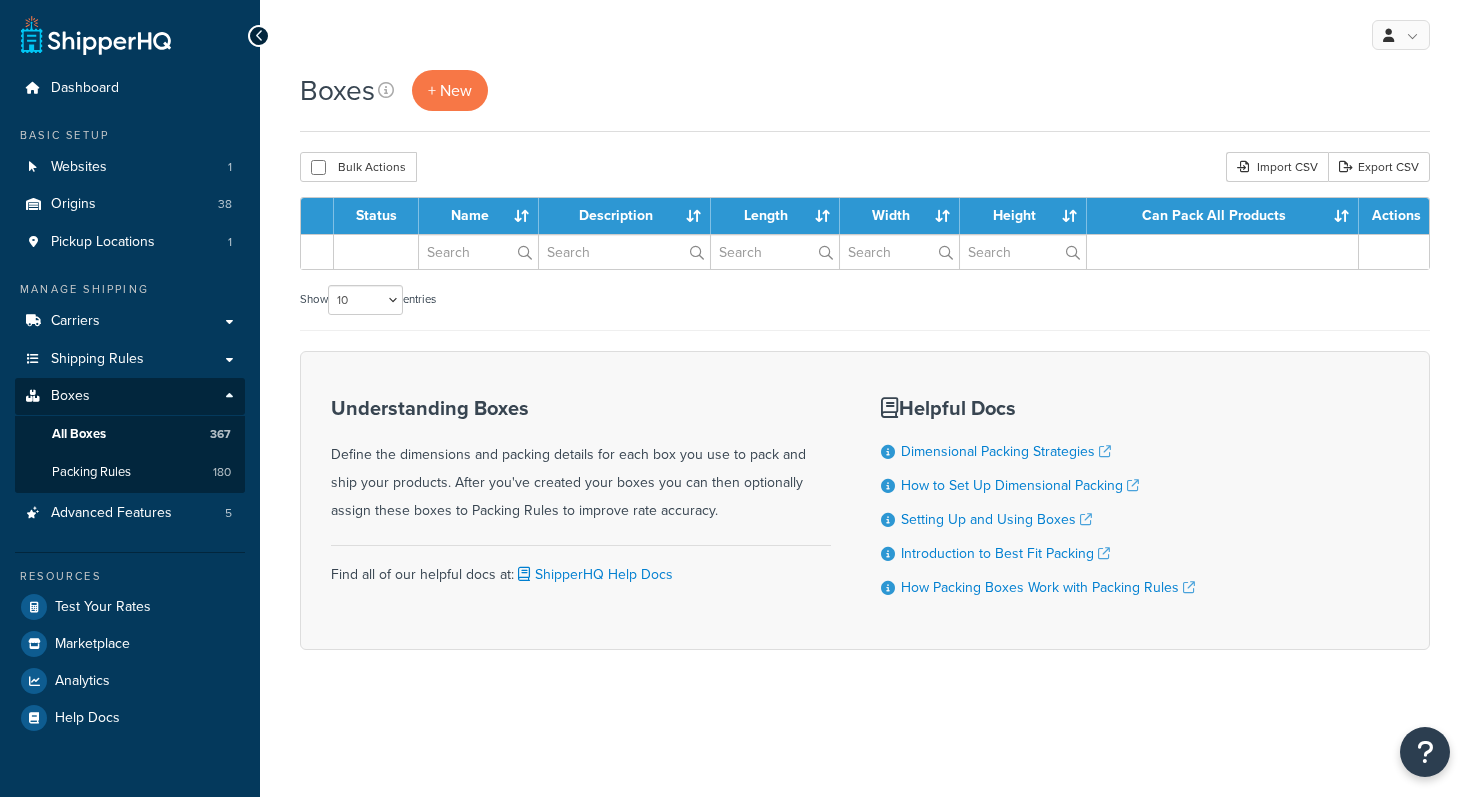 scroll, scrollTop: 0, scrollLeft: 0, axis: both 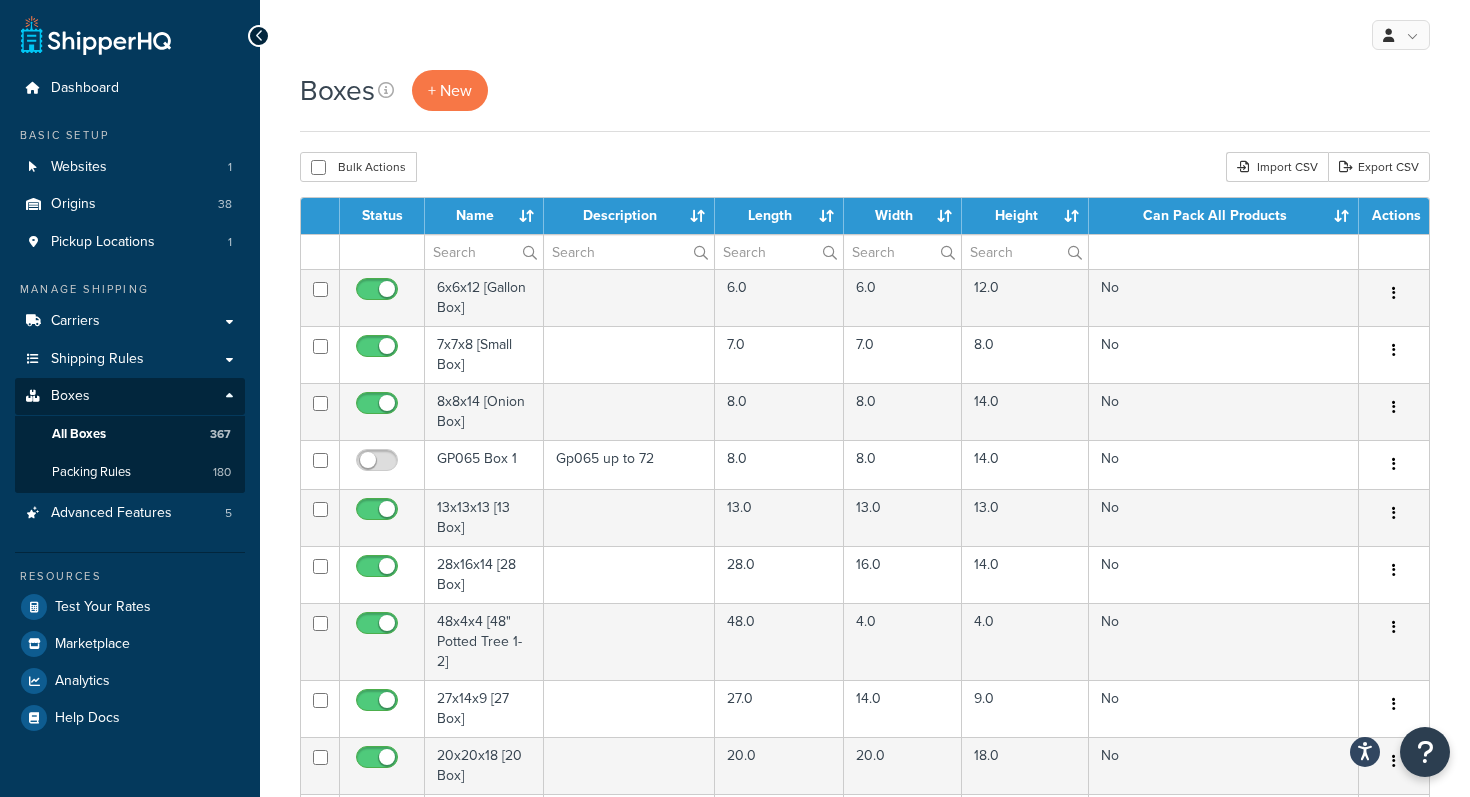 click on "Boxes
+ New
Bulk Actions
Duplicate
Delete
Import CSV
Export CSV
Contact Us
Send Us A Message" at bounding box center (865, 686) 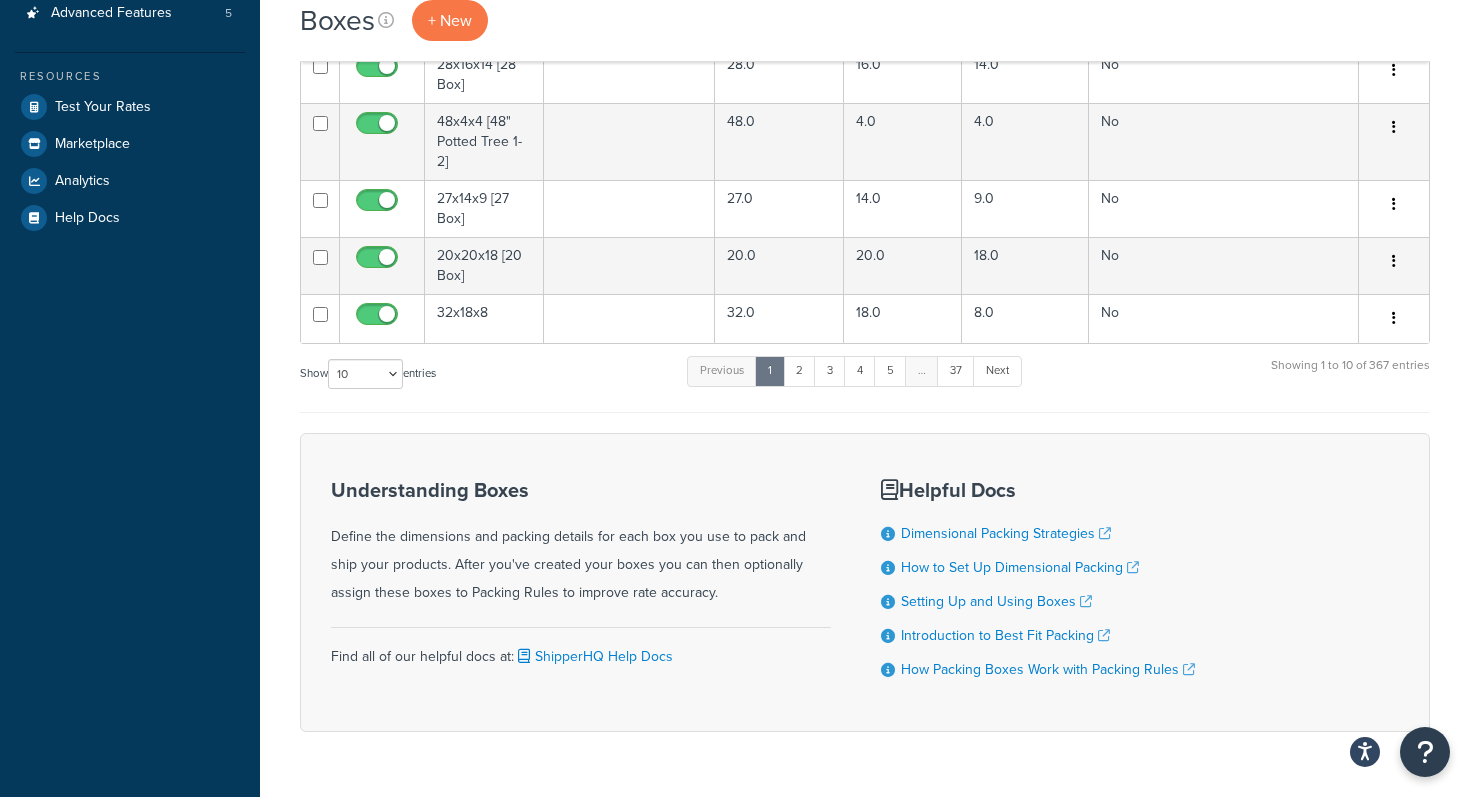scroll, scrollTop: 554, scrollLeft: 0, axis: vertical 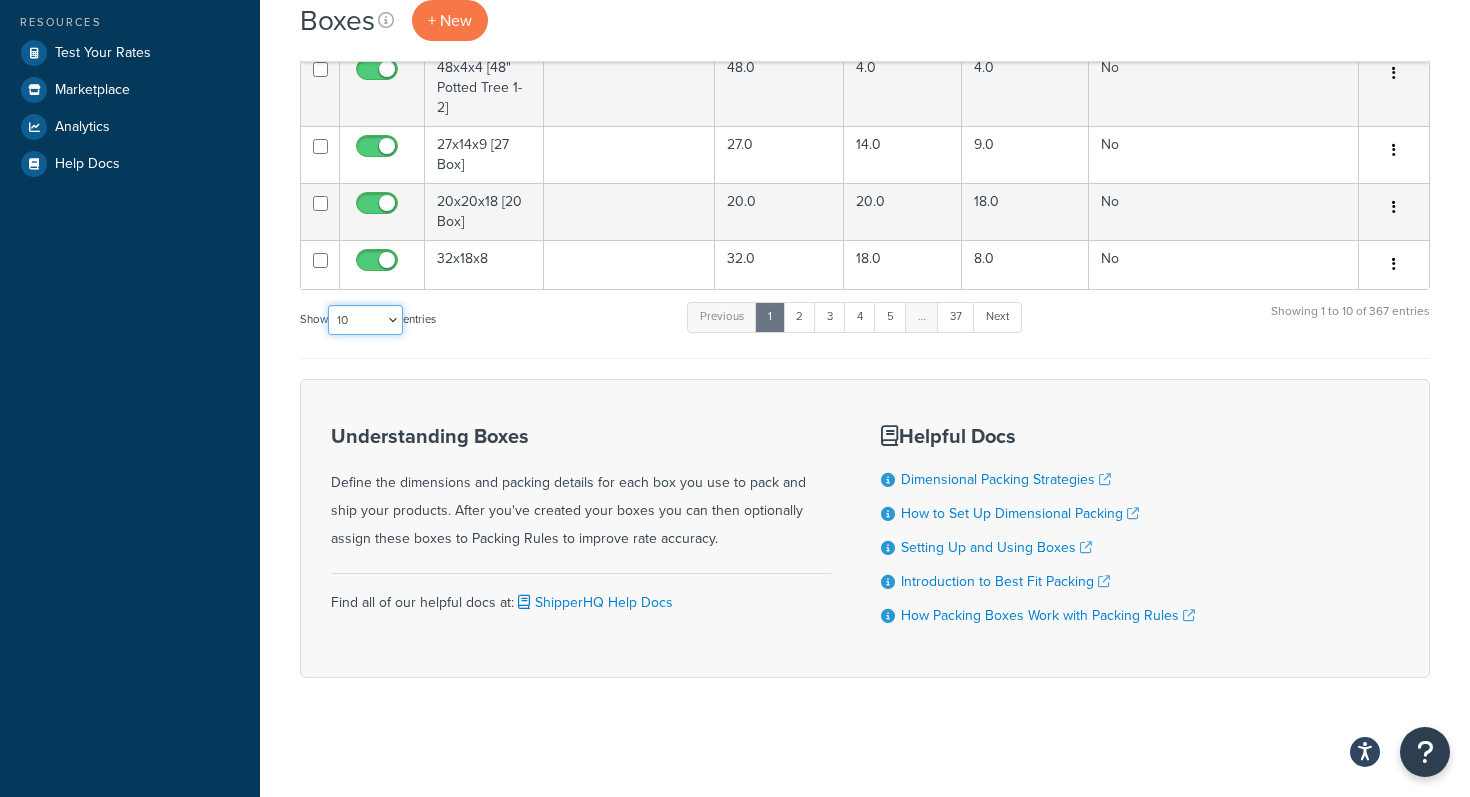 click on "10 15 25 50 100 1000" at bounding box center (365, 320) 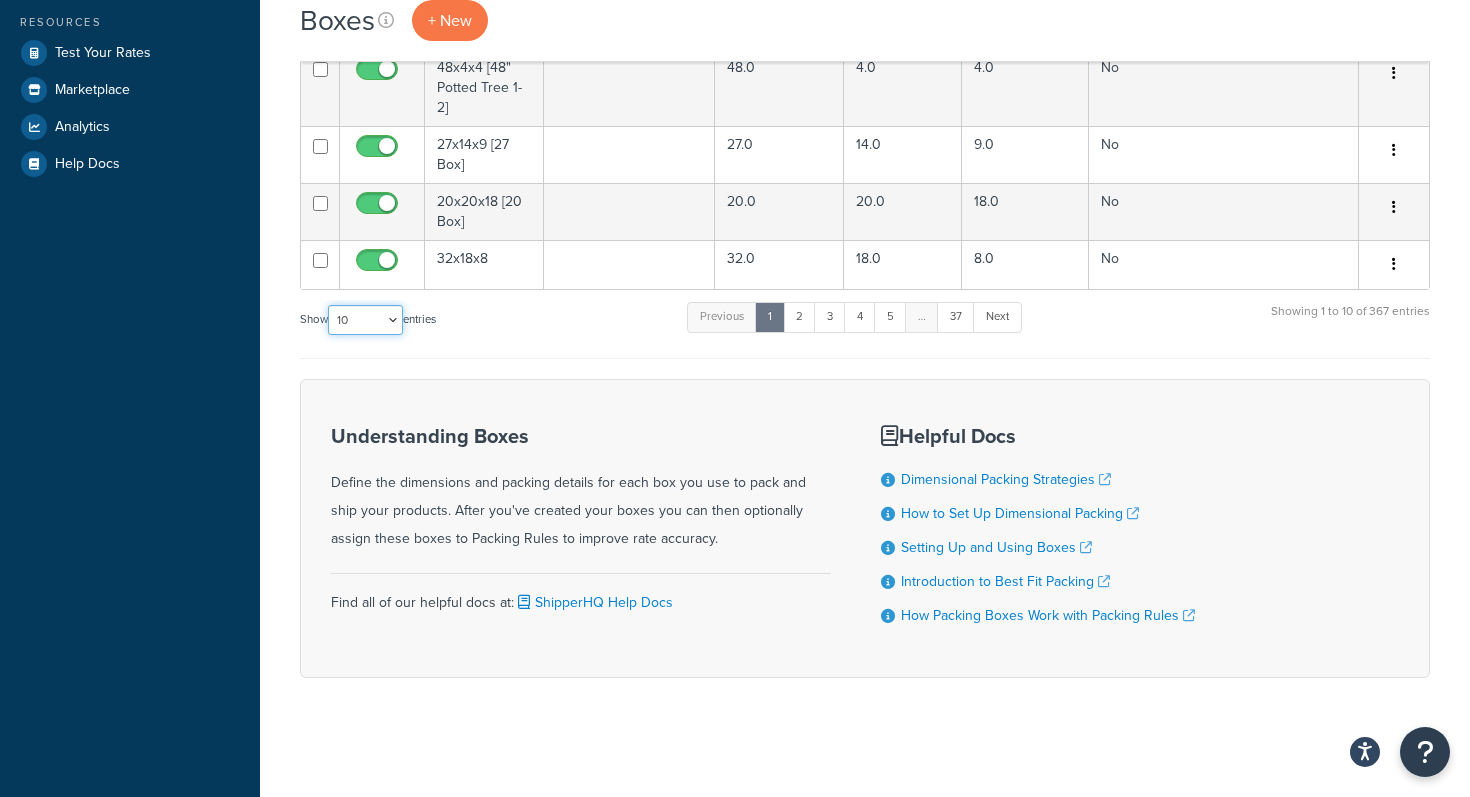 select on "1000" 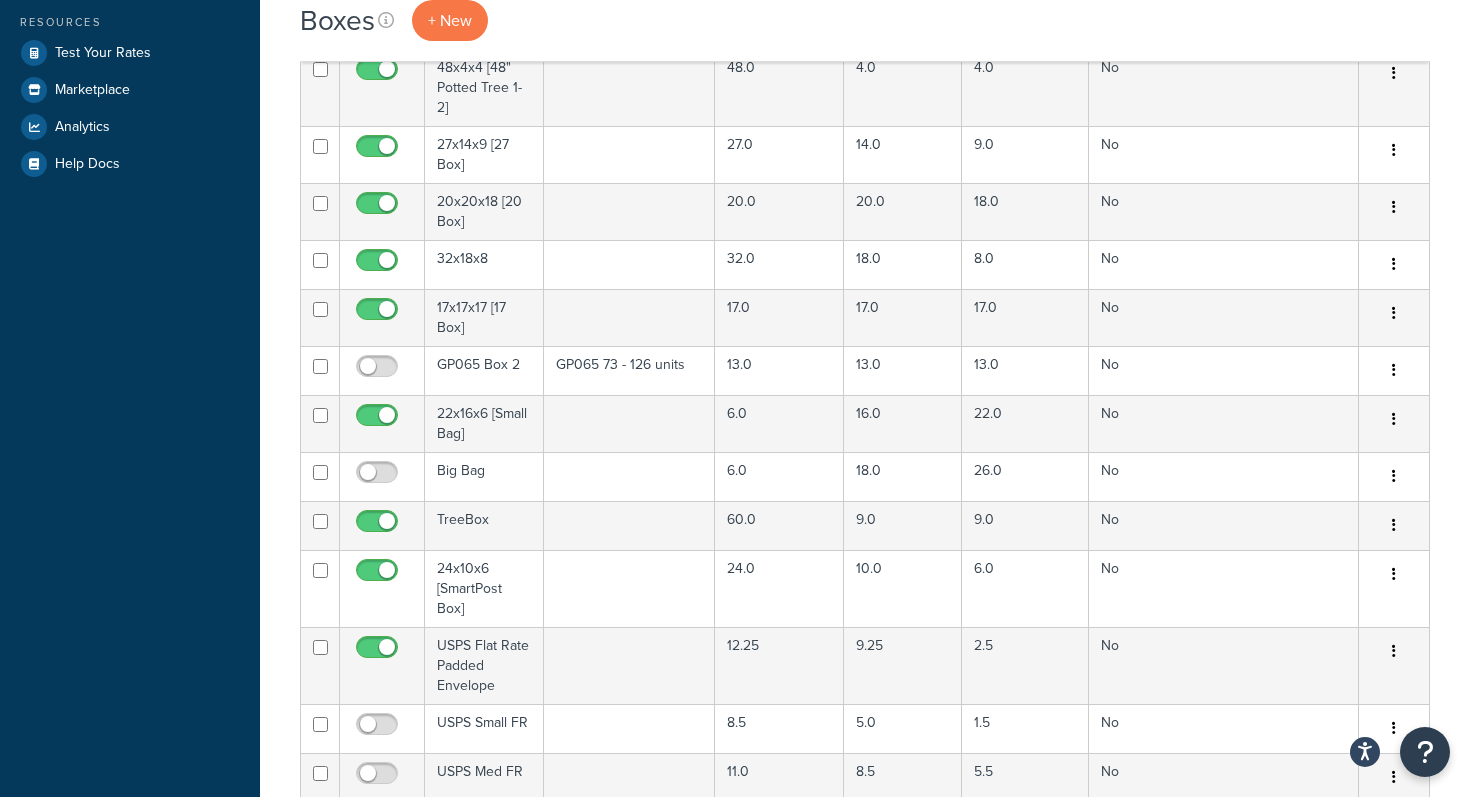 click on "Boxes
+ New
Bulk Actions
Duplicate
Delete
Import CSV
Export CSV
Contact Us
Send Us A Message" at bounding box center (865, 10770) 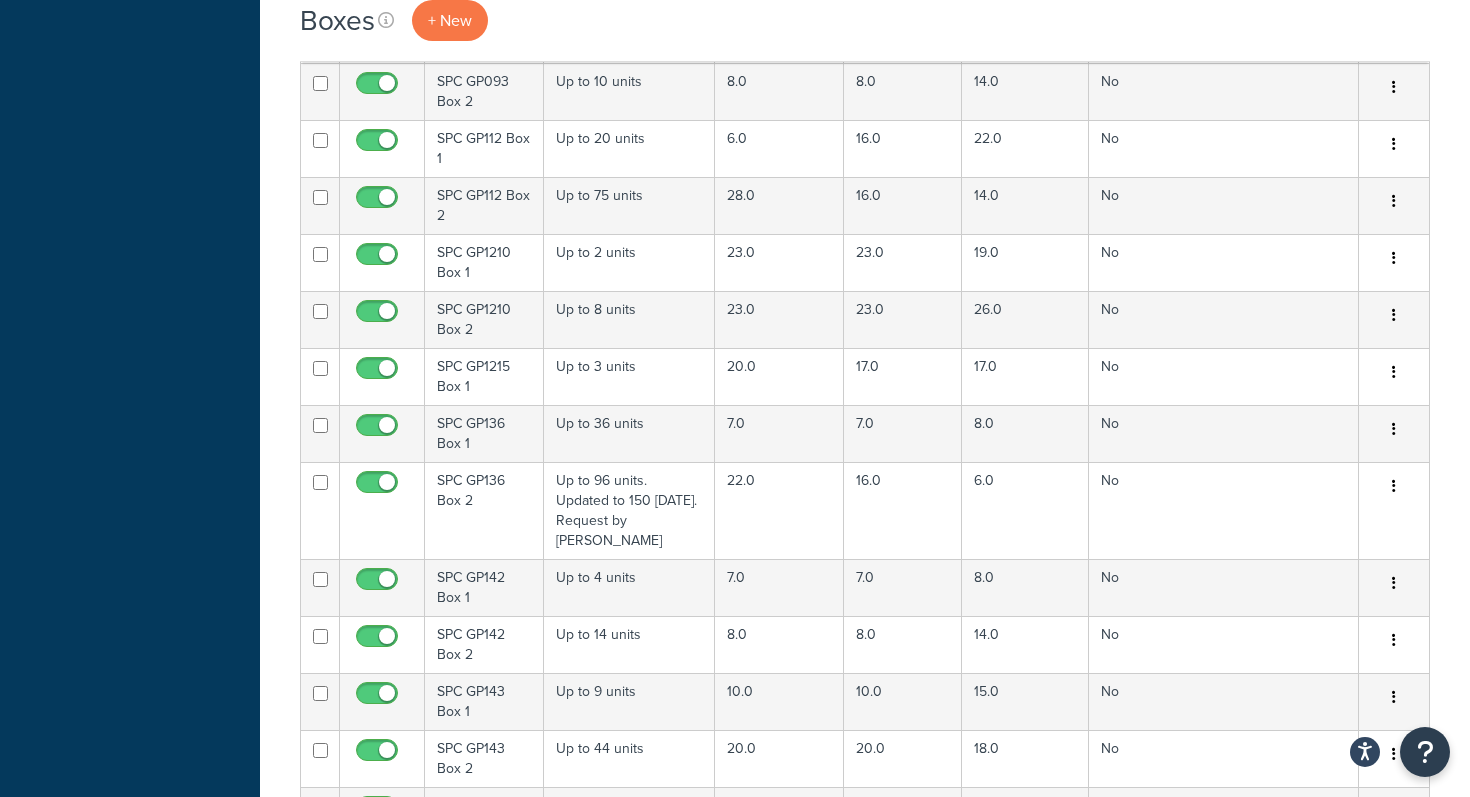 scroll, scrollTop: 16724, scrollLeft: 0, axis: vertical 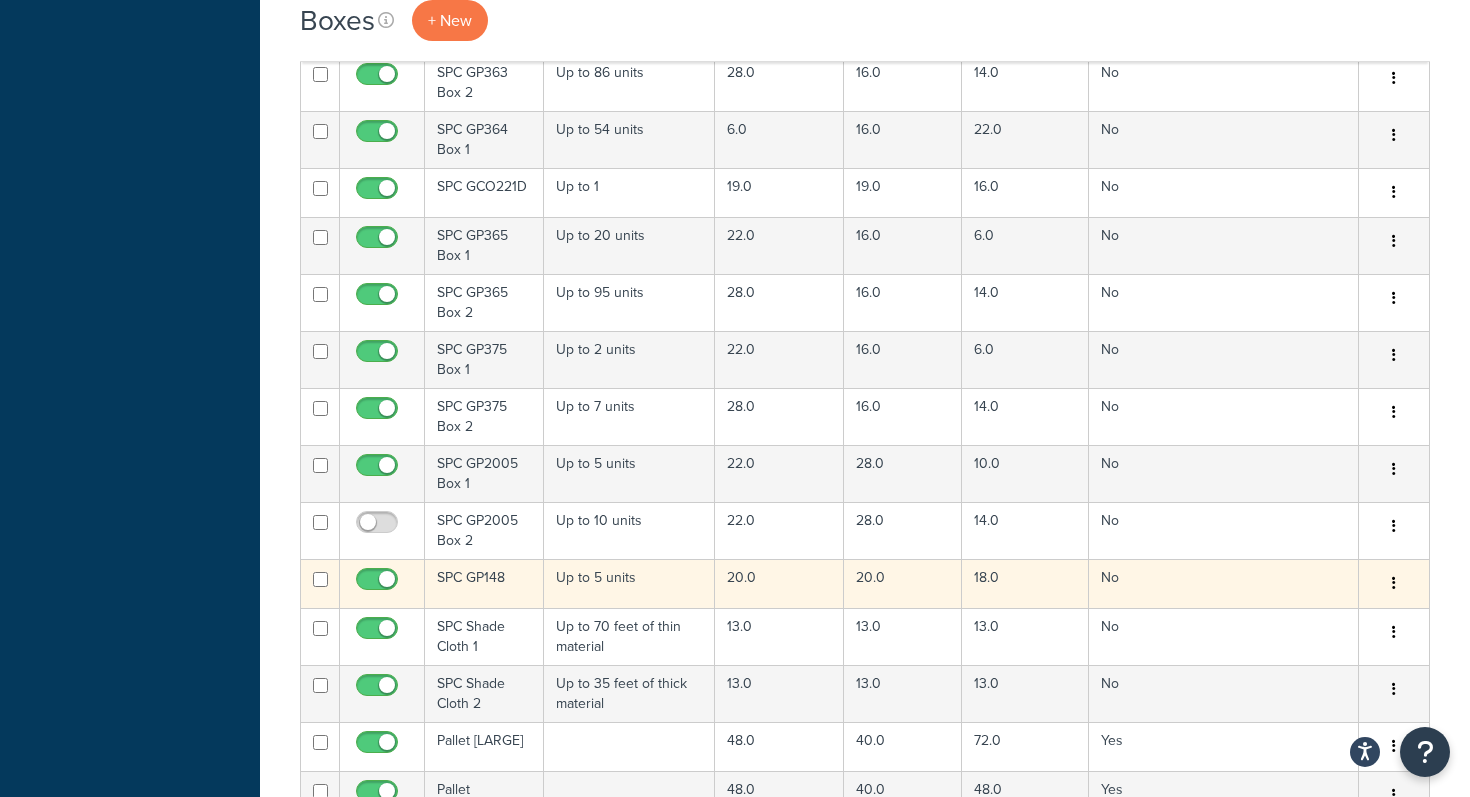 click on "SPC GP148" at bounding box center [484, 583] 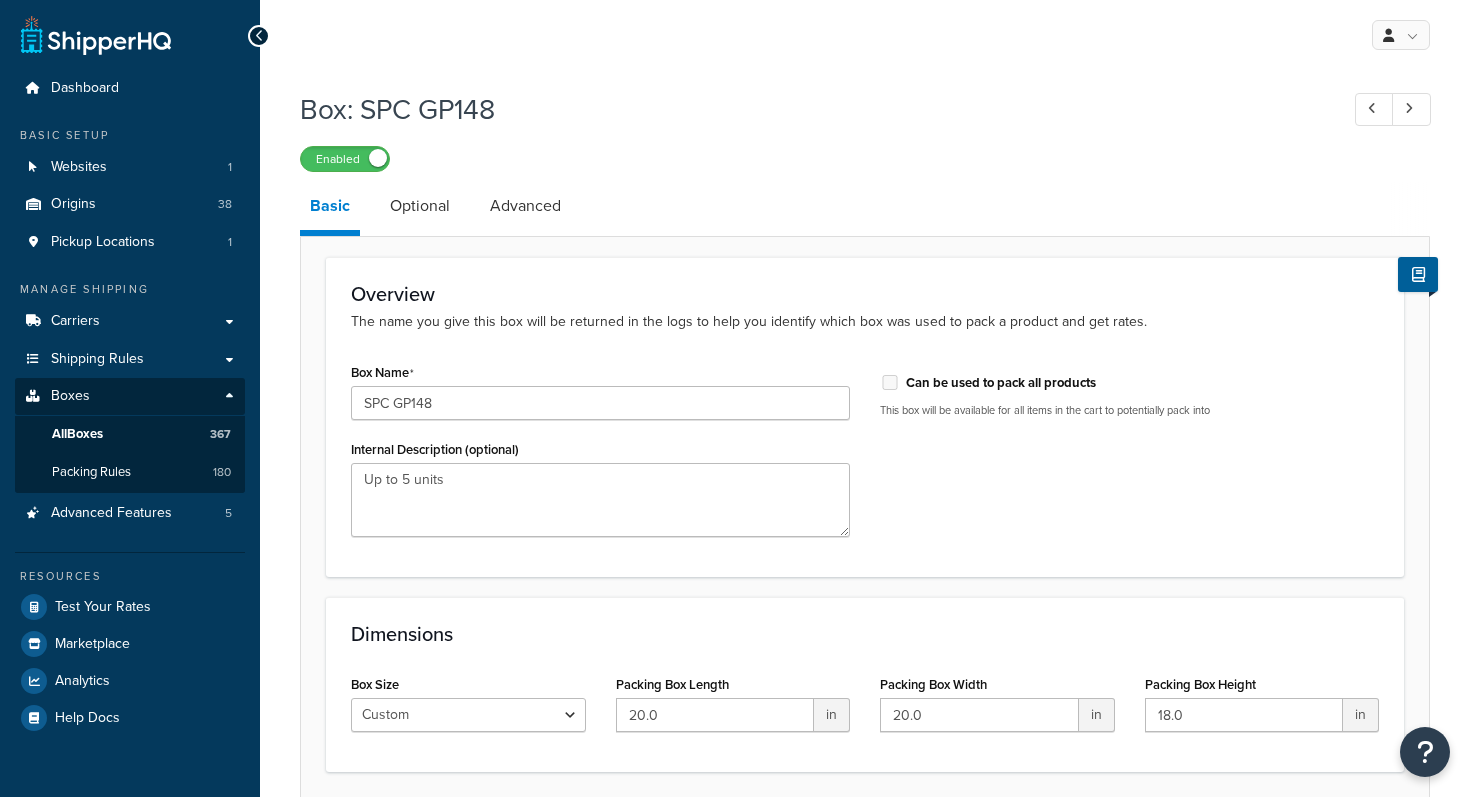 scroll, scrollTop: 0, scrollLeft: 0, axis: both 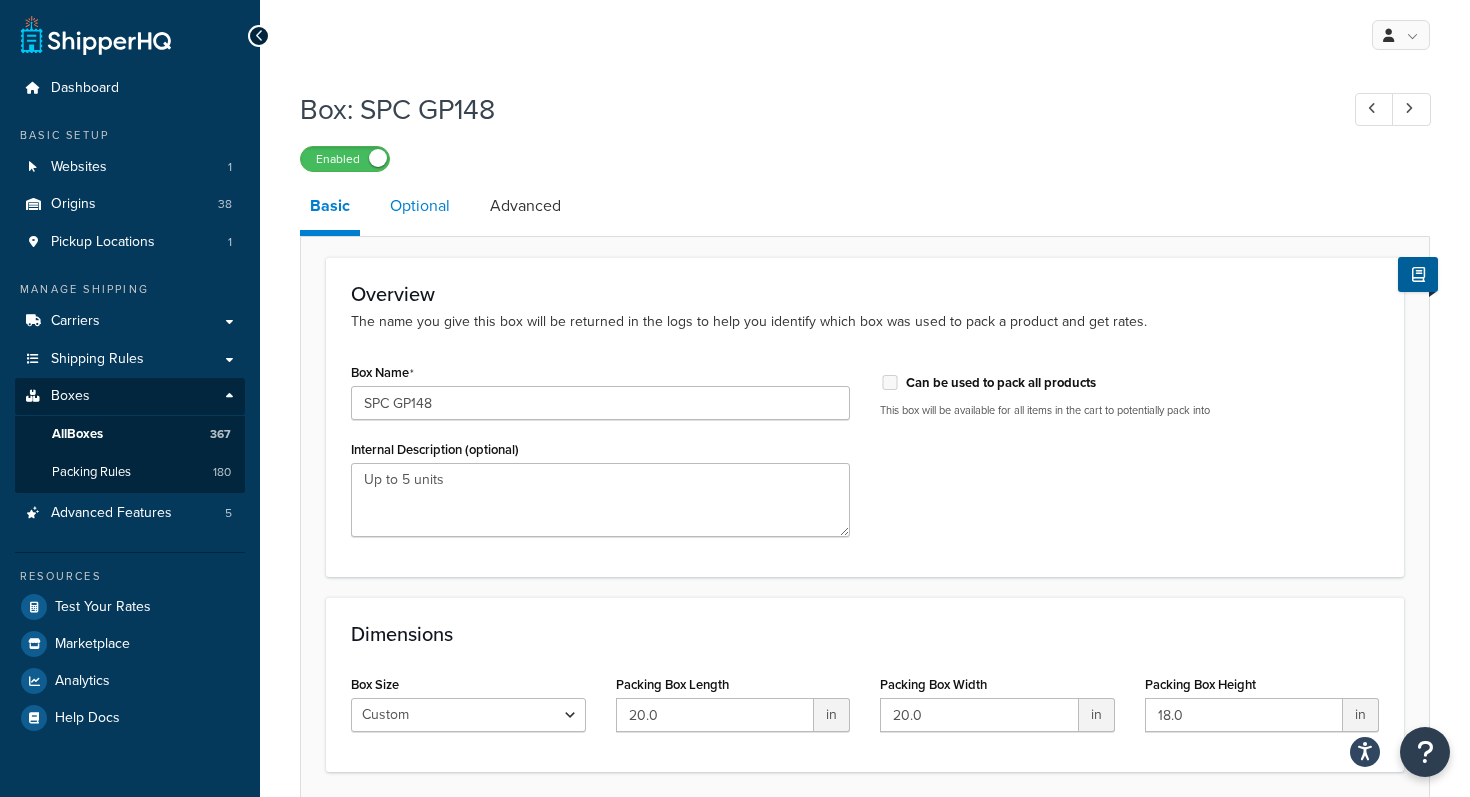 click on "Optional" at bounding box center (420, 206) 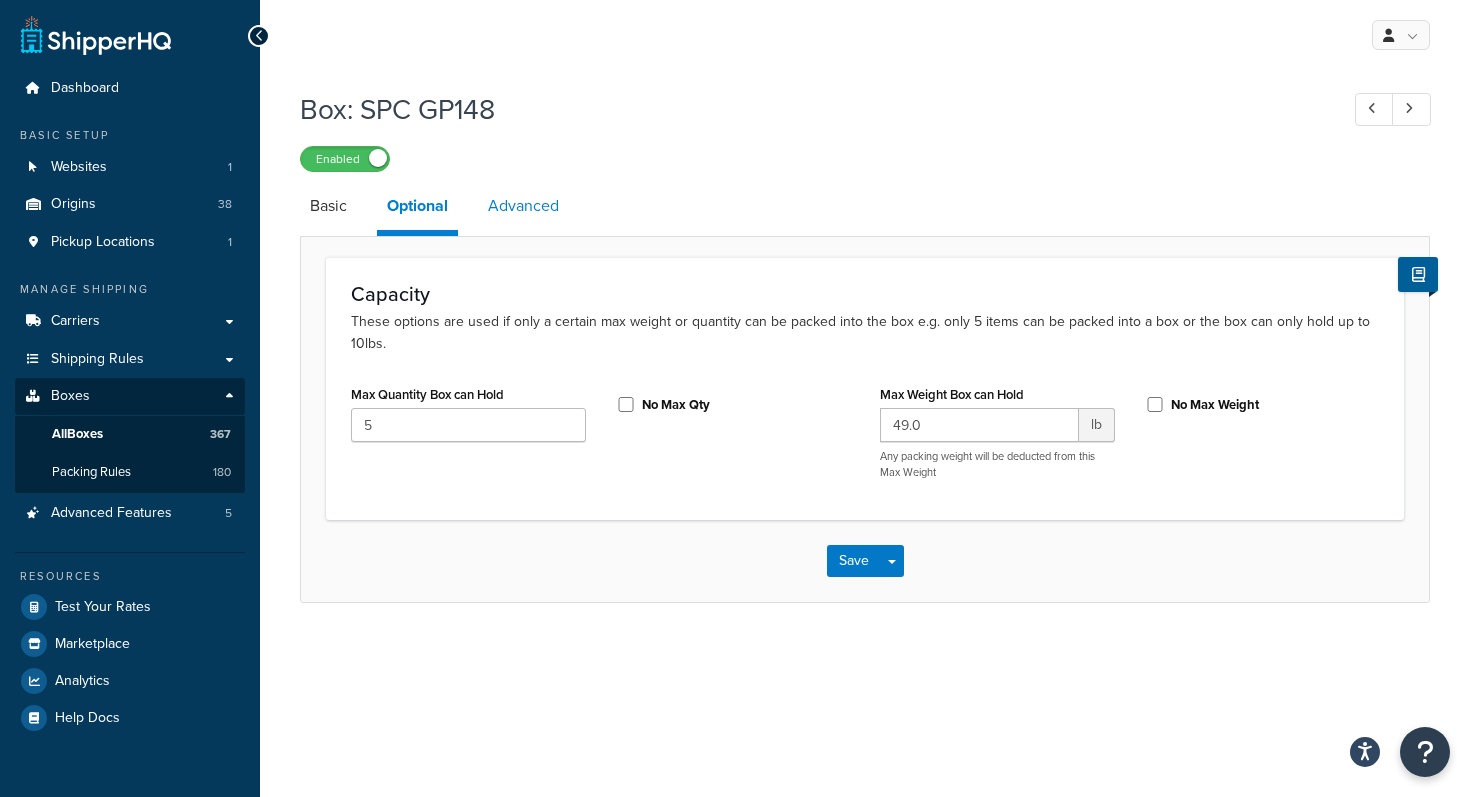 click on "Advanced" at bounding box center [523, 206] 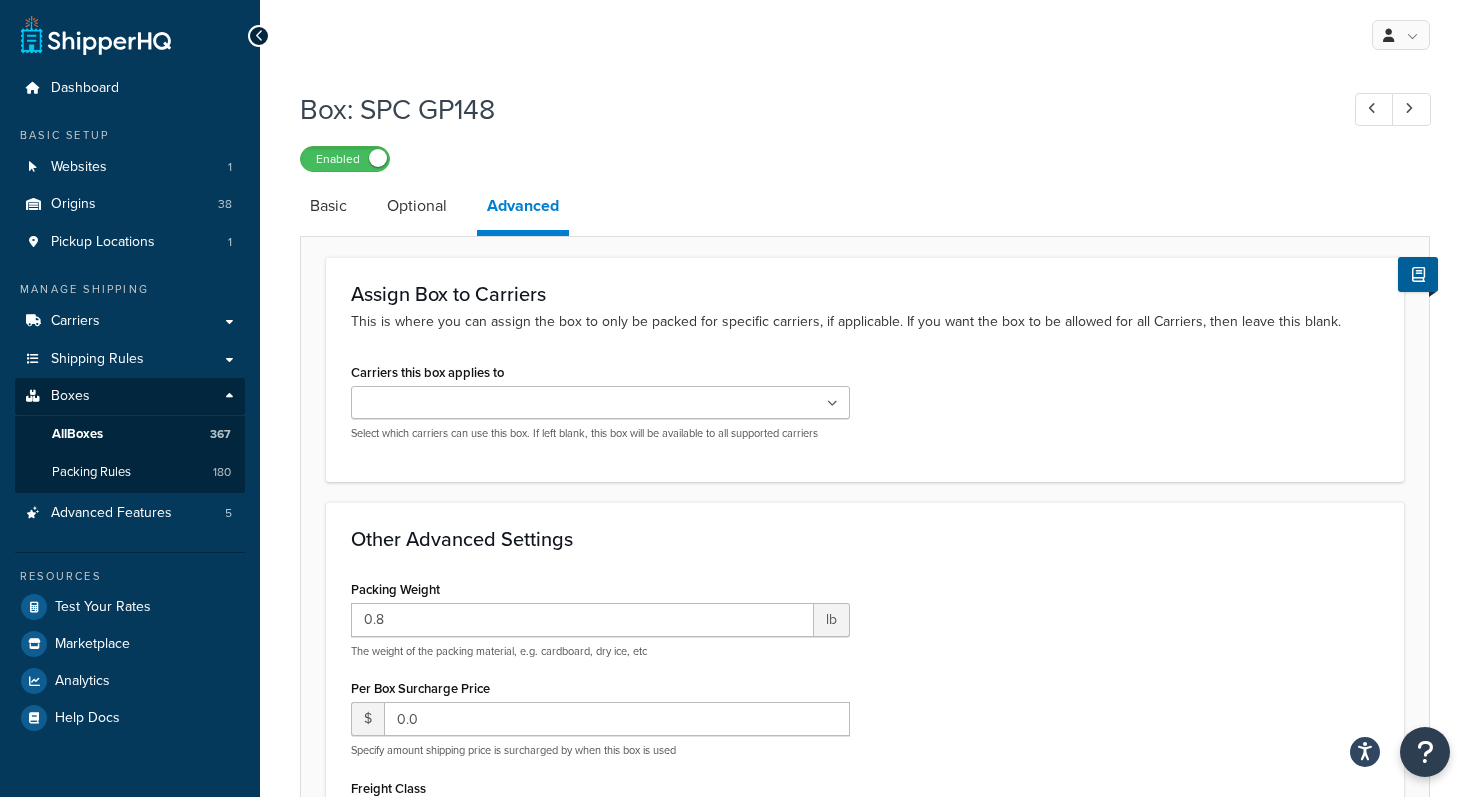 click on "Assign Box to Carriers This is where you can assign the box to only be packed for specific carriers, if applicable. If you want the box to be allowed for all Carriers, then leave this blank. Carriers this box applies to   FedEx USPS FedEx Express for Beneficial Insects LTL Quote Required FedEx Freight FedEx® 2 Day In-Store Pickup LTL Freight Shipping UPS 853380 UPS F22G32 Select which carriers can use this box. If left blank, this box will be available to all supported carriers Other Advanced Settings Packing Weight   0.8 lb The weight of the packing material, e.g. cardboard, dry ice, etc Per Box Surcharge Price   $ 0.0 Specify amount shipping price is surcharged by when this box is used Freight Class   N/A  50  55  60  65  70  77.5  85  92.5  100  110  125  150  175  200  250  300  400  500    Master Pre-Packed Box When selected, this box will only be used when the qty limit set for this box is reached. The weight limit on this box will be ignored.   Ship Skus Separately Save Save Dropdown Save and Edit" at bounding box center [865, 672] 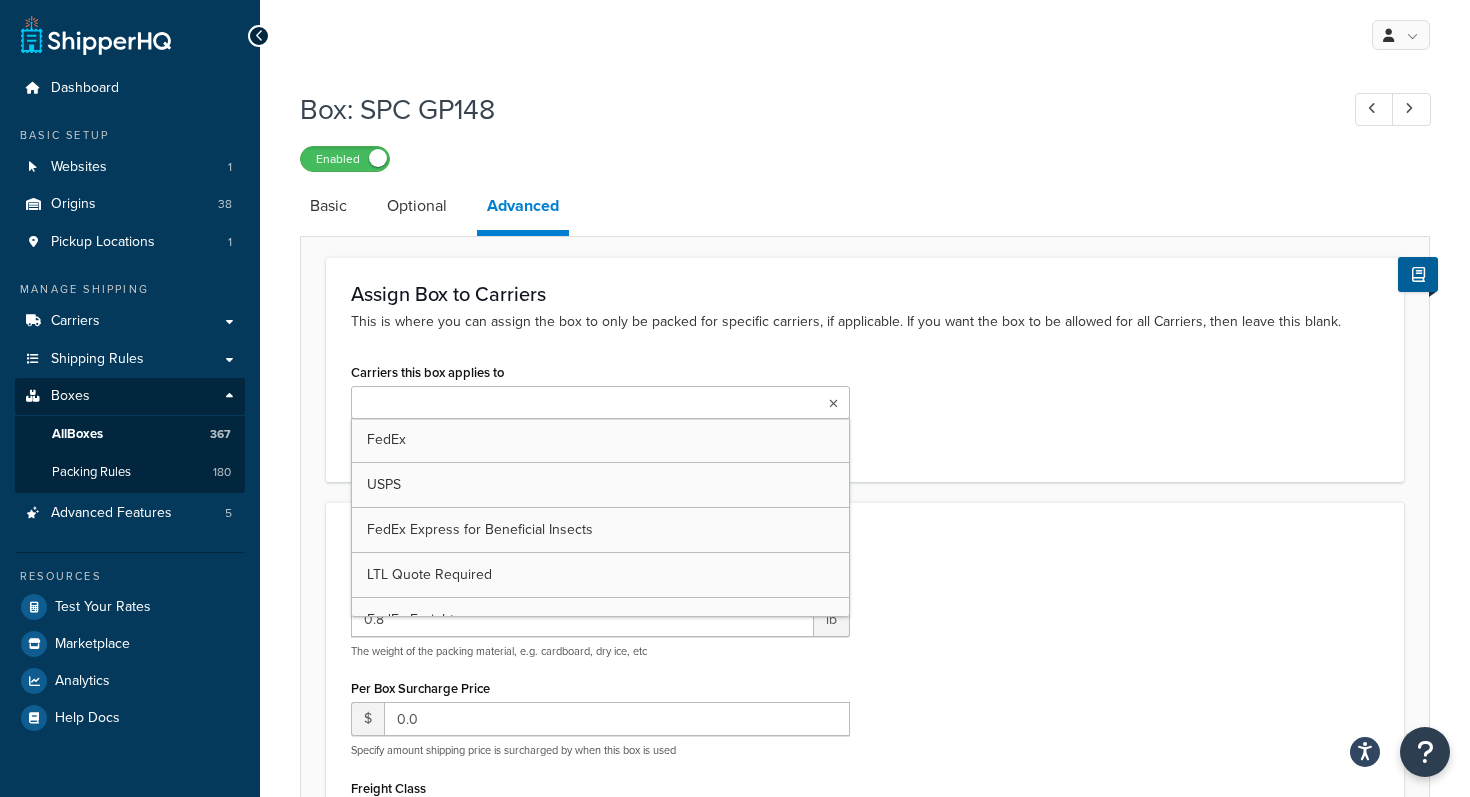 click at bounding box center (600, 402) 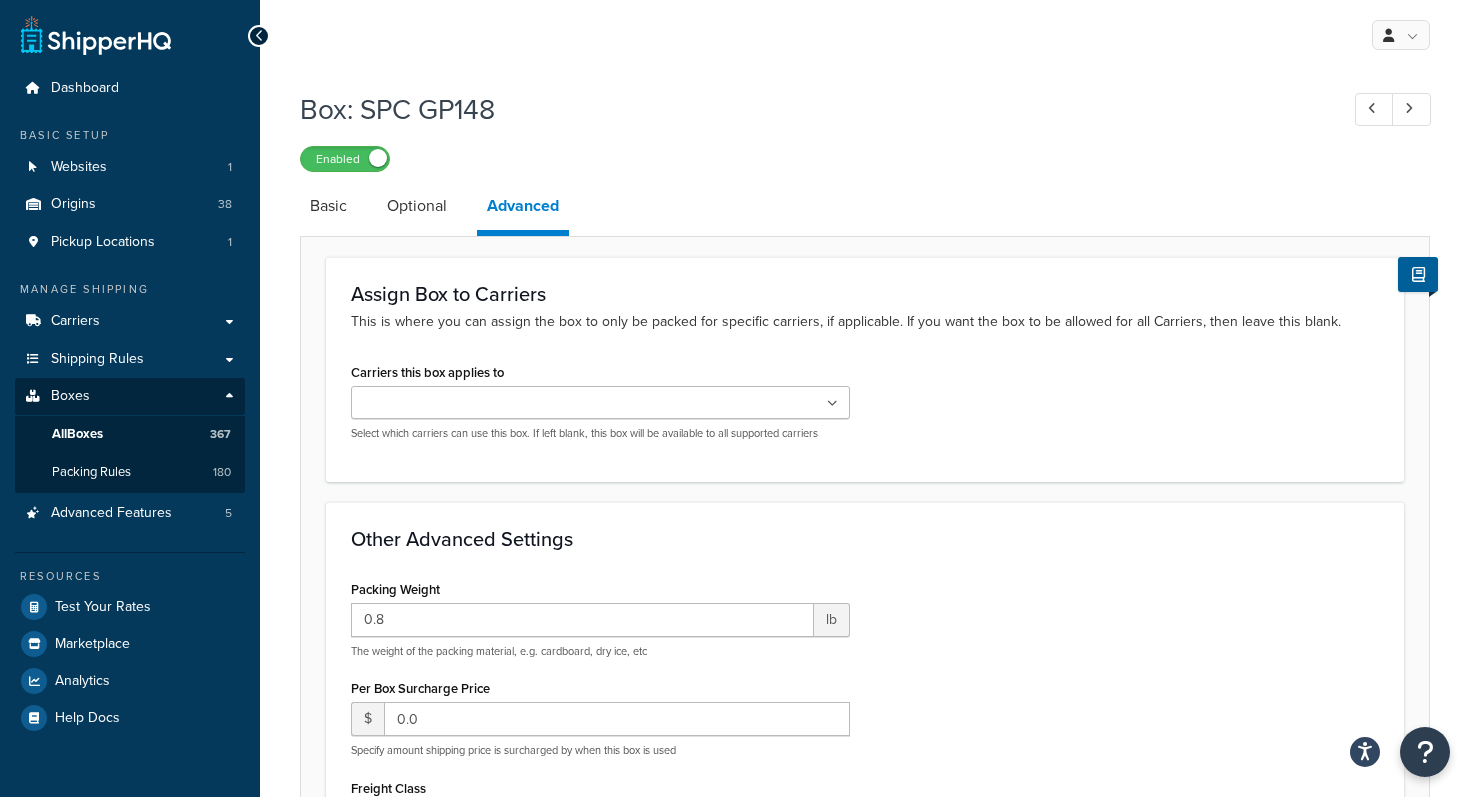 click on "Basic   Optional   Advanced" at bounding box center [5250, 209] 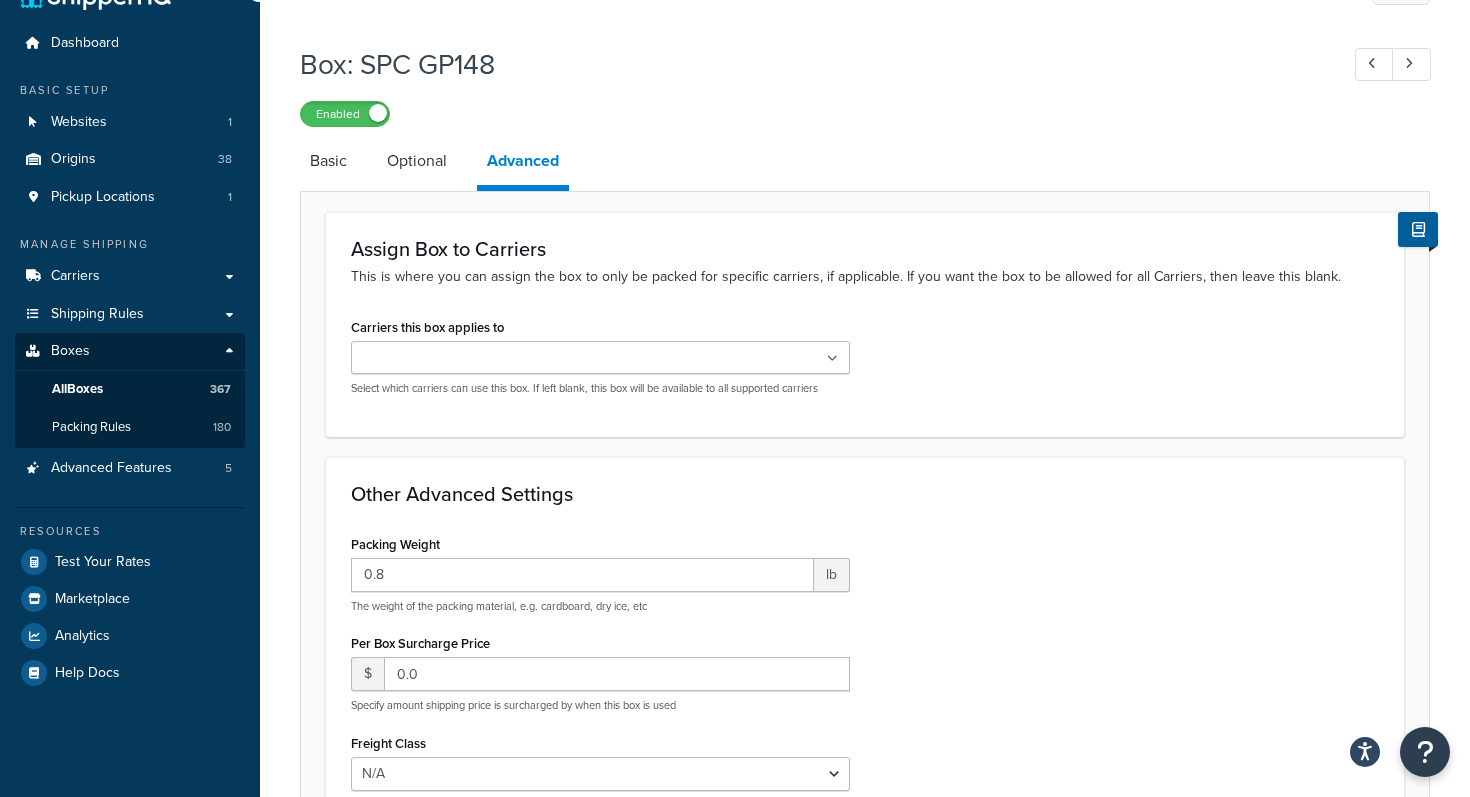 scroll, scrollTop: 0, scrollLeft: 0, axis: both 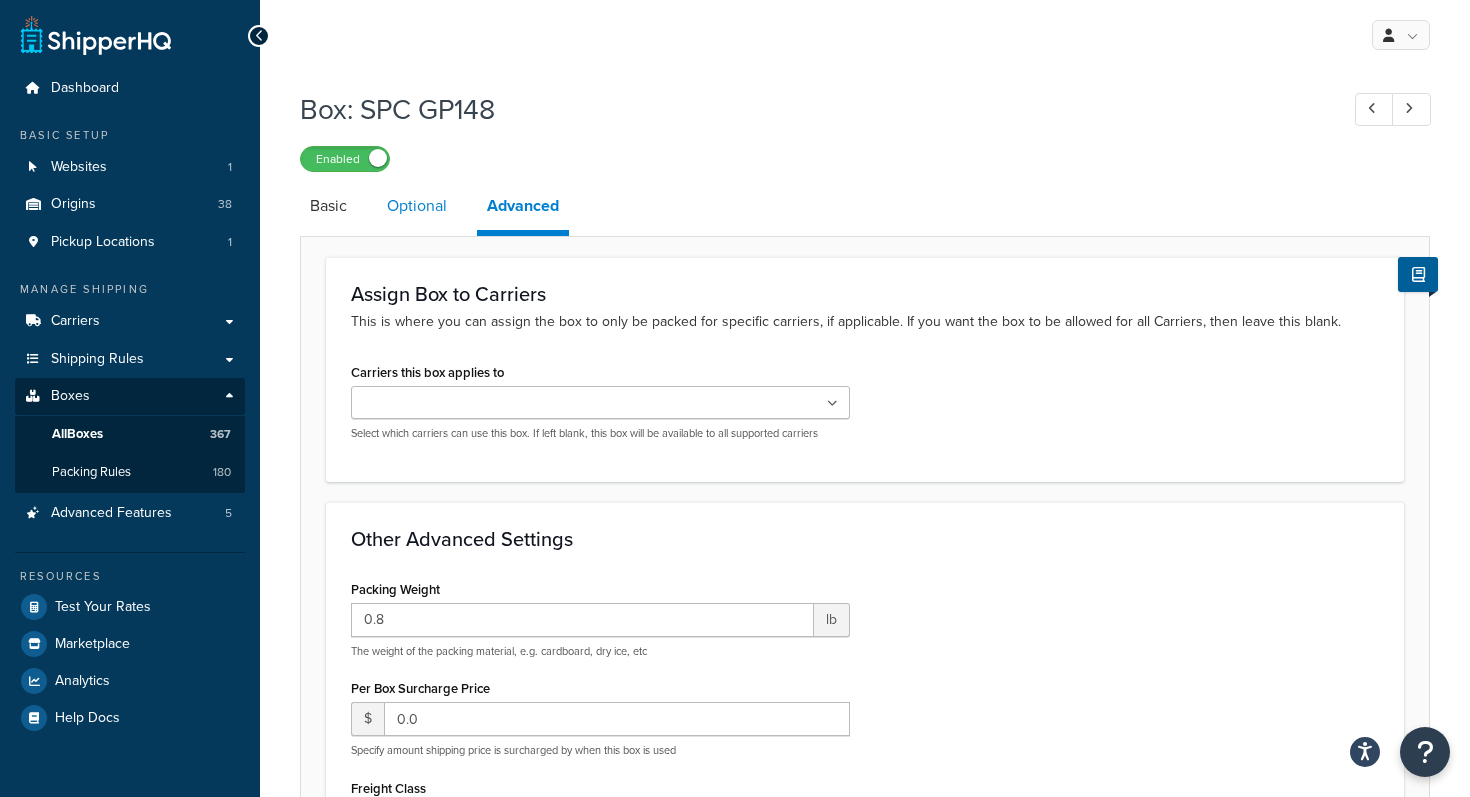 click on "Optional" at bounding box center [417, 206] 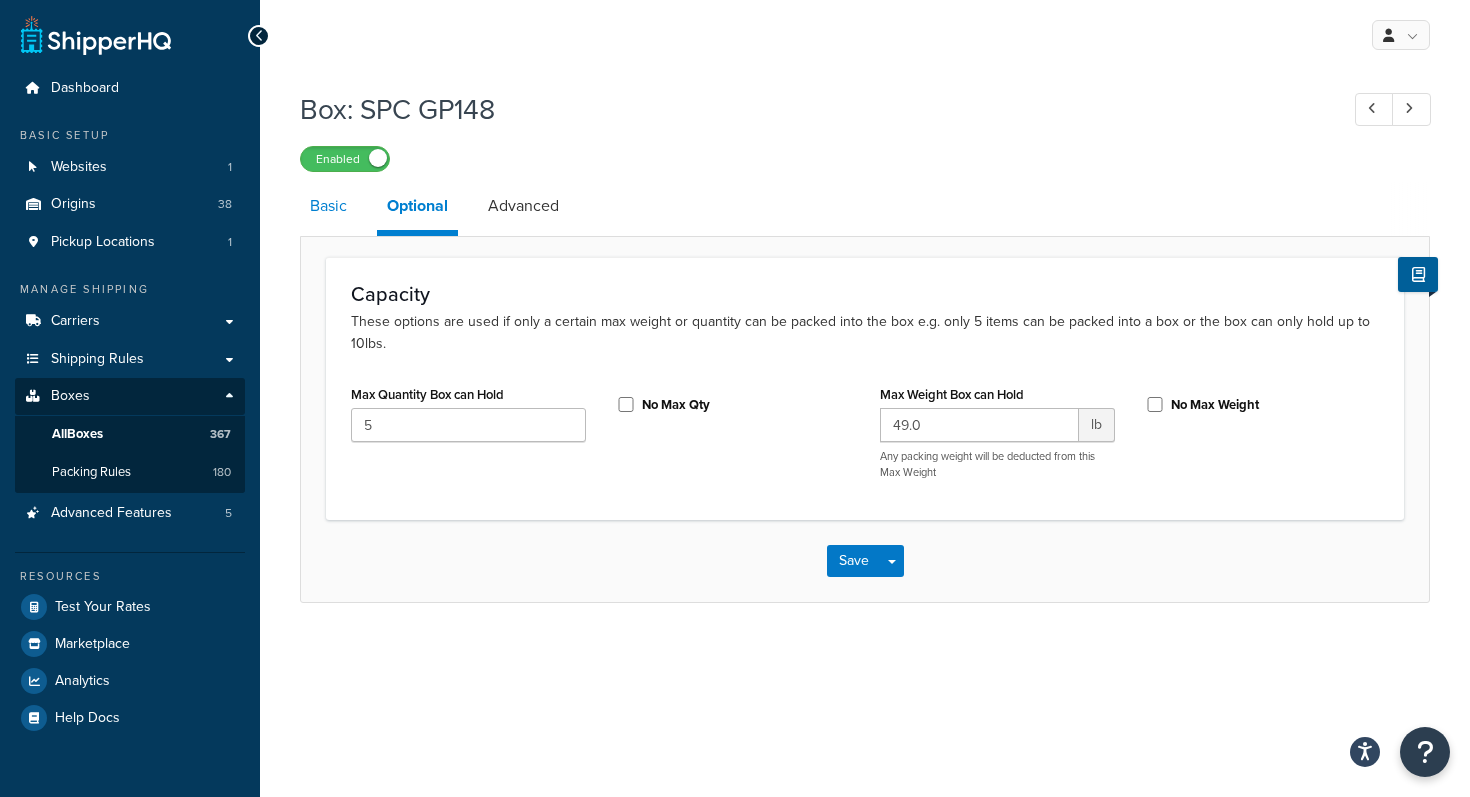 click on "Basic" at bounding box center (328, 206) 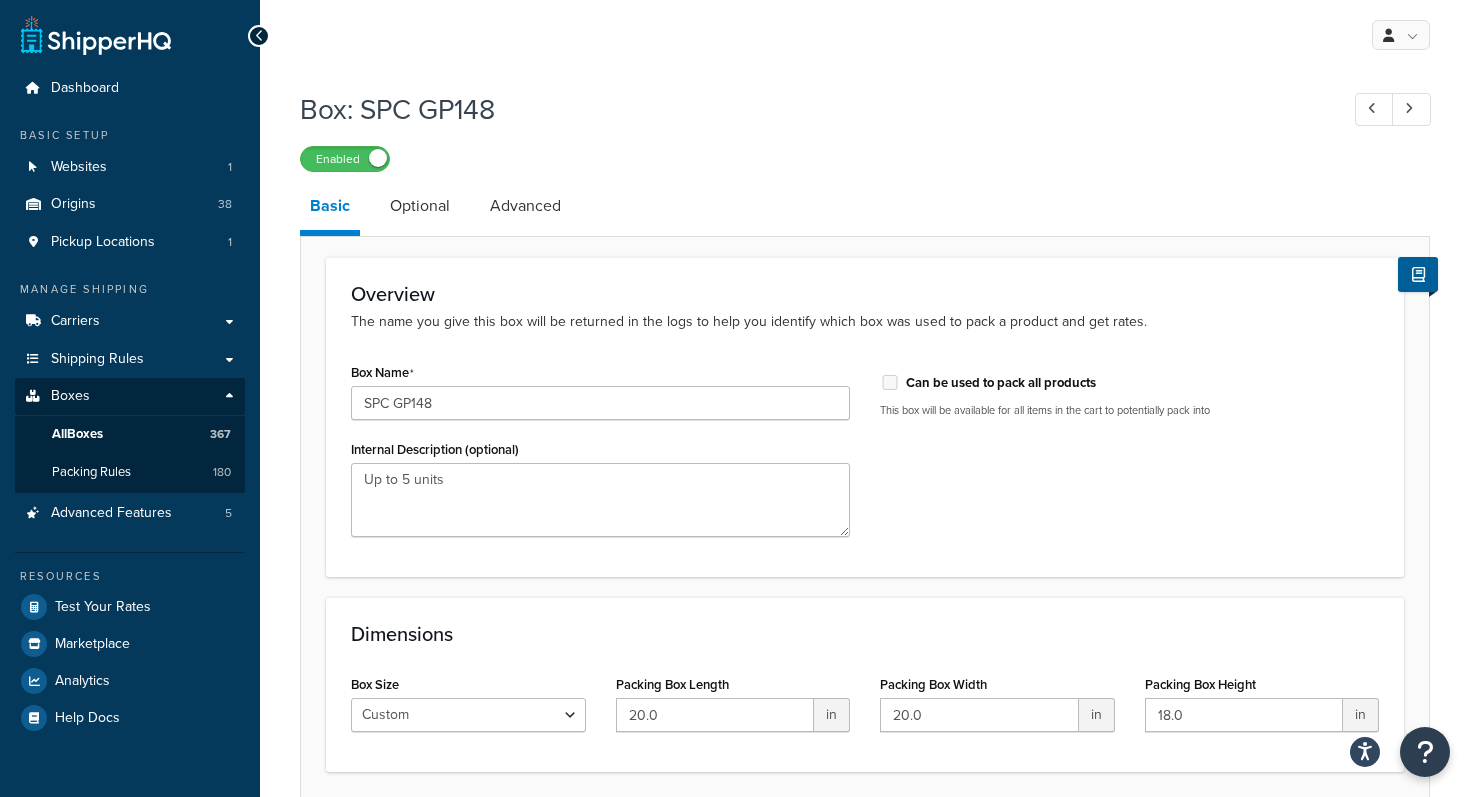 click on "Basic   Optional   Advanced" at bounding box center [5250, 209] 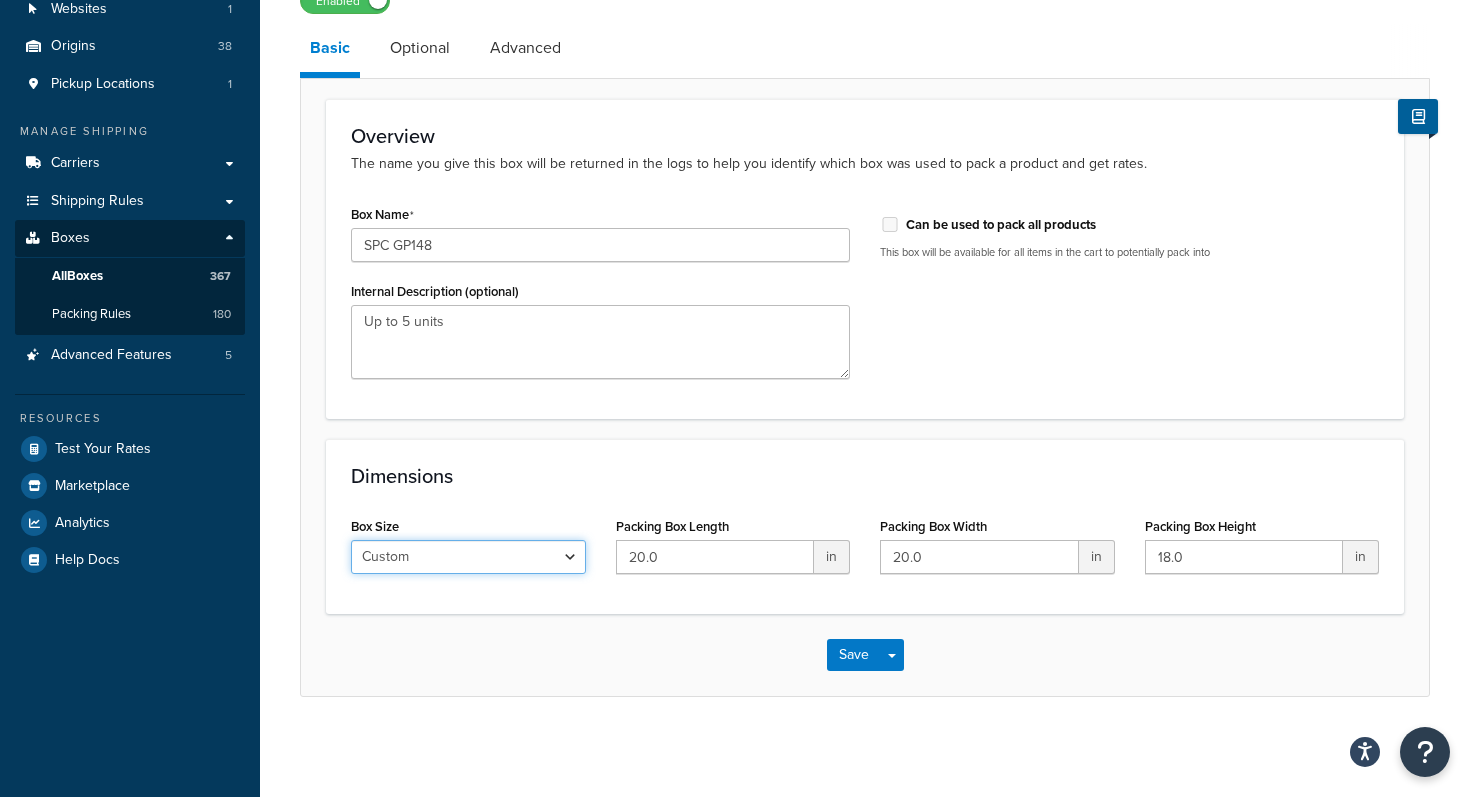 click on "Custom  USPS Small Flat Box  USPS Medium Flat Box  USPS Large Flat Box  USPS Flat Envelope  Small Flat Rate Envelope  Legal Flat Rate Envelope  Medium Flat Rate Box 2  Large Flat Rate Board Game Box" at bounding box center (468, 557) 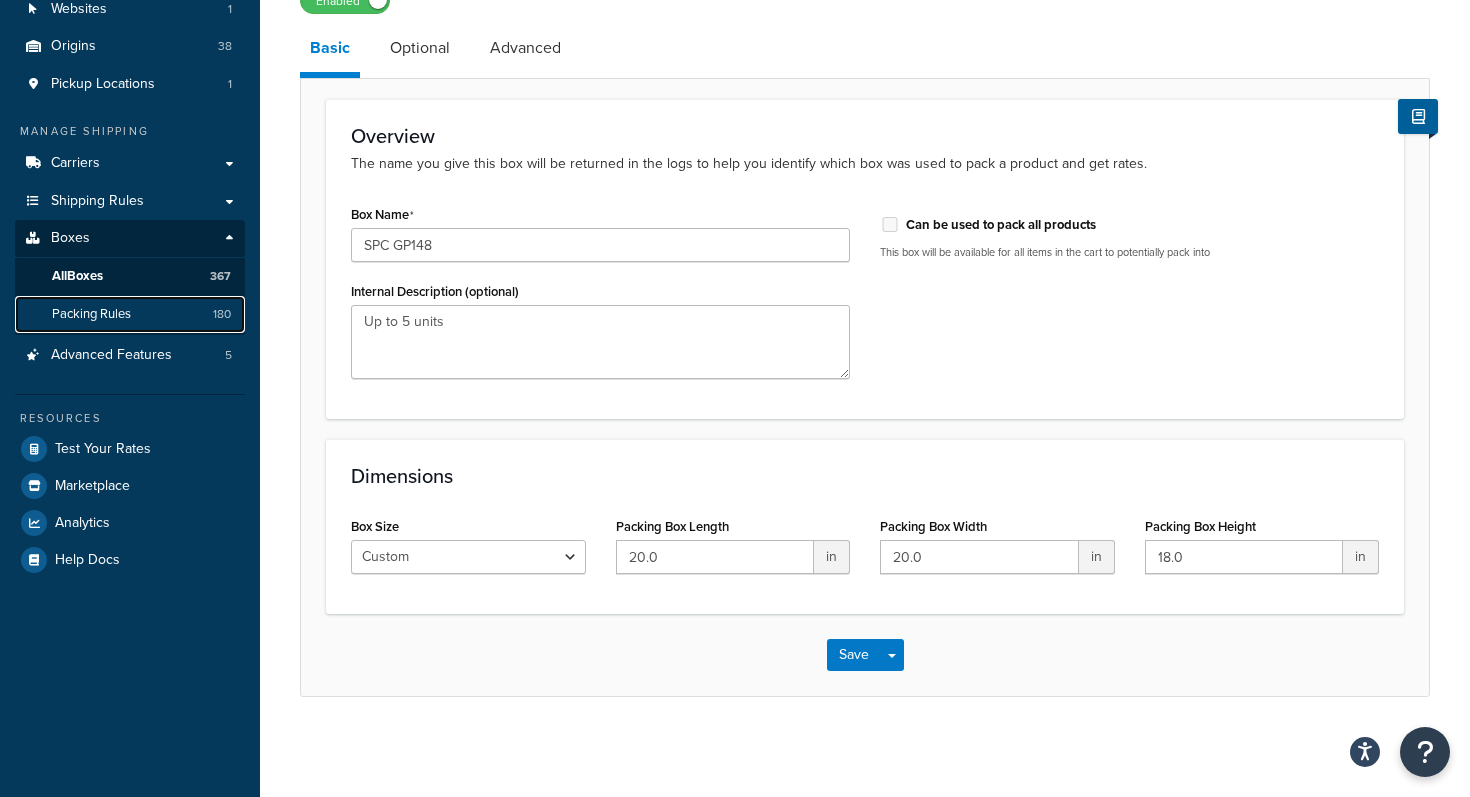click on "Packing Rules 180" at bounding box center [130, 314] 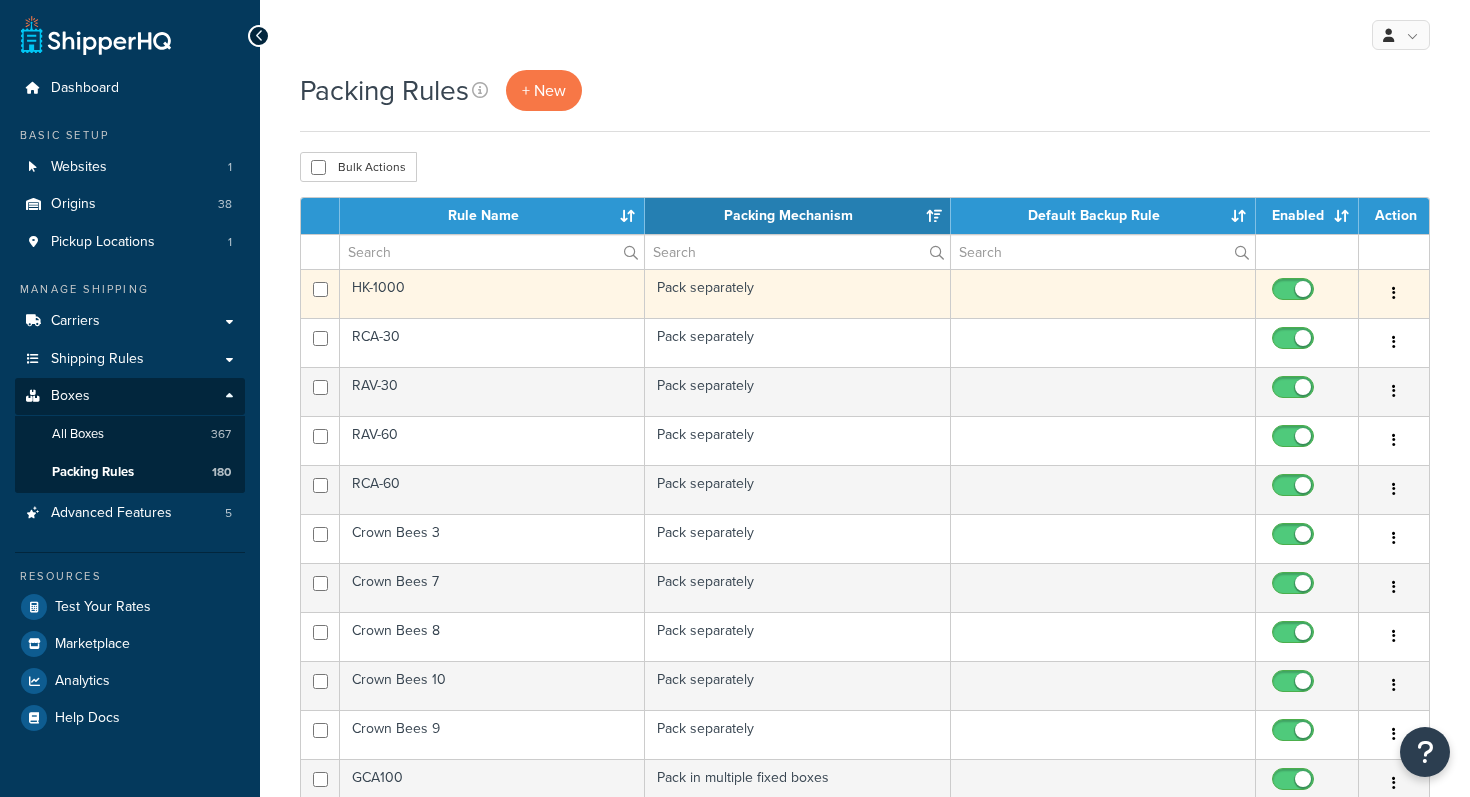 scroll, scrollTop: 0, scrollLeft: 0, axis: both 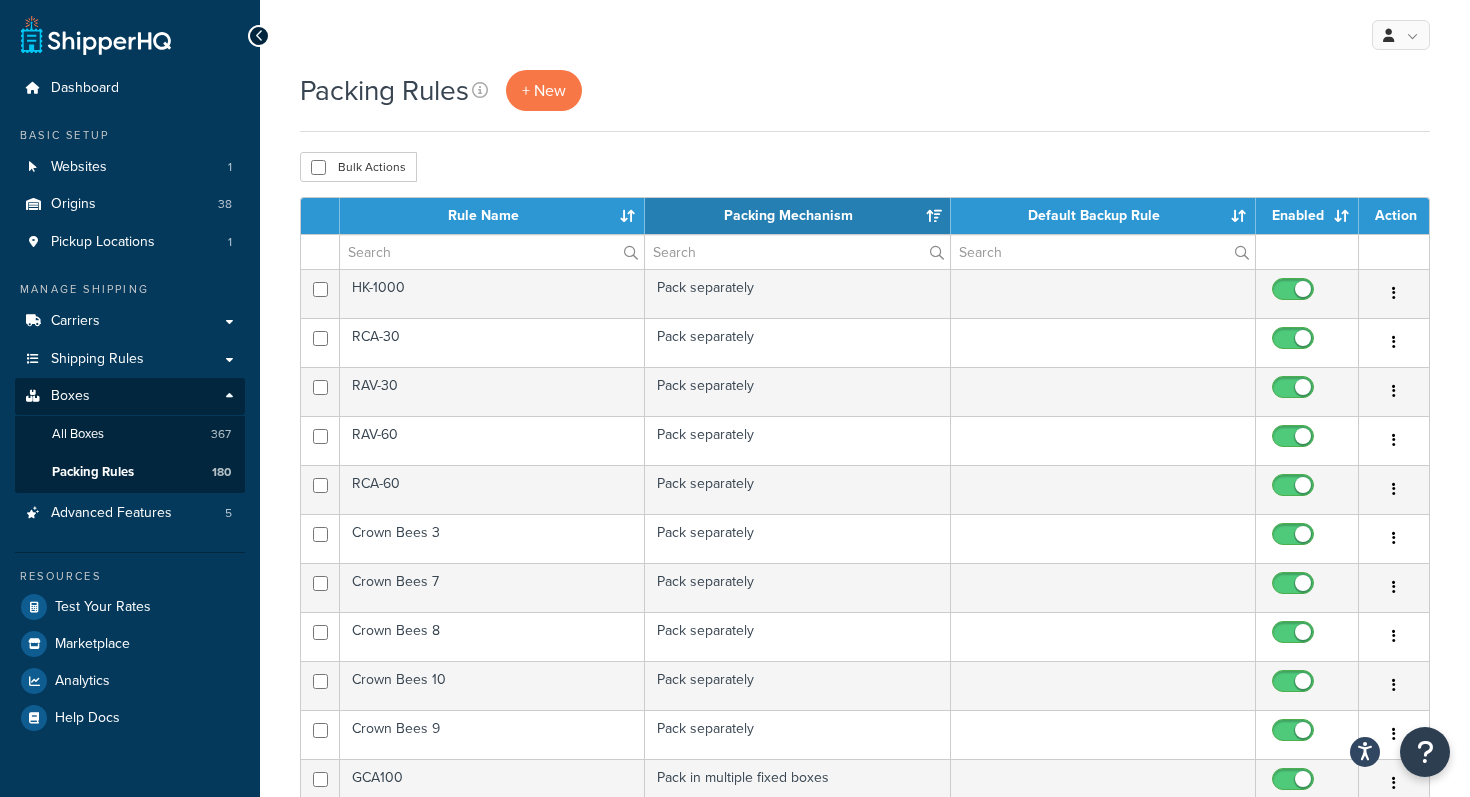 click on "Bulk Actions
Duplicate
Delete" at bounding box center (865, 167) 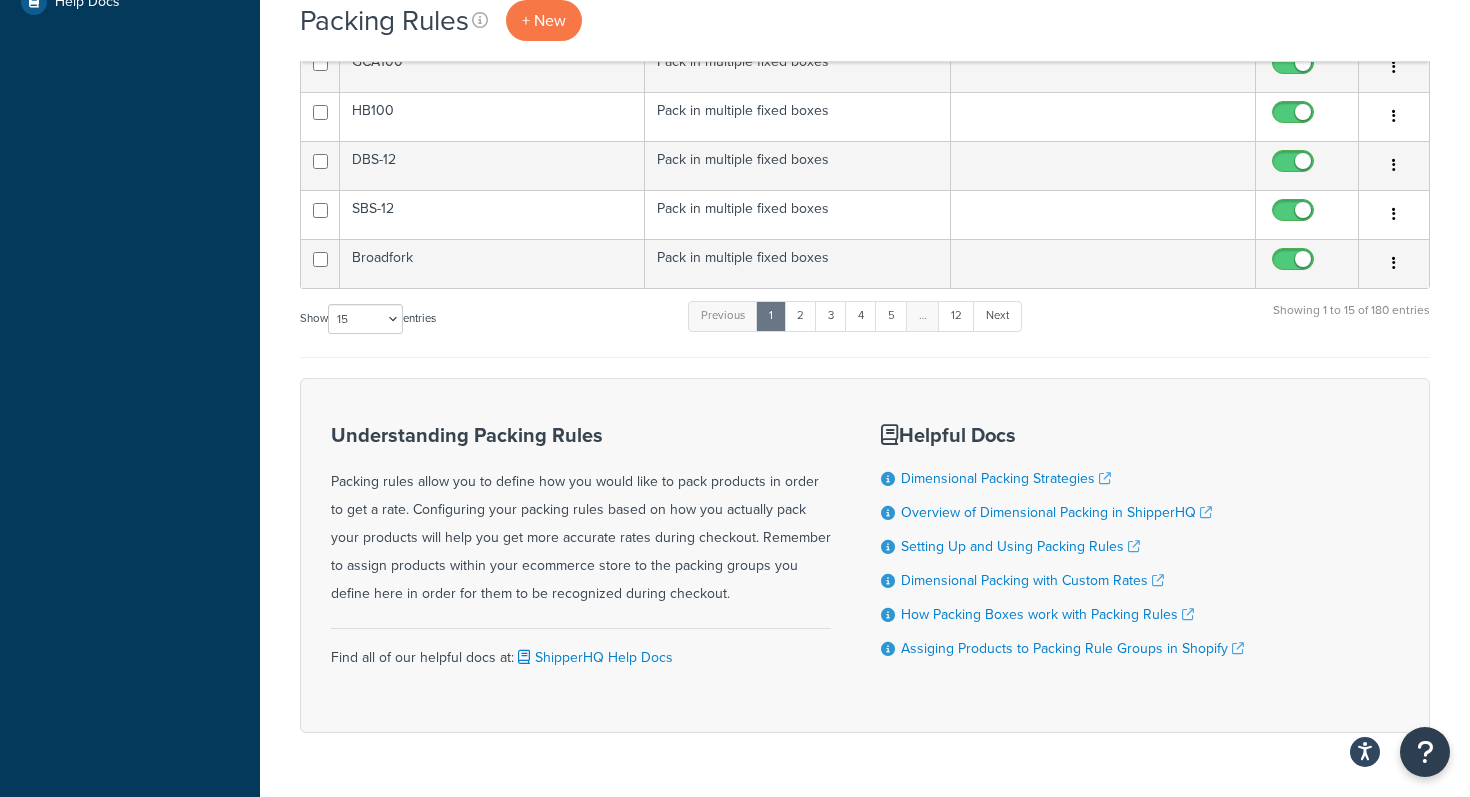 scroll, scrollTop: 771, scrollLeft: 0, axis: vertical 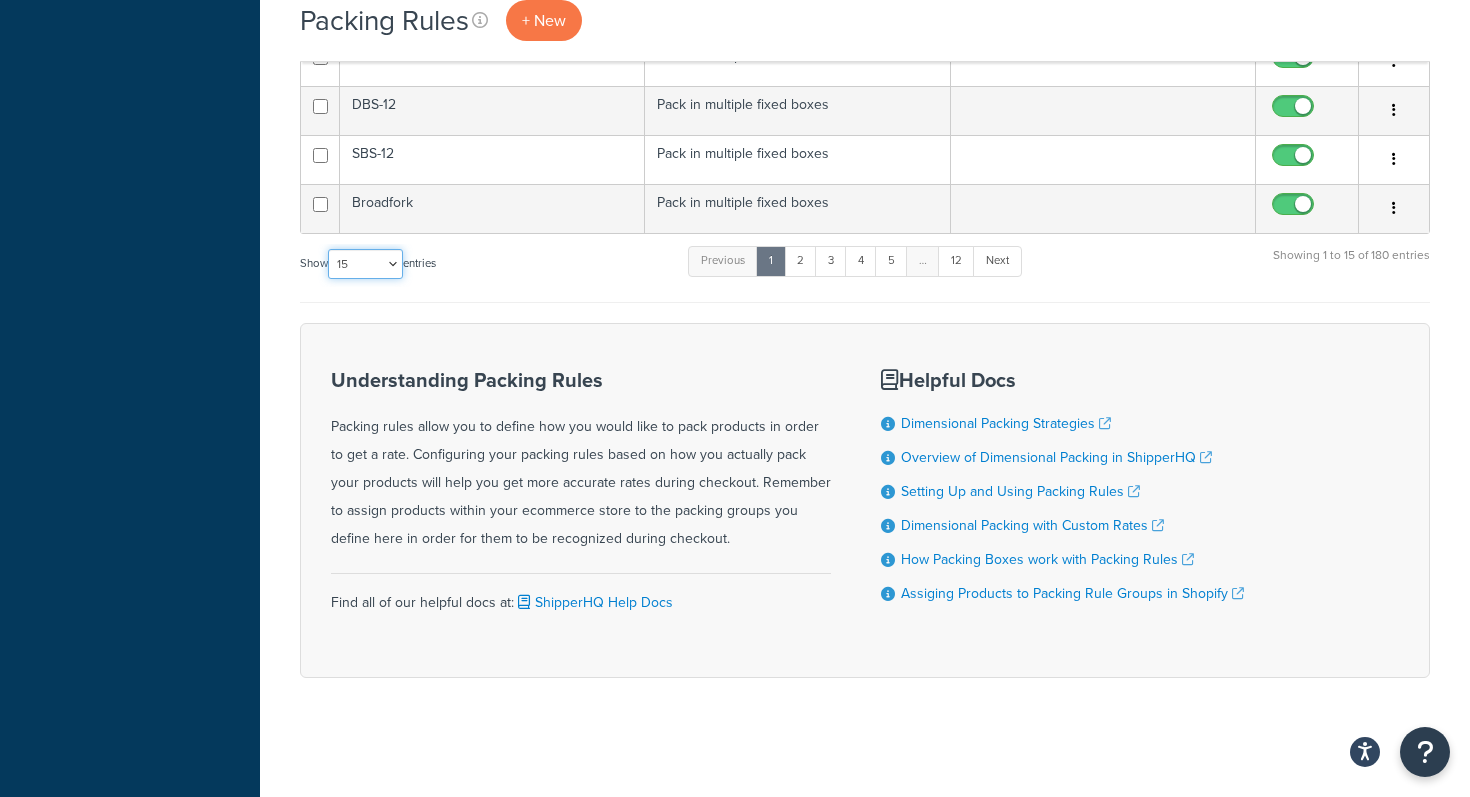 click on "10 15 25 50 100" at bounding box center (365, 264) 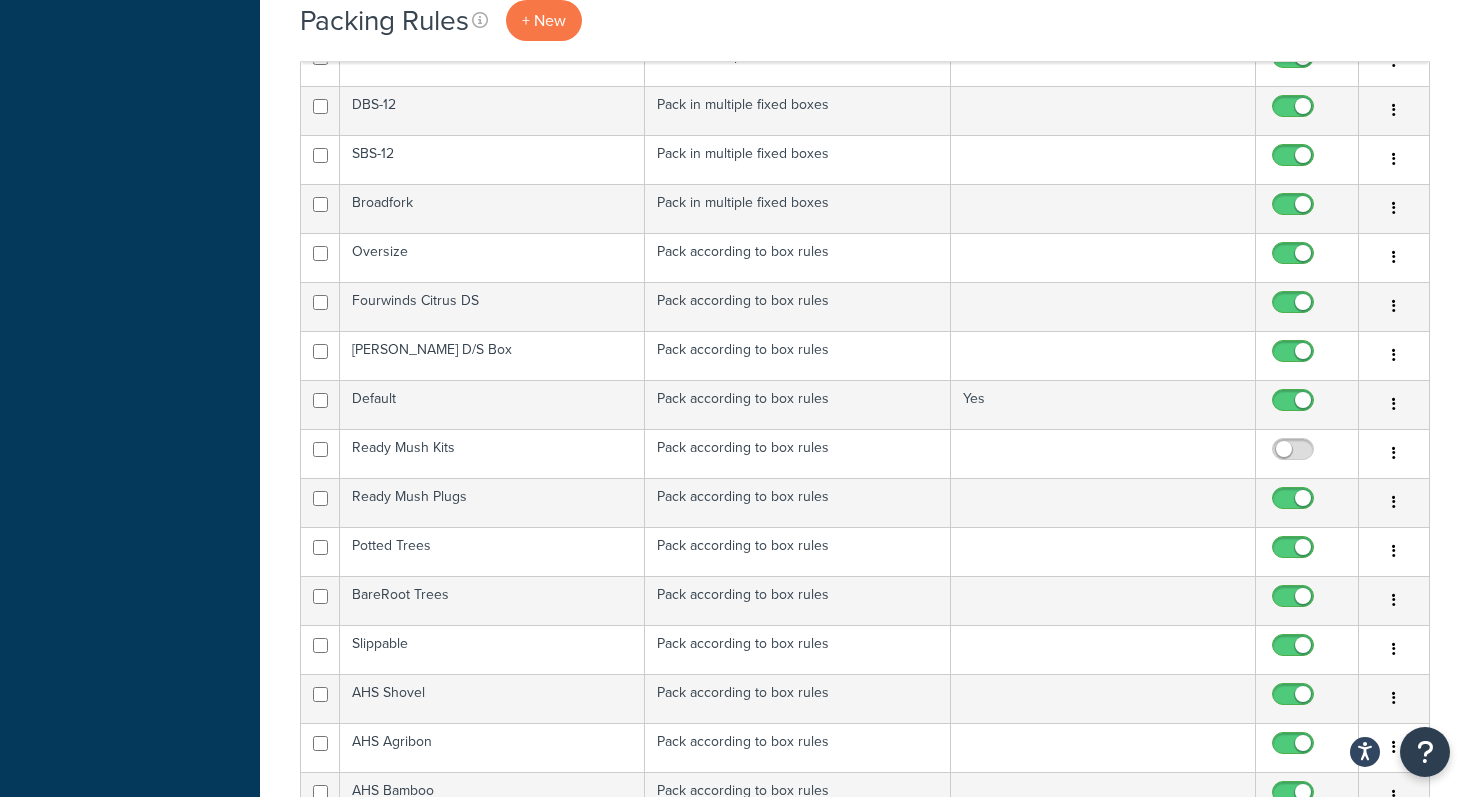 click on "Packing Rules
+ New
Bulk Actions
Duplicate
Delete
Contact Us
Send Us A Message
Contact Information
Name  *
Email  *
Company name  *
Phone  *
Subject" at bounding box center [865, 2106] 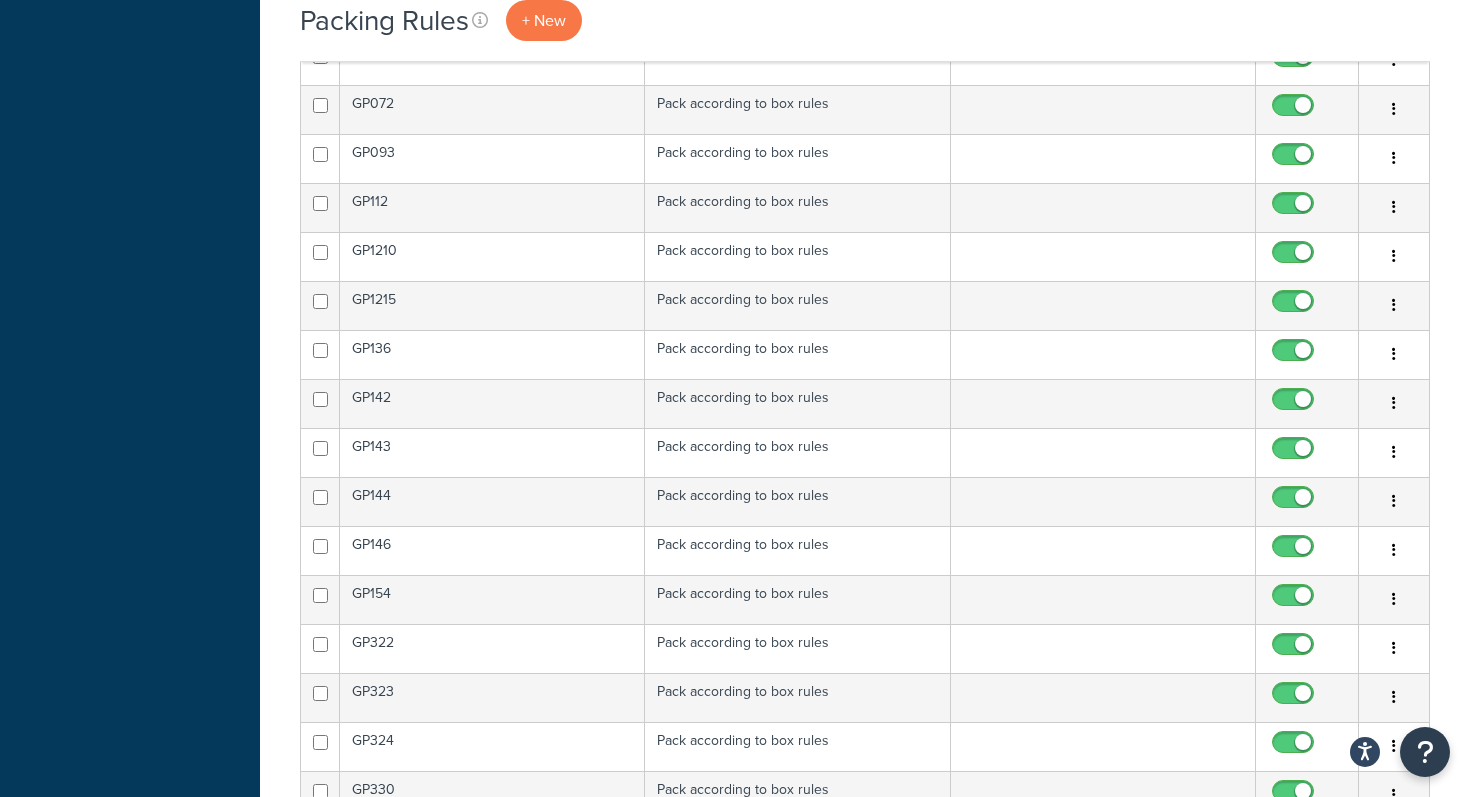 scroll, scrollTop: 4741, scrollLeft: 0, axis: vertical 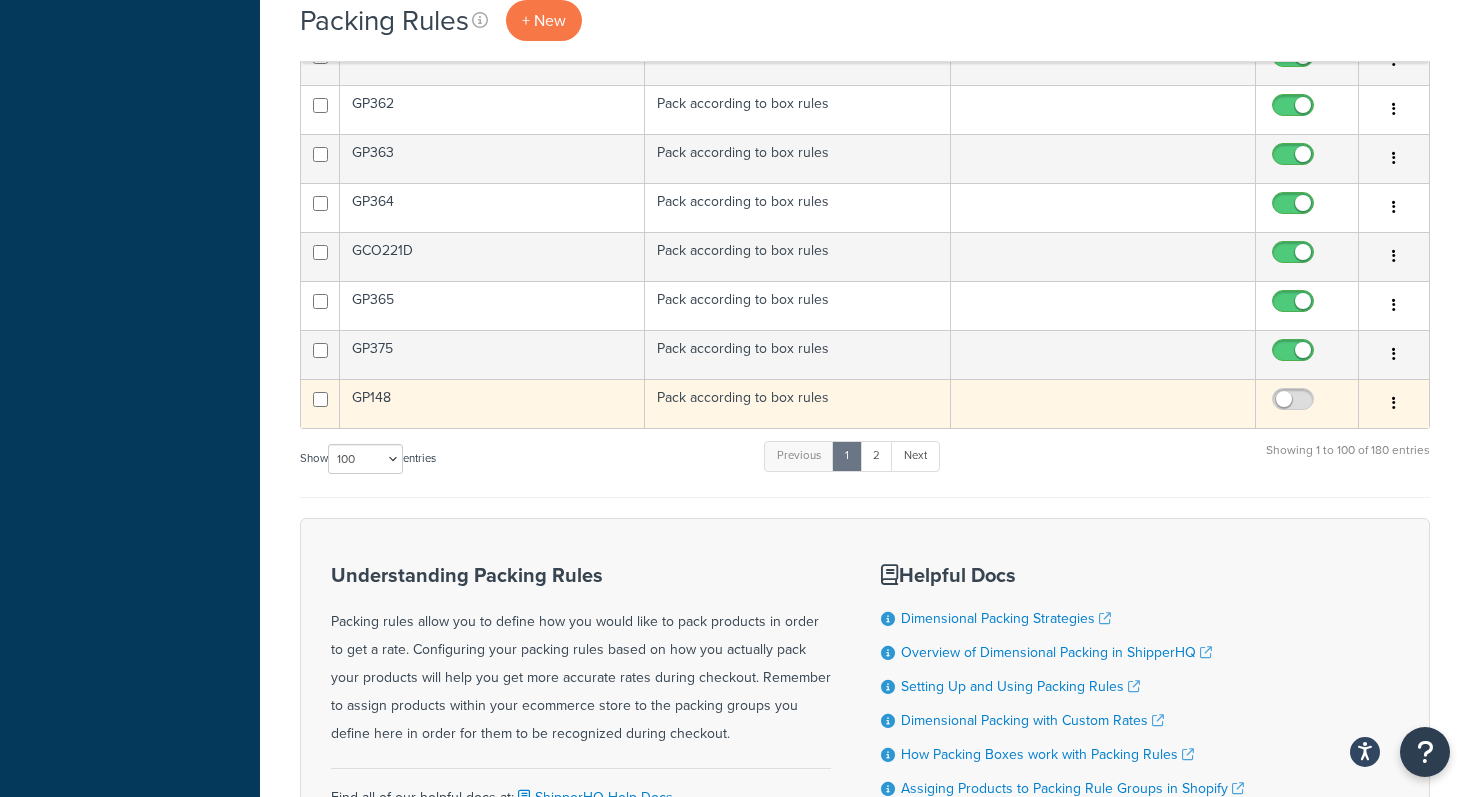 click on "GP148" at bounding box center (492, 403) 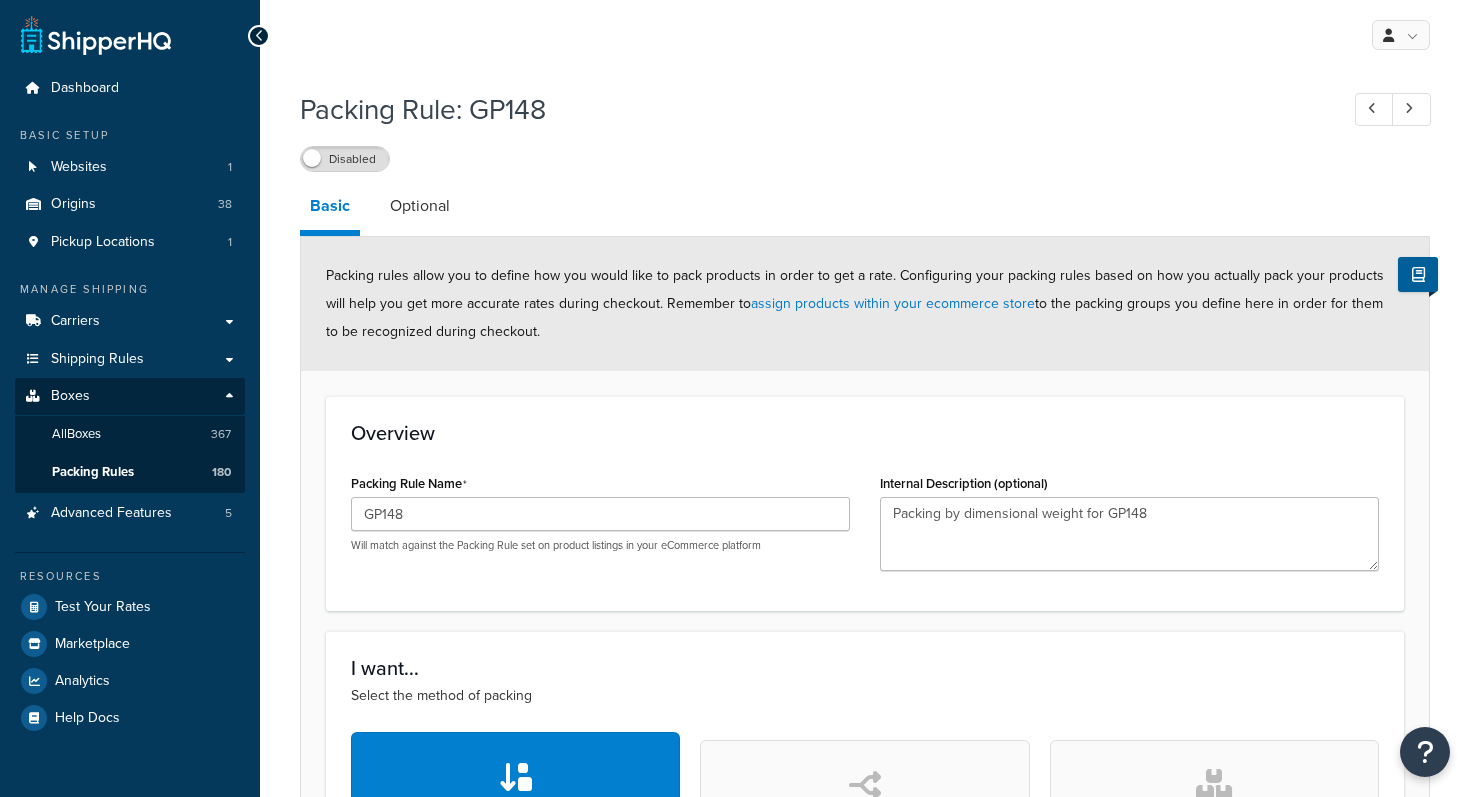 scroll, scrollTop: 0, scrollLeft: 0, axis: both 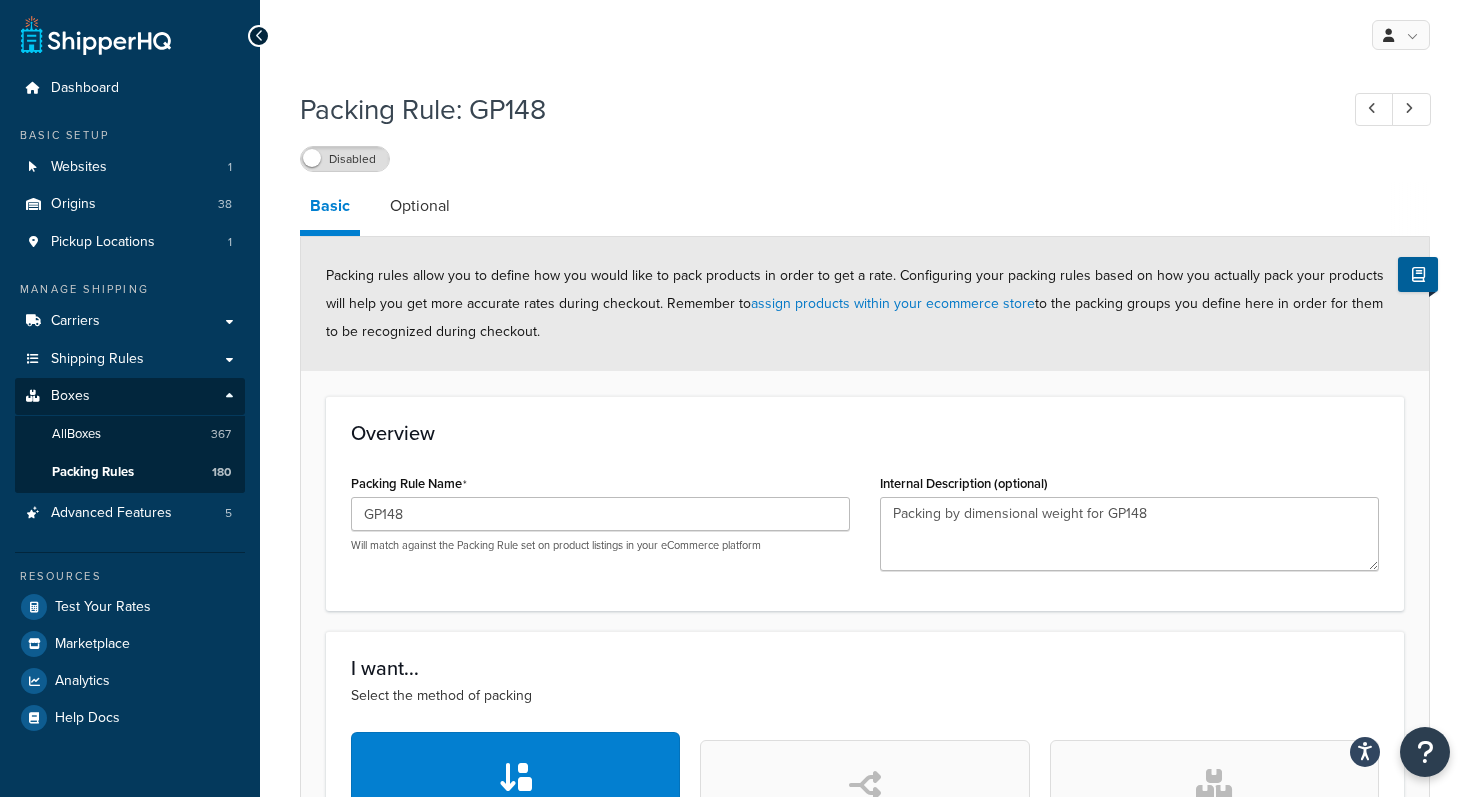 click on "Packing Rule: GP148" at bounding box center [809, 109] 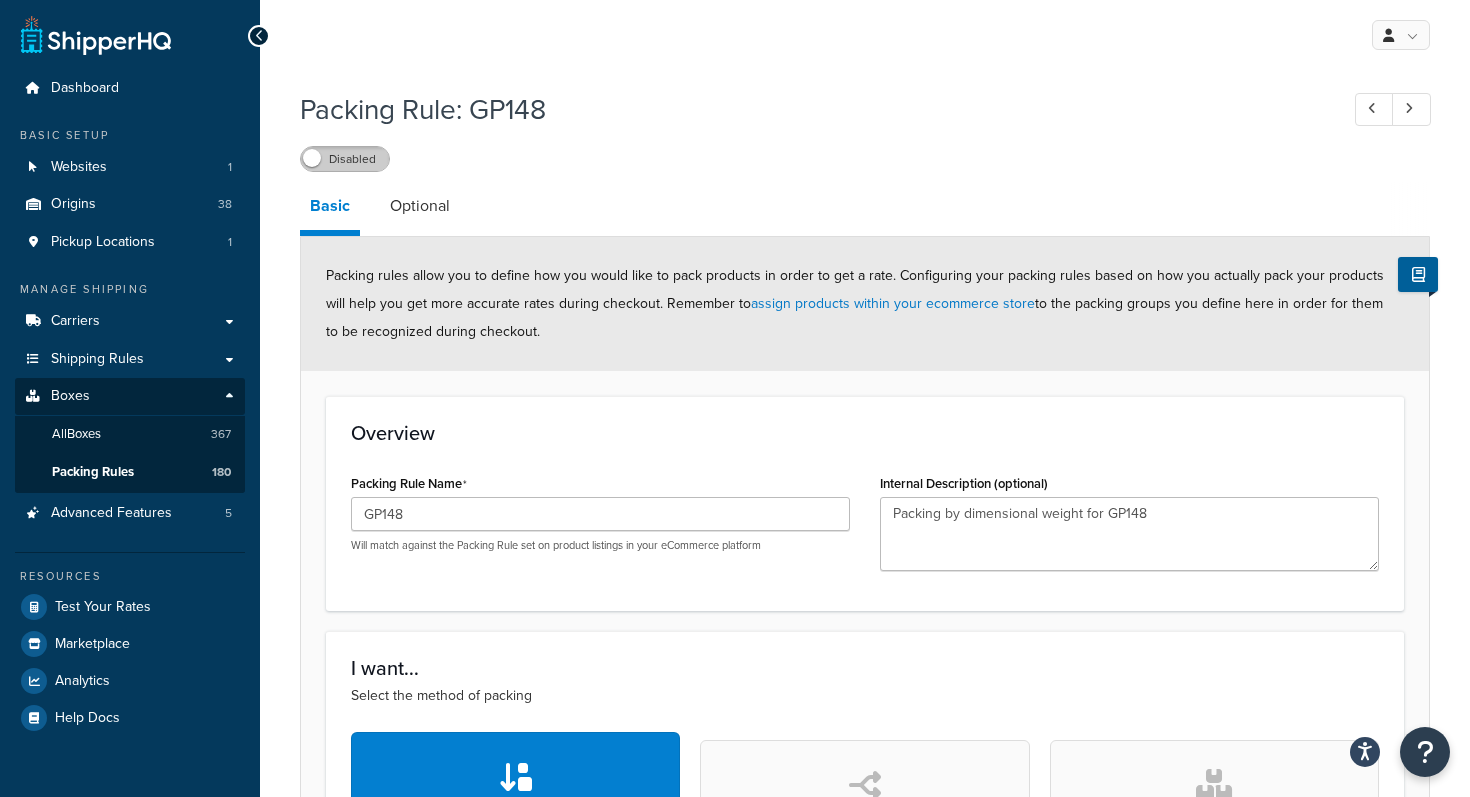 click on "Disabled" at bounding box center (345, 159) 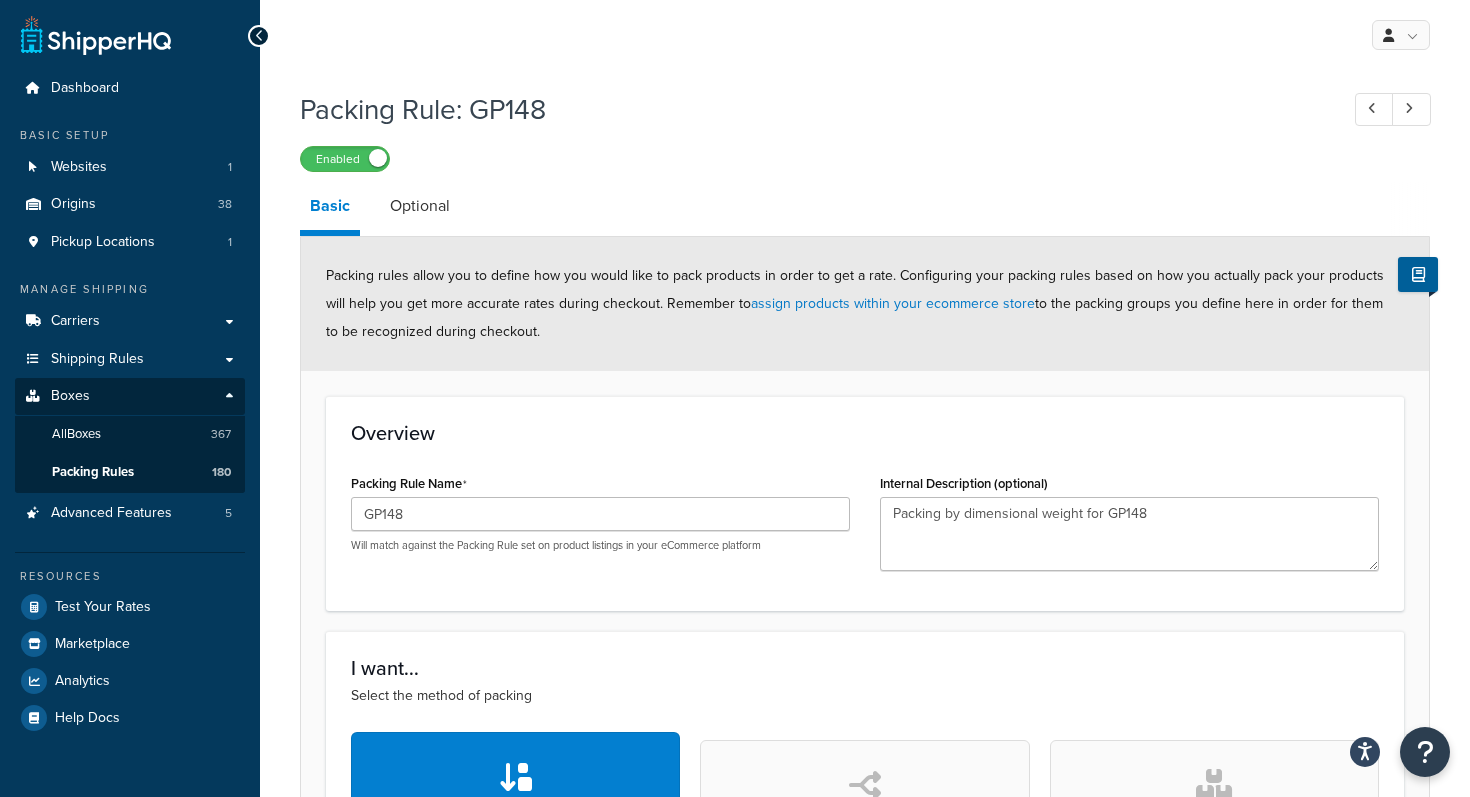 click on "Packing Rule: GP148 Enabled" at bounding box center [865, 126] 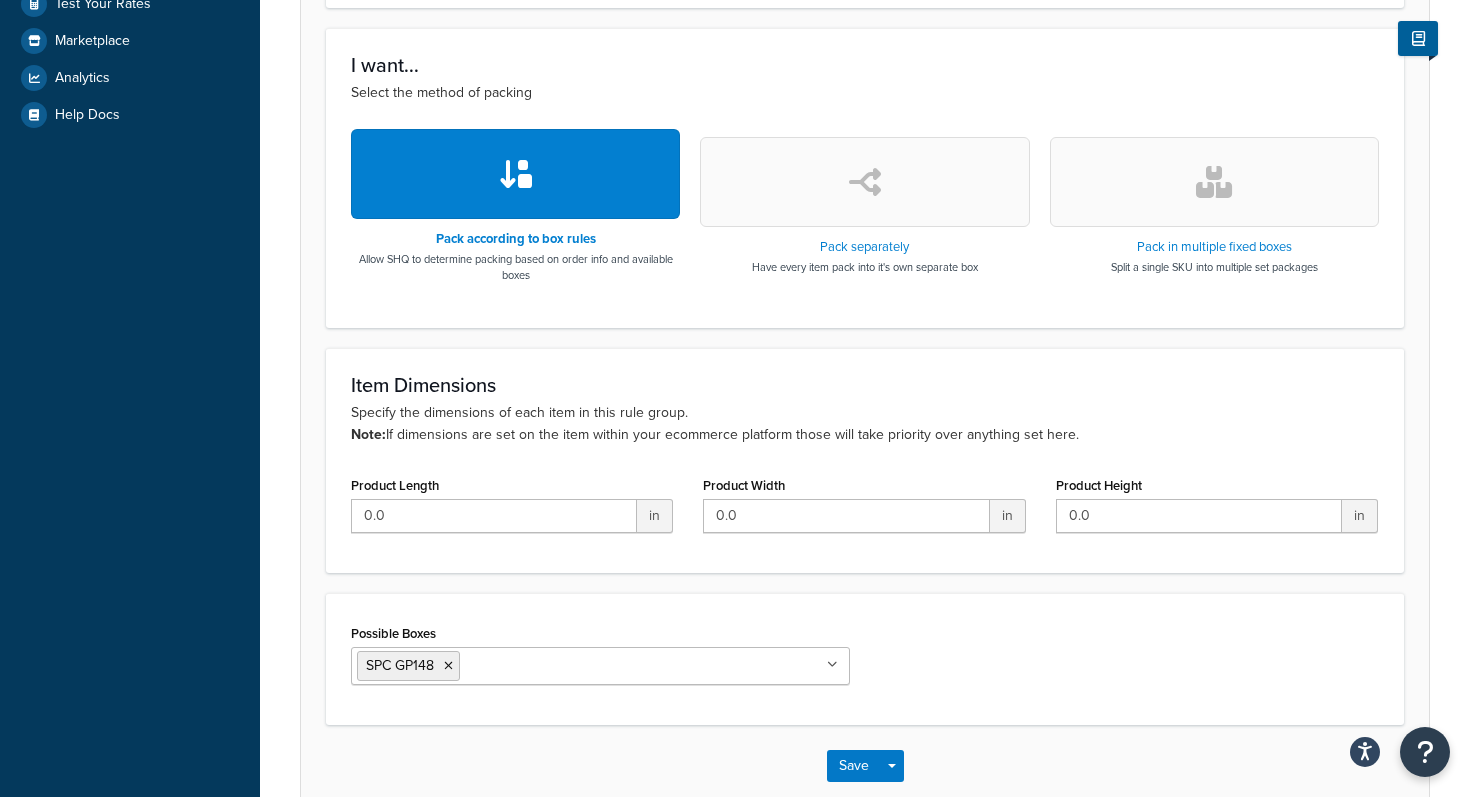 scroll, scrollTop: 715, scrollLeft: 0, axis: vertical 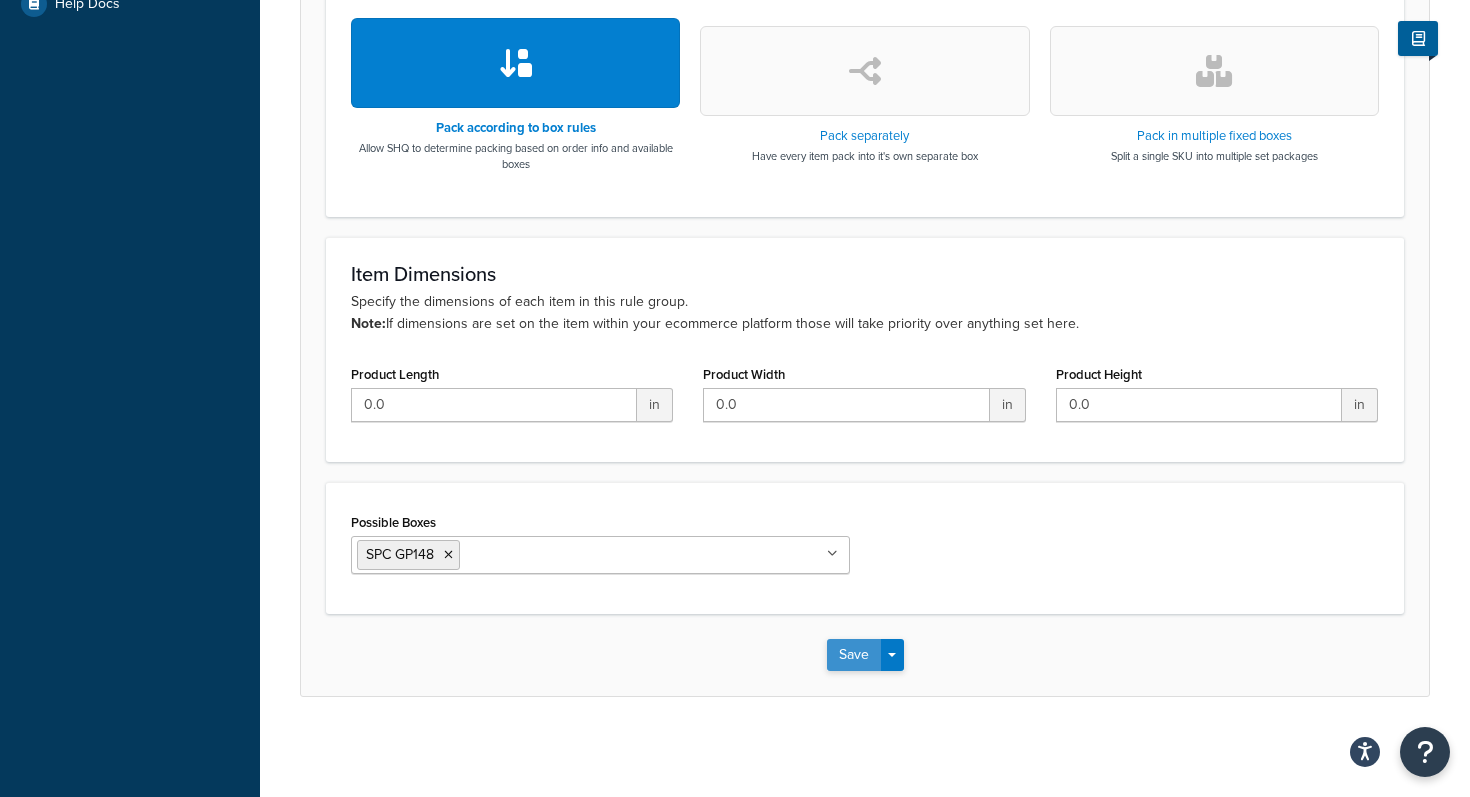 click on "Save" at bounding box center [854, 655] 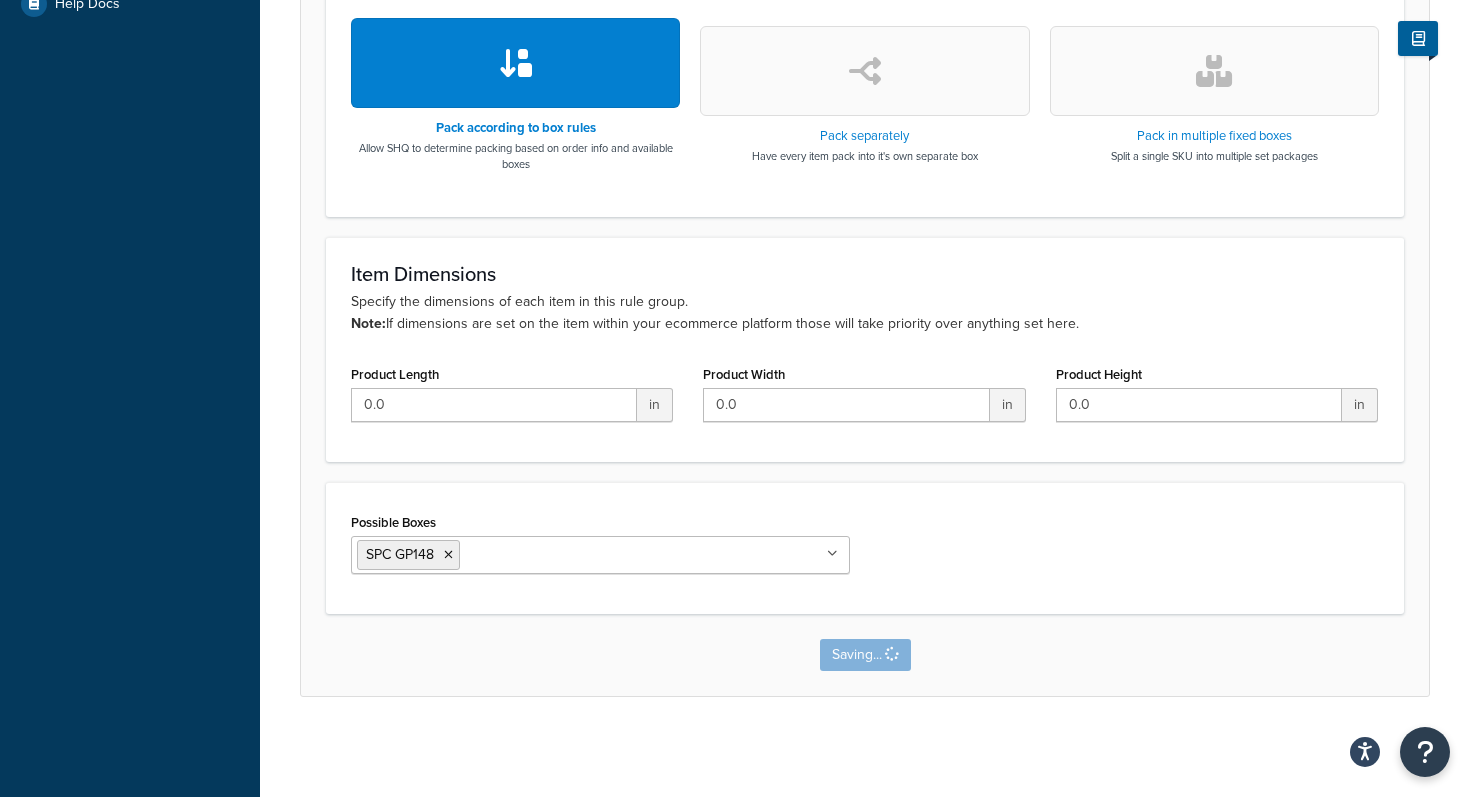 scroll, scrollTop: 0, scrollLeft: 0, axis: both 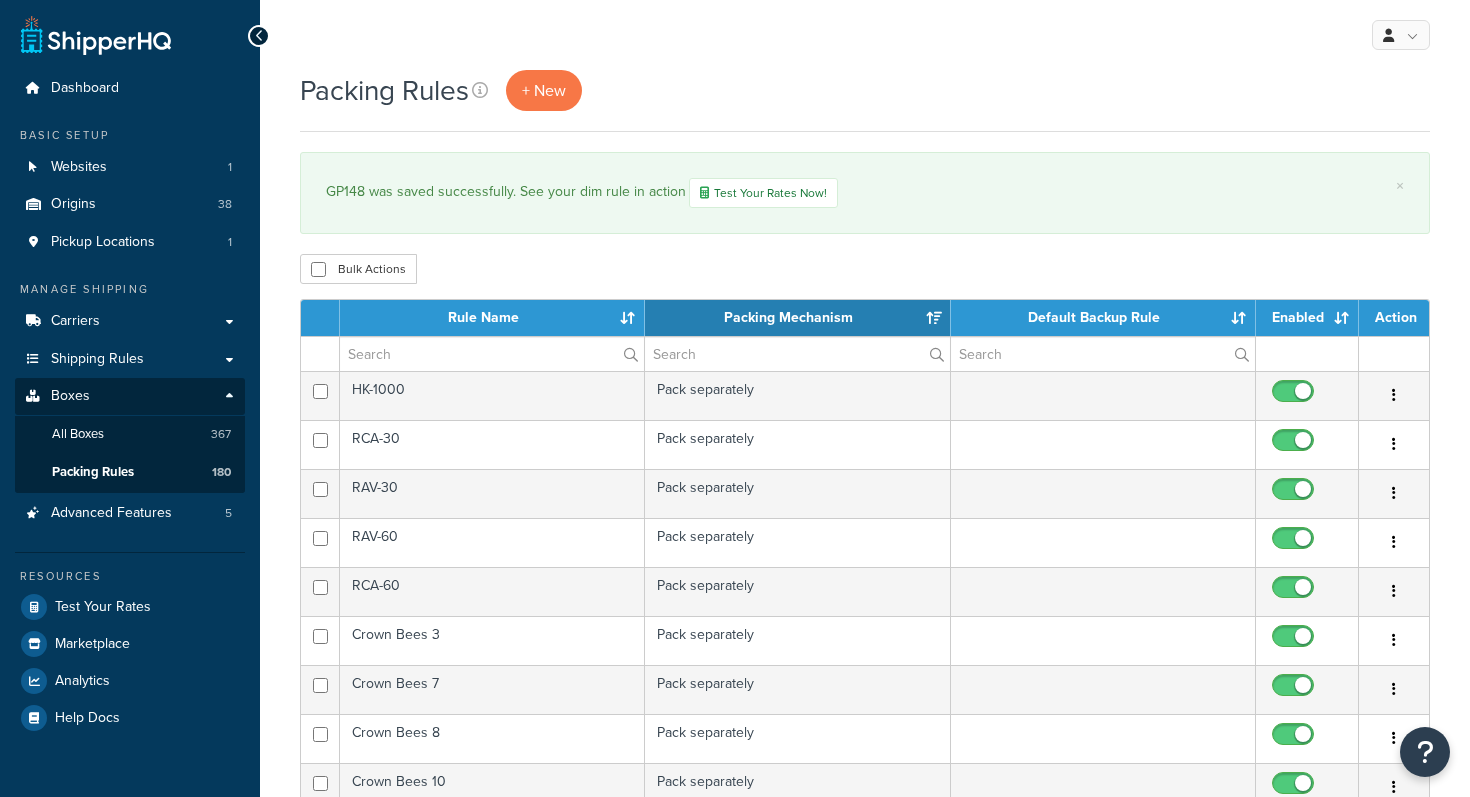 select on "15" 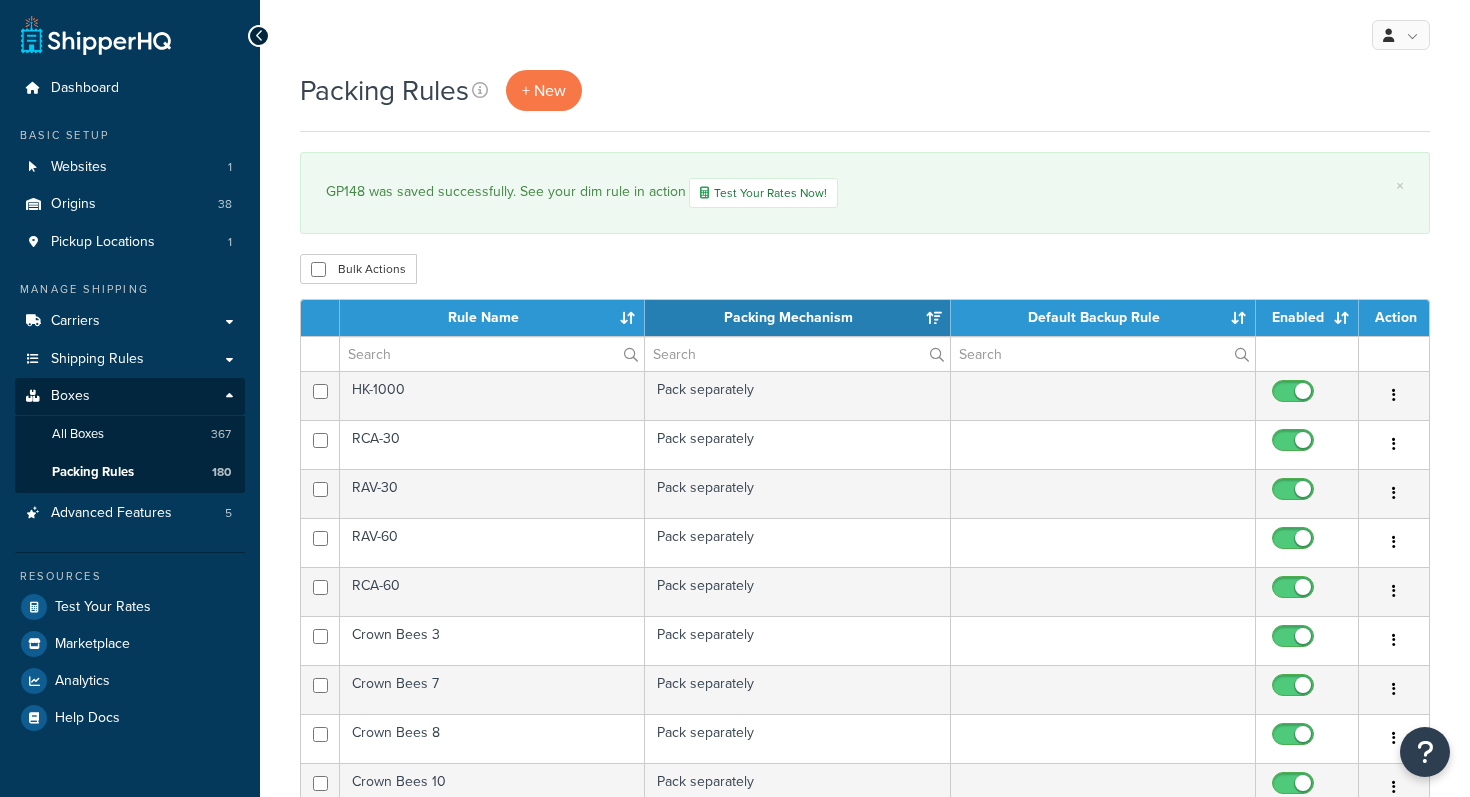 scroll, scrollTop: 0, scrollLeft: 0, axis: both 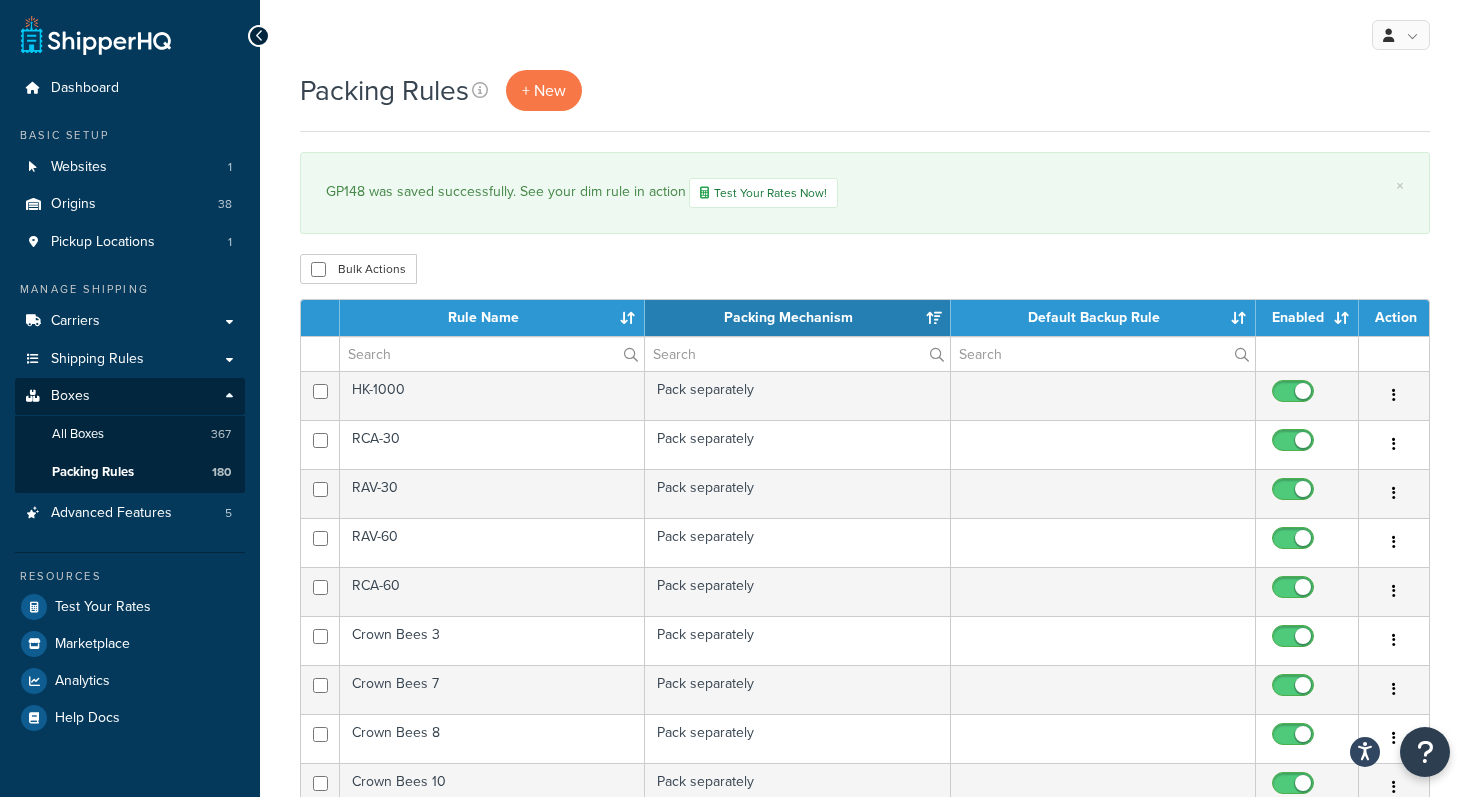 click on "Packing Rules
+ New" at bounding box center (865, 90) 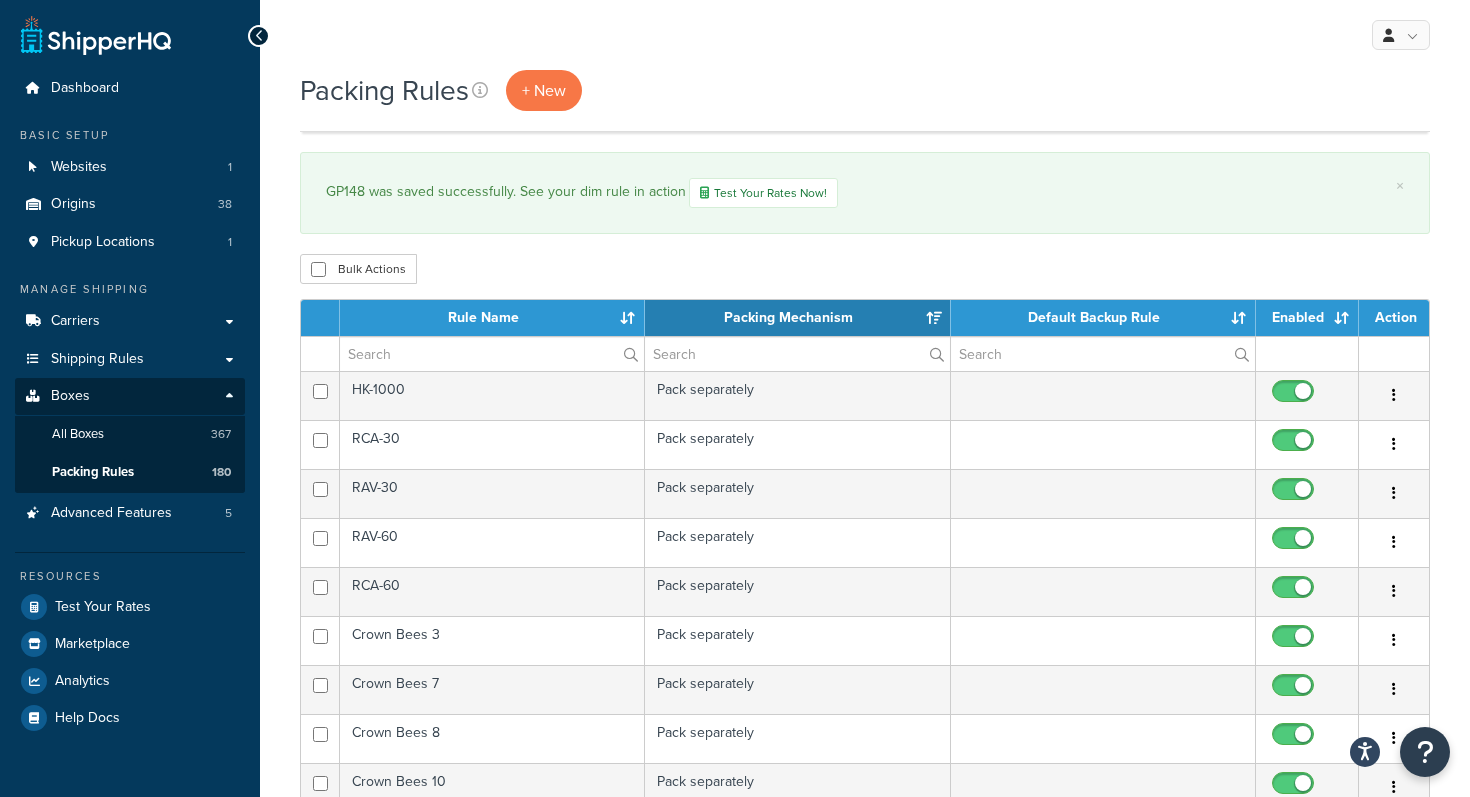scroll, scrollTop: 874, scrollLeft: 0, axis: vertical 